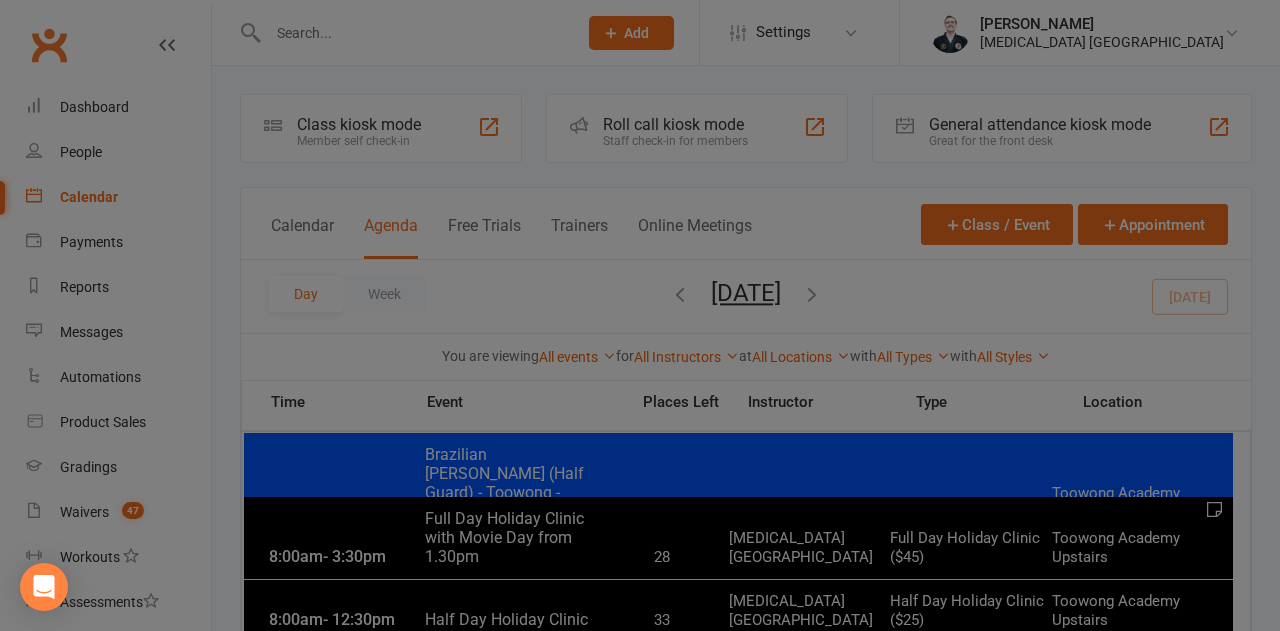 scroll, scrollTop: 0, scrollLeft: 0, axis: both 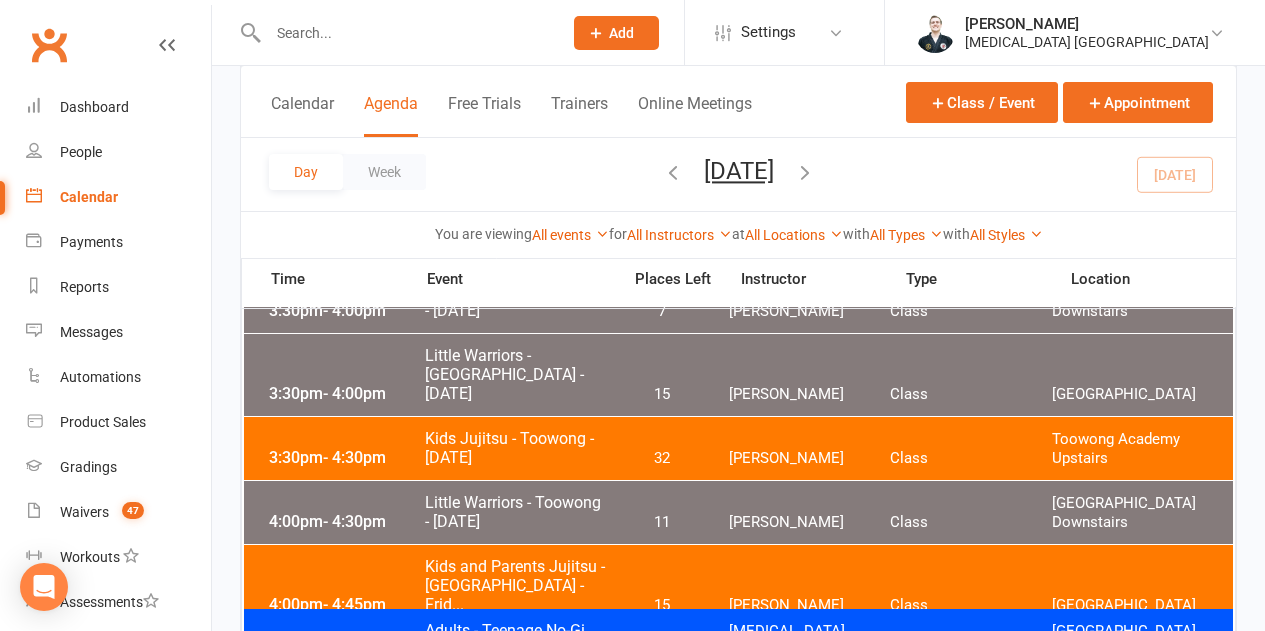 click on "Kids Jujitsu - Toowong - [DATE]" at bounding box center [516, 448] 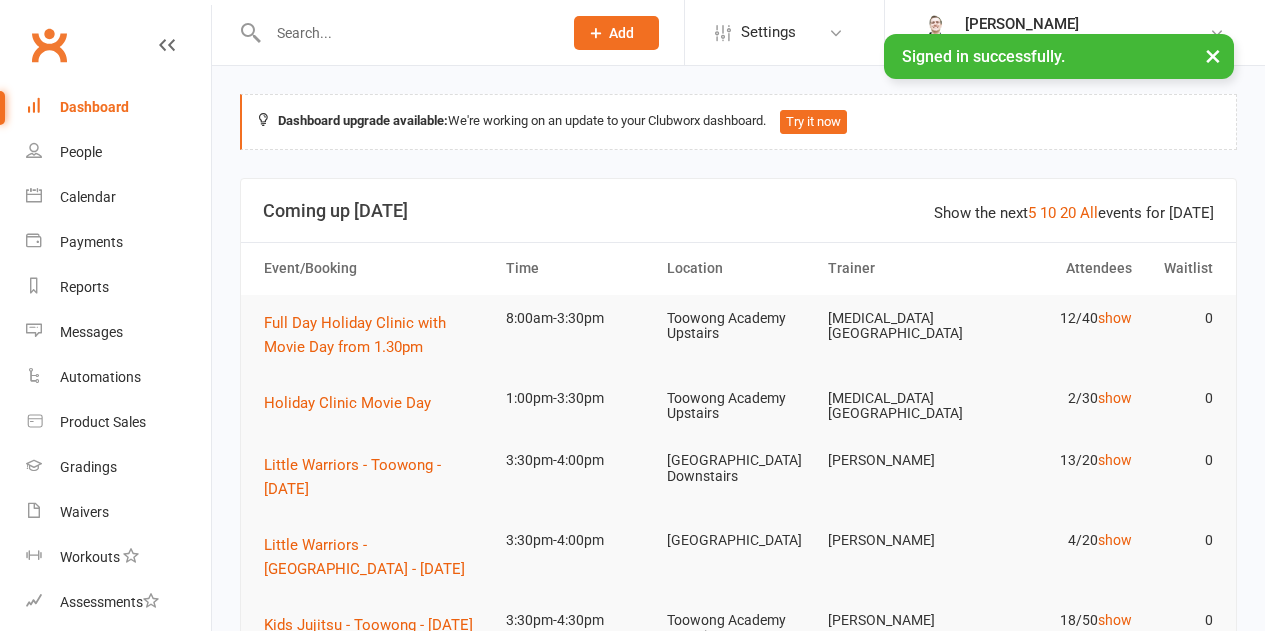 scroll, scrollTop: 0, scrollLeft: 0, axis: both 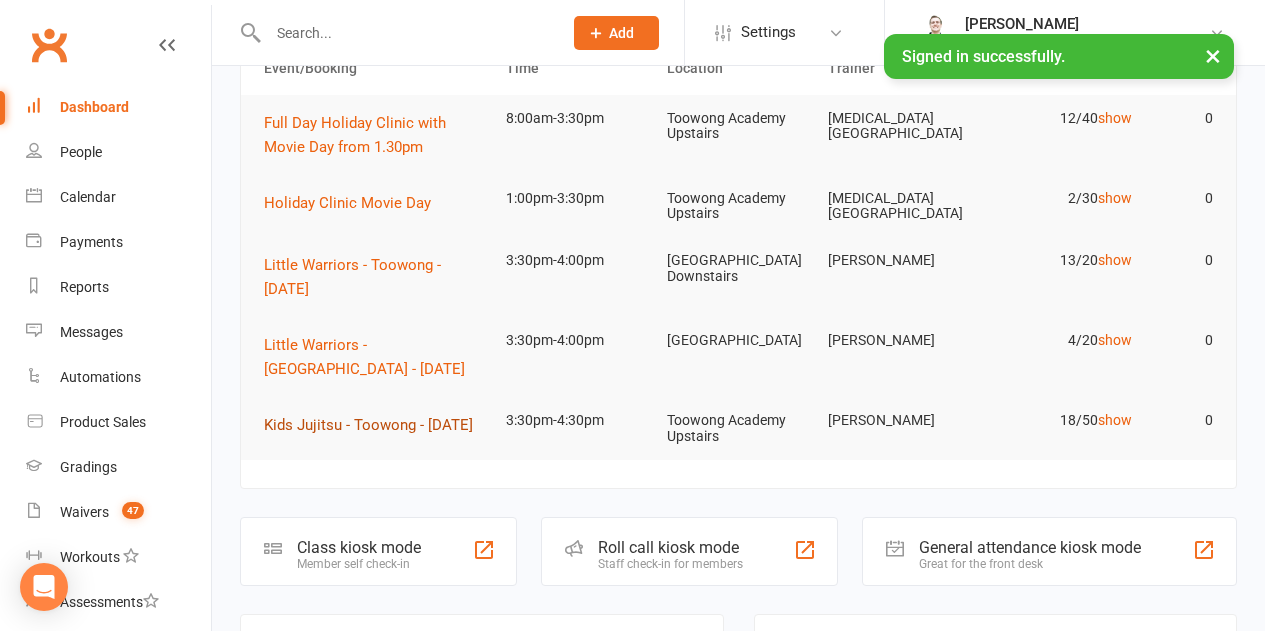 click on "Kids Jujitsu - Toowong - [DATE]" at bounding box center (368, 425) 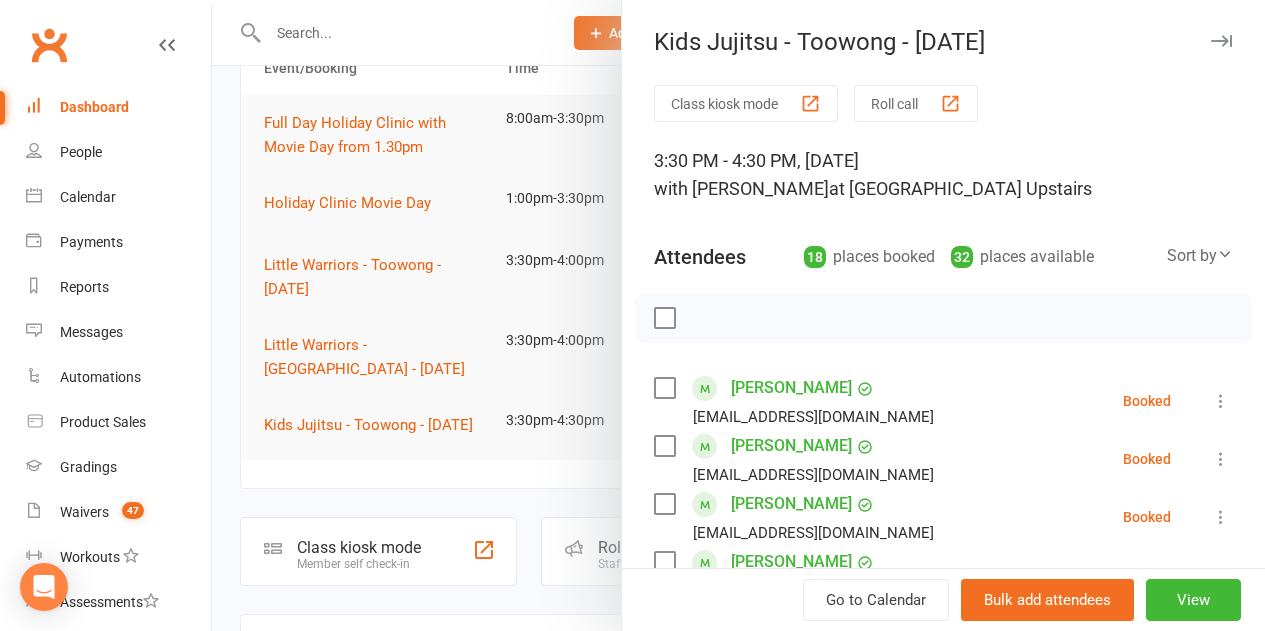 click on "Roll call" at bounding box center [916, 103] 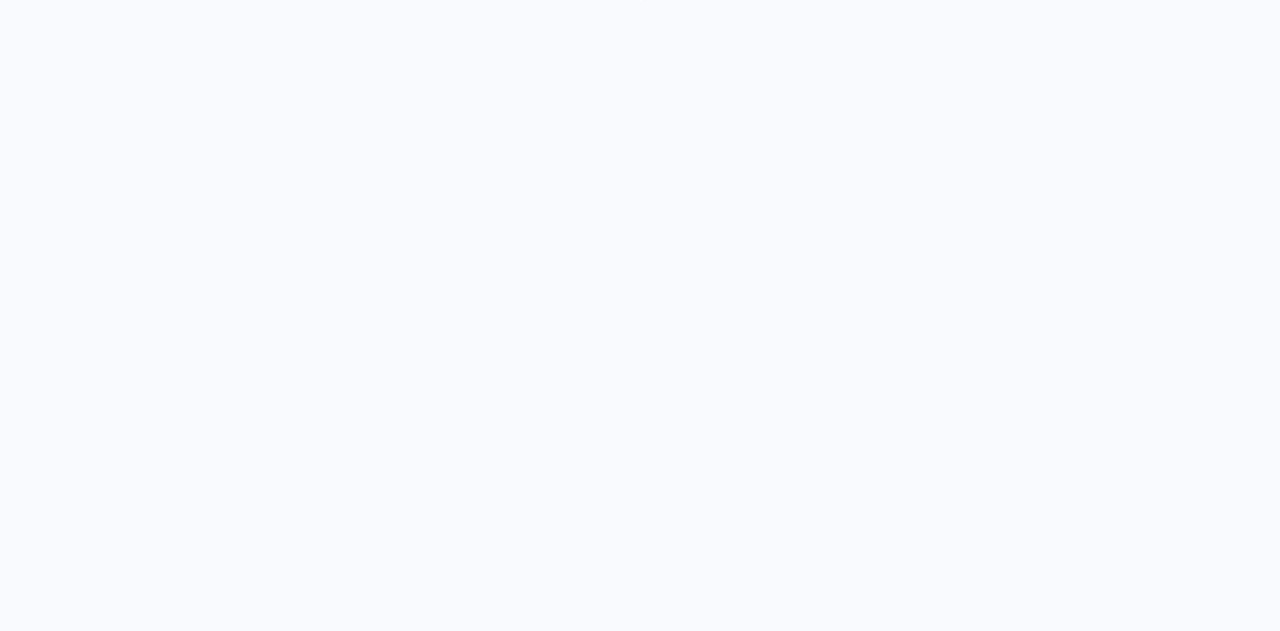 scroll, scrollTop: 0, scrollLeft: 0, axis: both 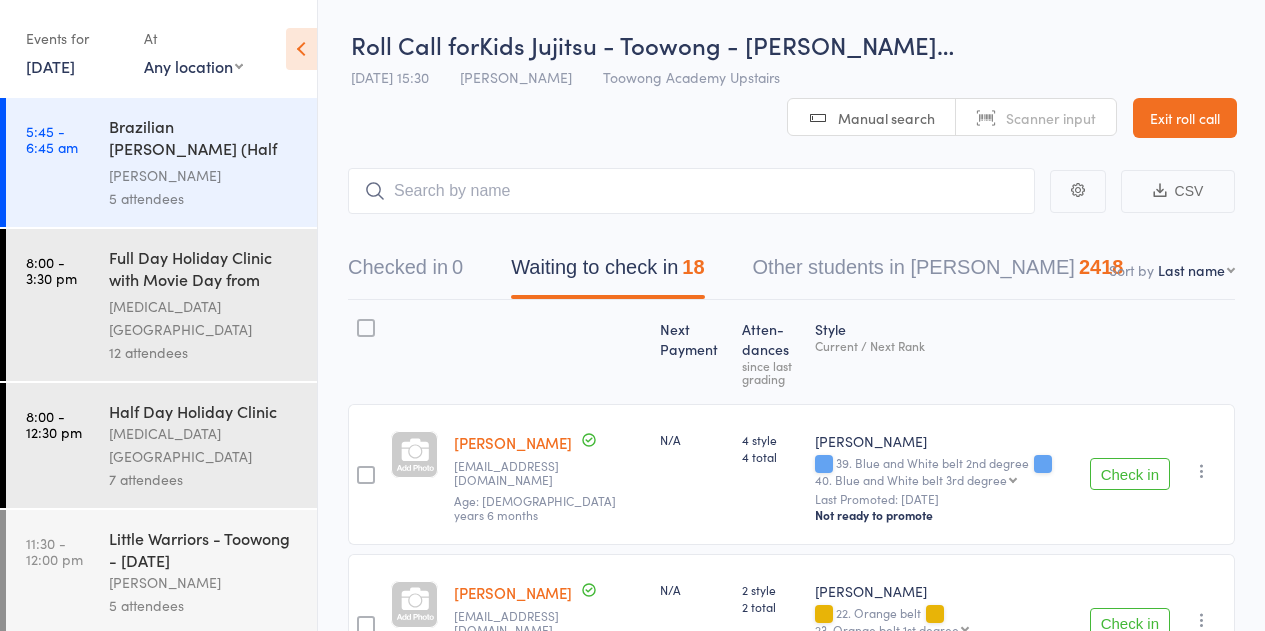click on "First name Last name Birthday today? Behind on payments? Check in time Next payment date Next payment amount Membership name Membership expires Ready to grade Style and Rank Style attendance count All attendance count Last Promoted" at bounding box center [1196, 270] 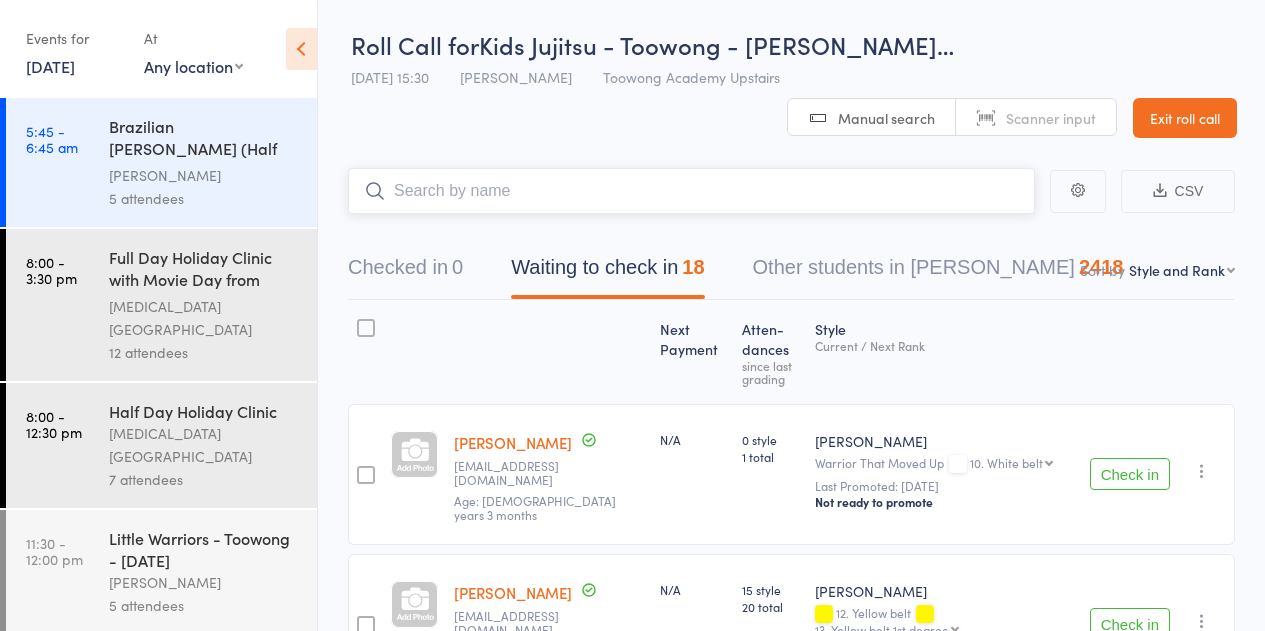 click at bounding box center [691, 191] 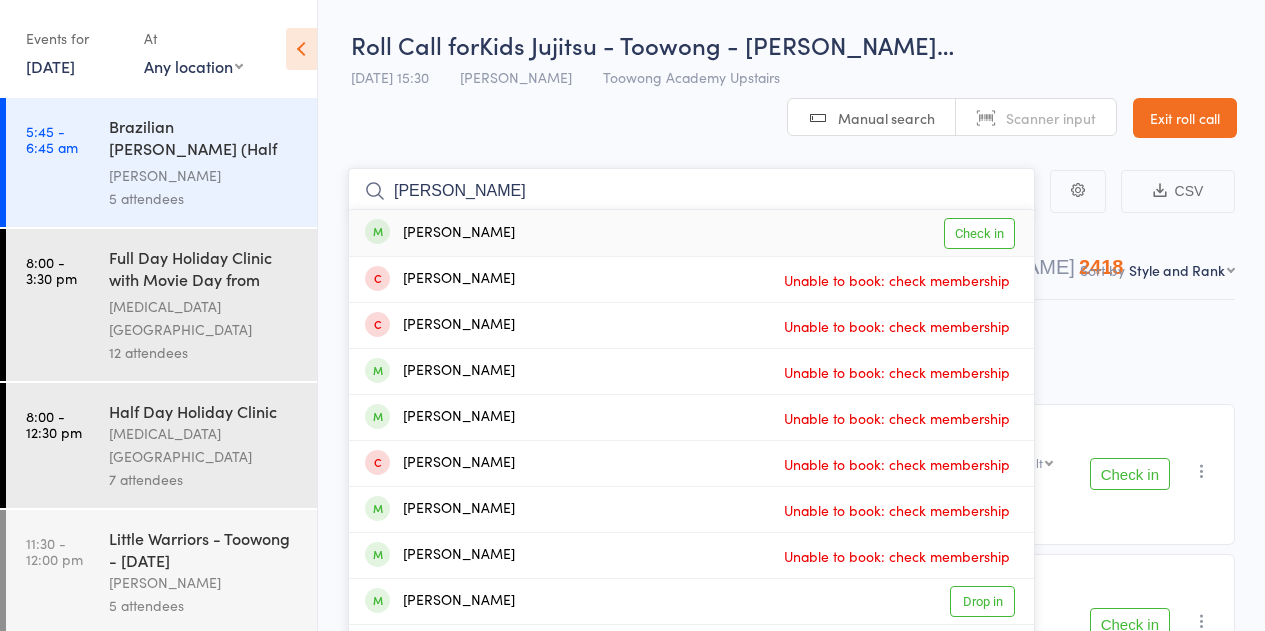 type on "yi lin" 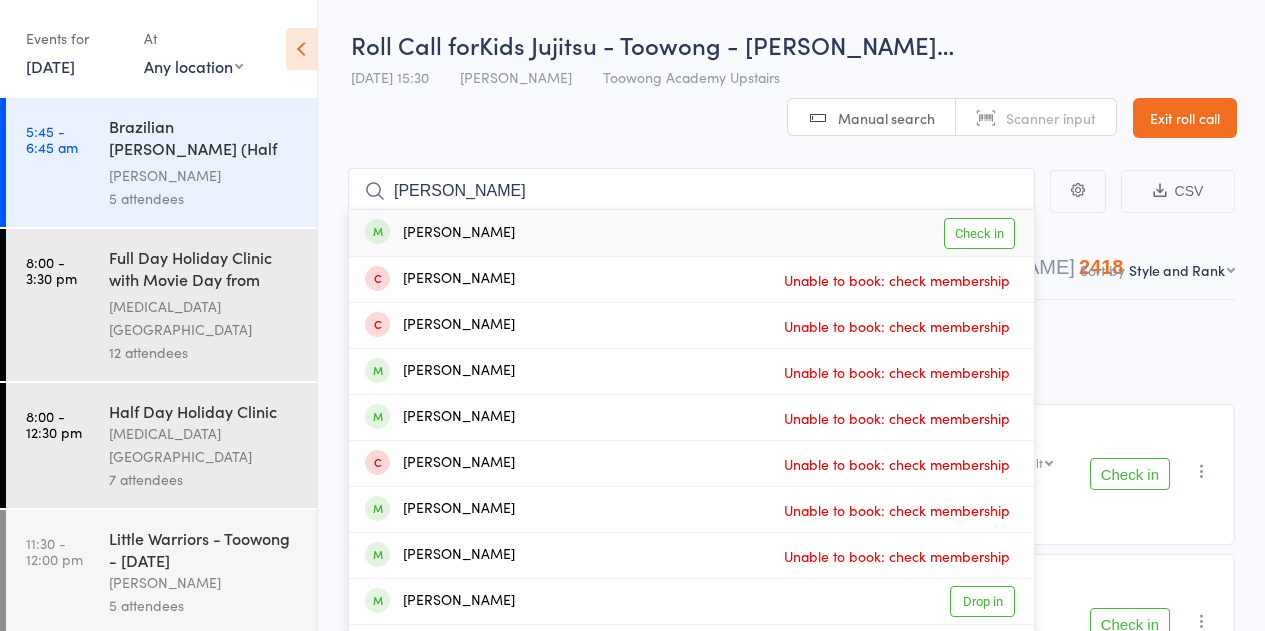 click on "Yi lin Wu Check in" at bounding box center [691, 233] 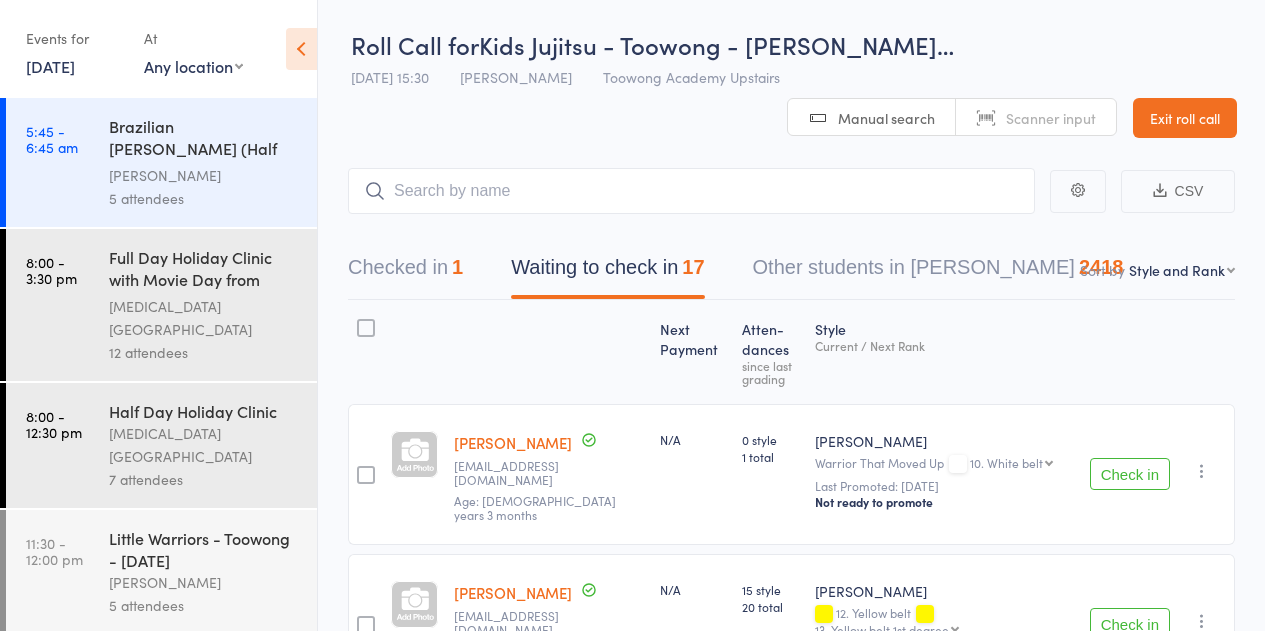 click on "CSV
Checked in  1 Waiting to check in  17 Other students in Ronin Ryu Jujitsu  2418
Sort by   Style and Rank First name Last name Birthday today? Behind on payments? Check in time Next payment date Next payment amount Membership name Membership expires Ready to grade Style and Rank Style attendance count All attendance count Last Promoted Next Payment Atten­dances since last grading Style Current / Next Rank Lachlan Mead    kidmac@gmail.com Age: 6 years 3 months N/A 0 style 1 total Ronin Ryu Jujitsu Warrior That Moved Up  10. White belt  10. White belt 11. Yellow & White belt 12. Yellow belt 13. Yellow belt 1st degree 14. Yellow belt 2nd degree 15. Yellow belt 3rd degree 16. Yellow belt 4th degree 17. Orange and White belt 18. Orange and White belt 1st degree 19. Orange and White belt 2nd degree 20. Orange and White belt 3rd degree 21. Orange and White belt 4th degree 22. Orange belt 23. Orange belt 1st degree 24. Orange belt 2nd degree 25. Orange belt 3rd degree 26. Orange belt 4th degree 42. Blue belt" at bounding box center (791, 1612) 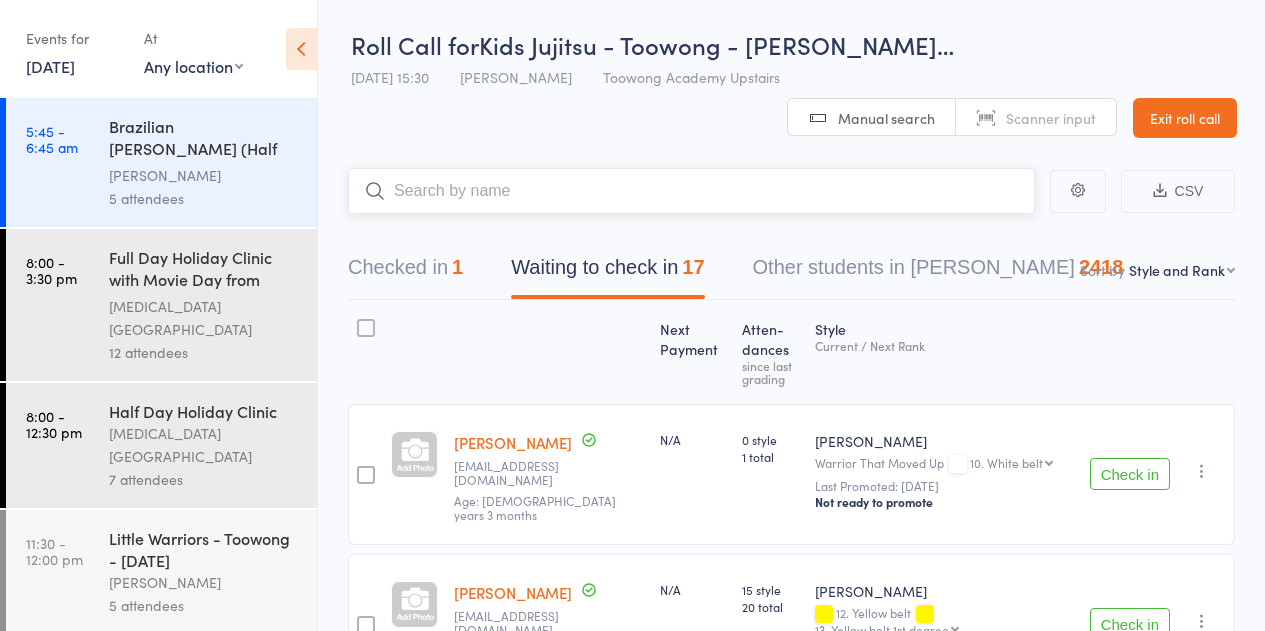 click at bounding box center [691, 191] 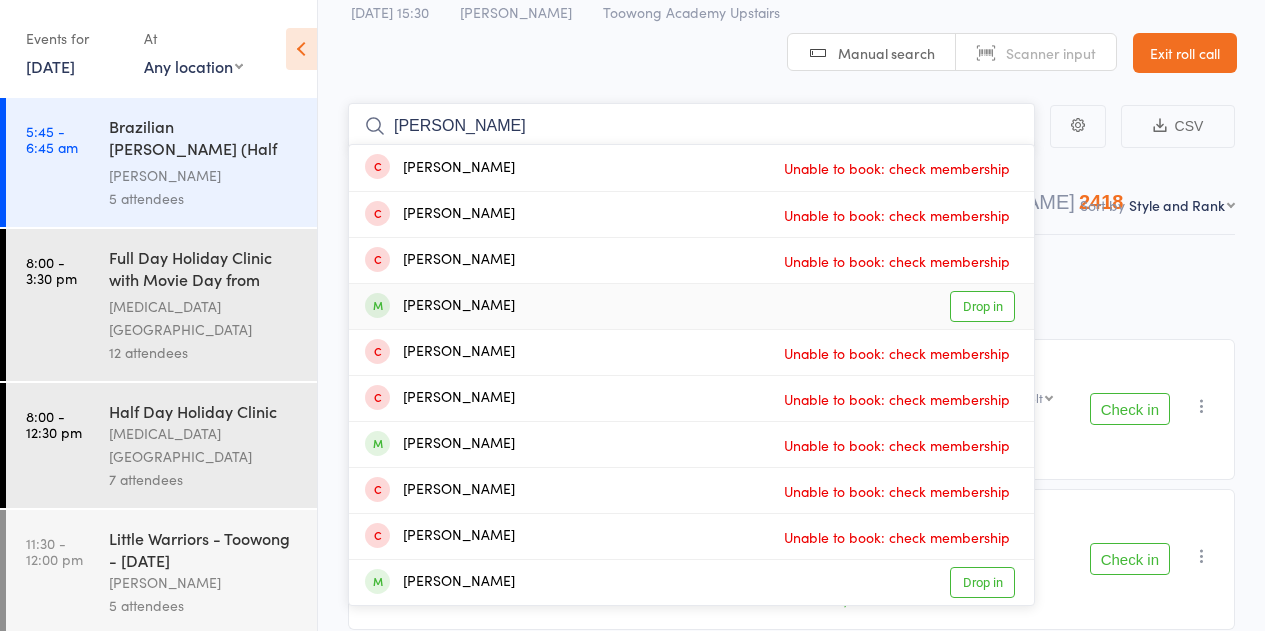 scroll, scrollTop: 100, scrollLeft: 0, axis: vertical 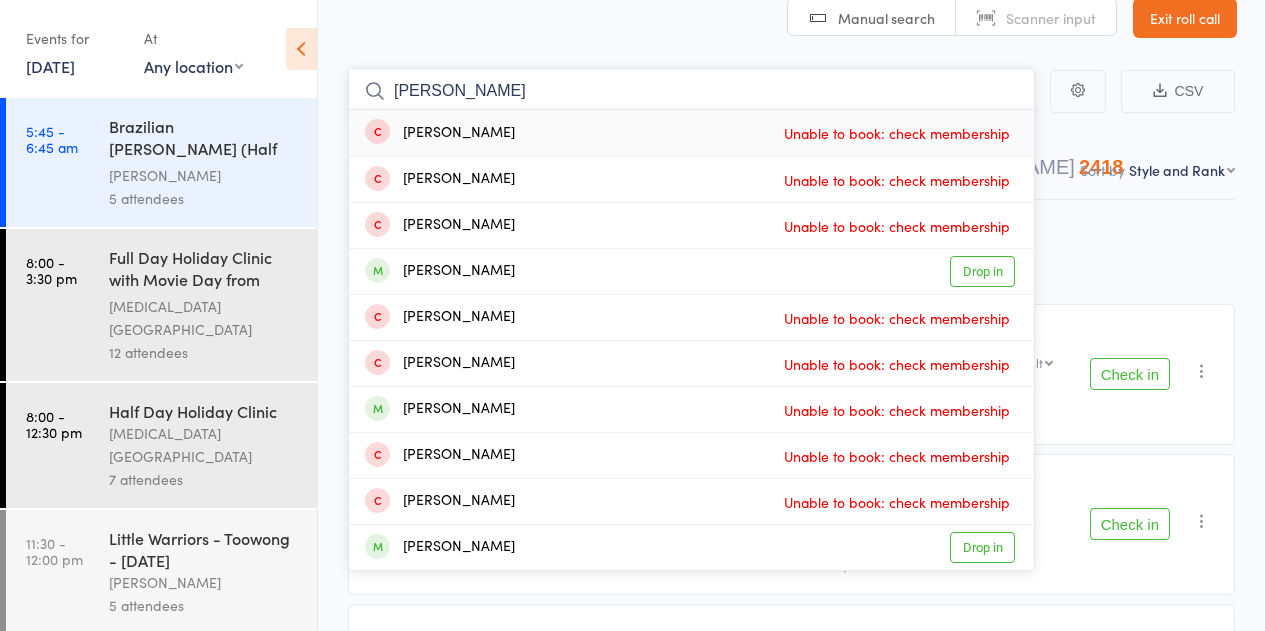 click on "holly" at bounding box center [691, 91] 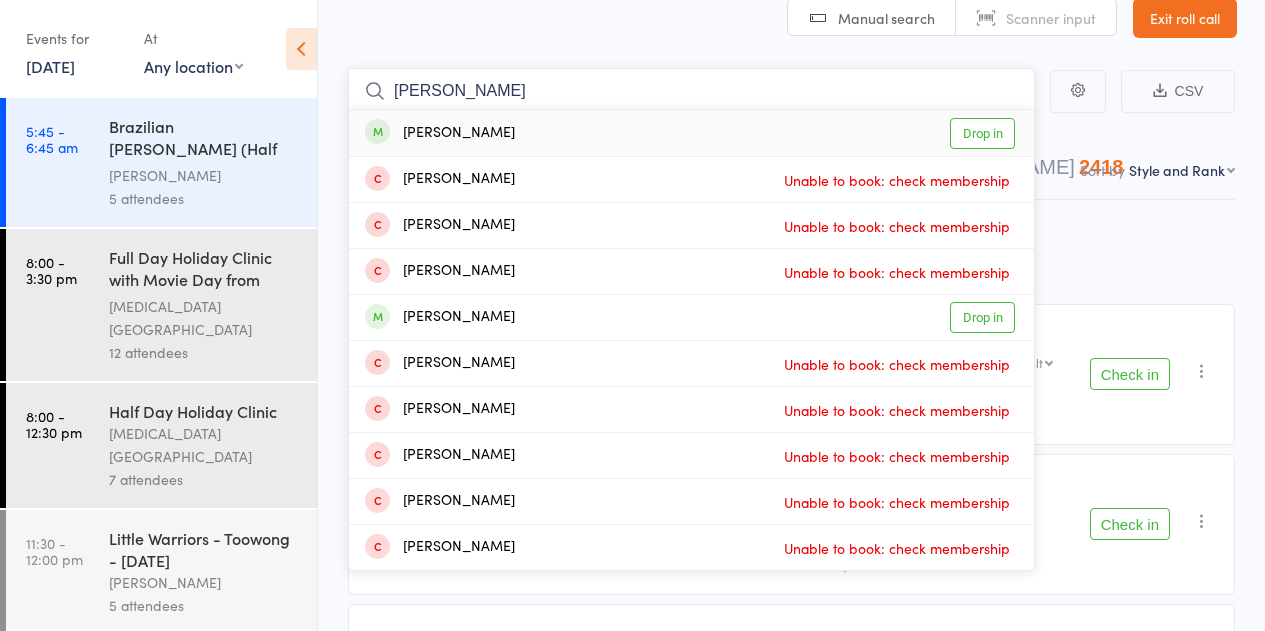 type on "holly kas" 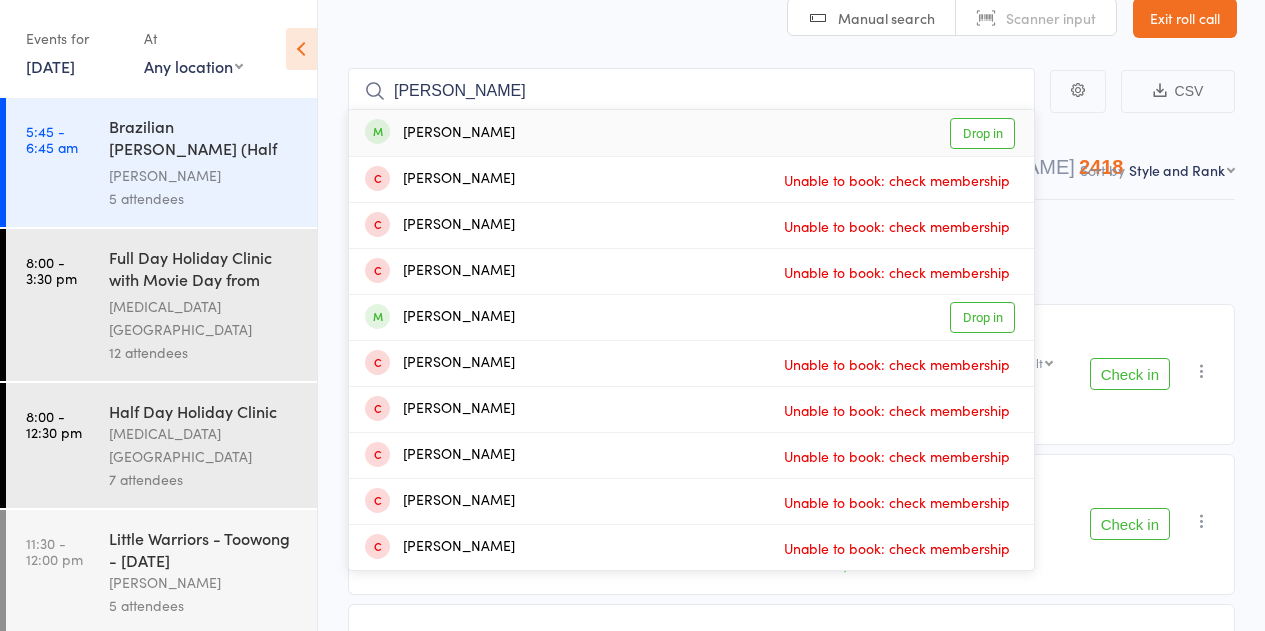 click on "Holly Kasper Burn Drop in" at bounding box center [691, 133] 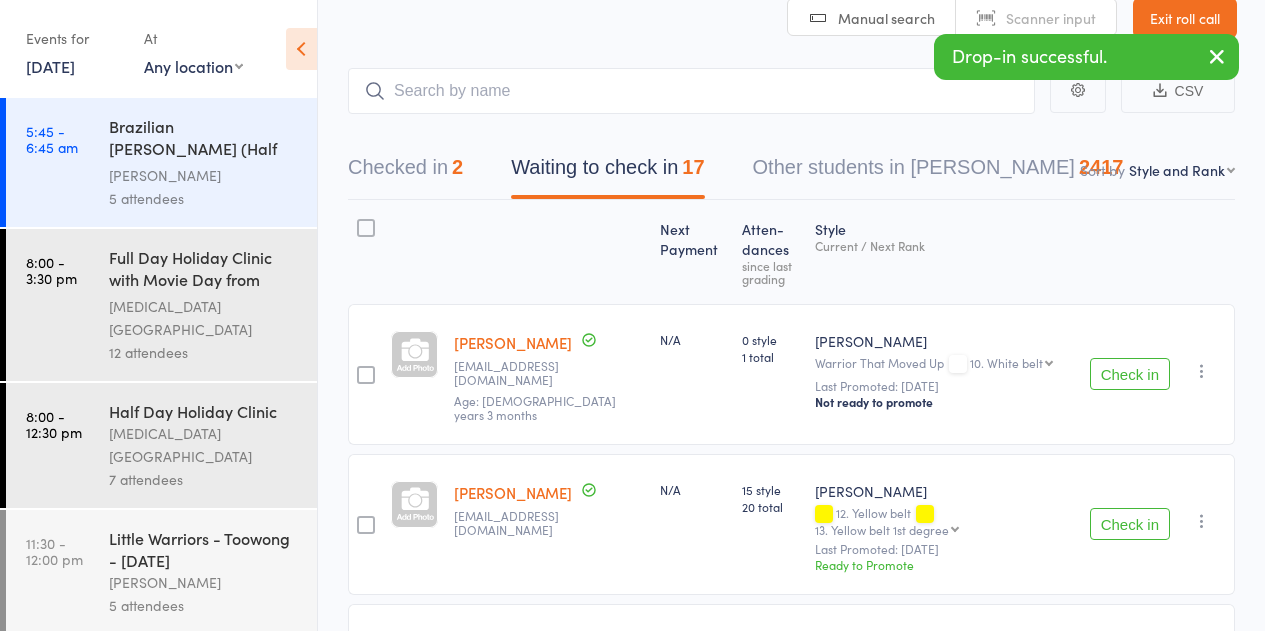 click at bounding box center [549, 252] 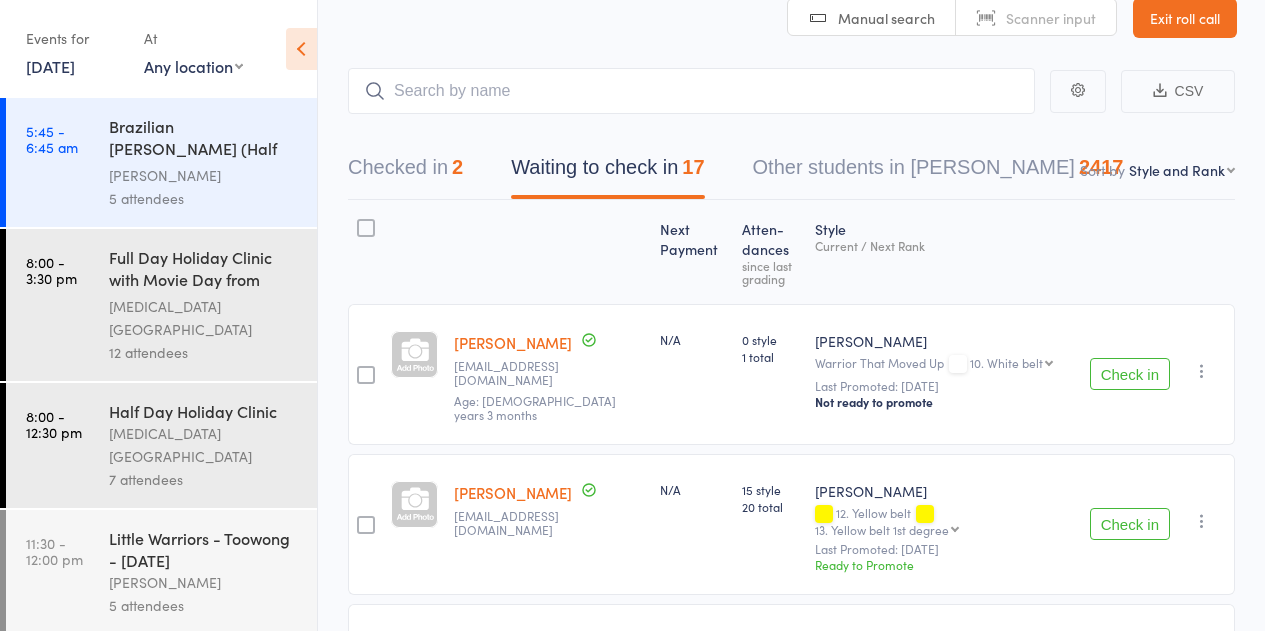 click on "Checked in  2" at bounding box center [405, 172] 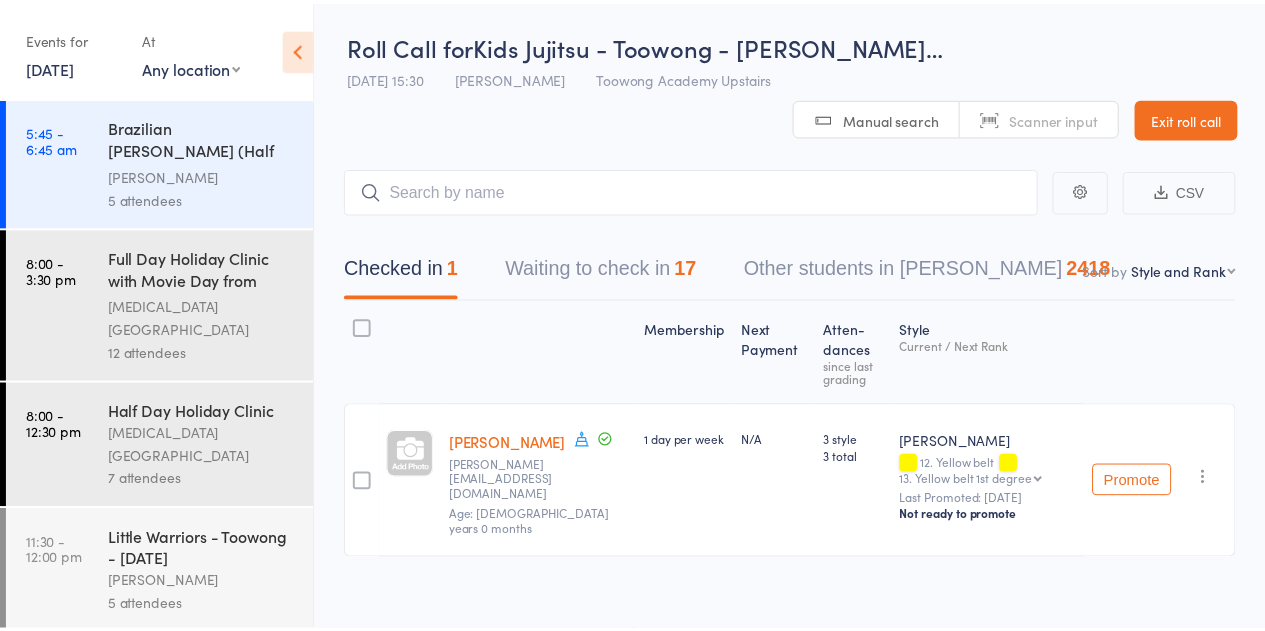 scroll, scrollTop: 0, scrollLeft: 0, axis: both 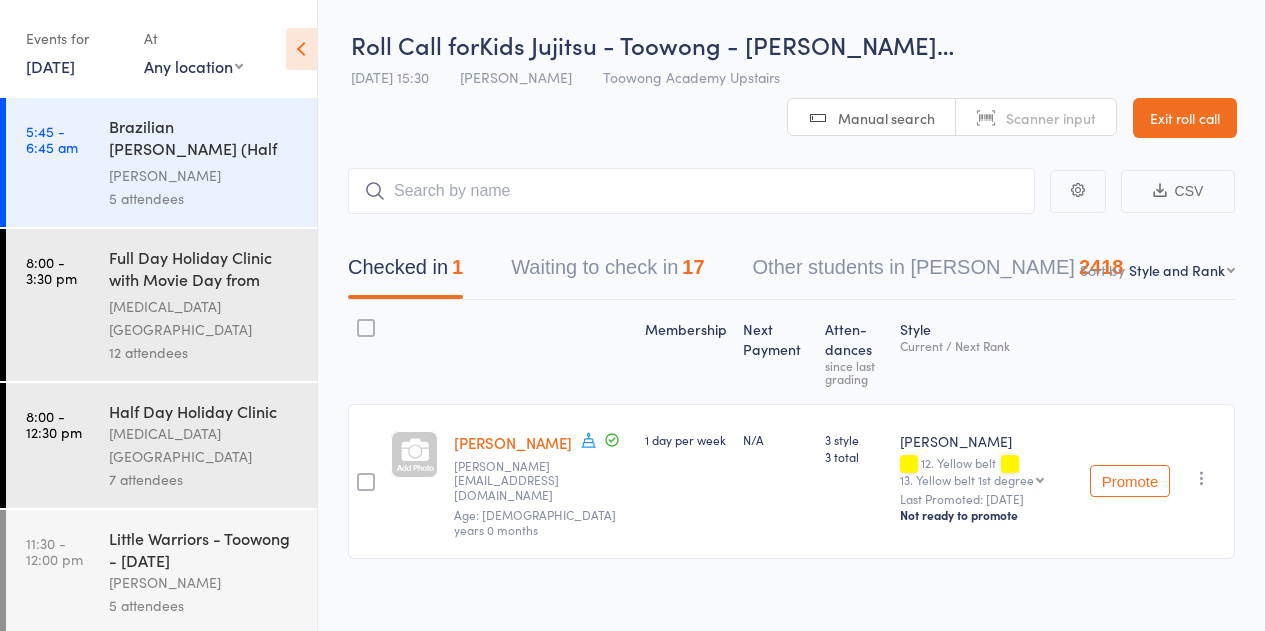 click on "Exit roll call" at bounding box center (1185, 118) 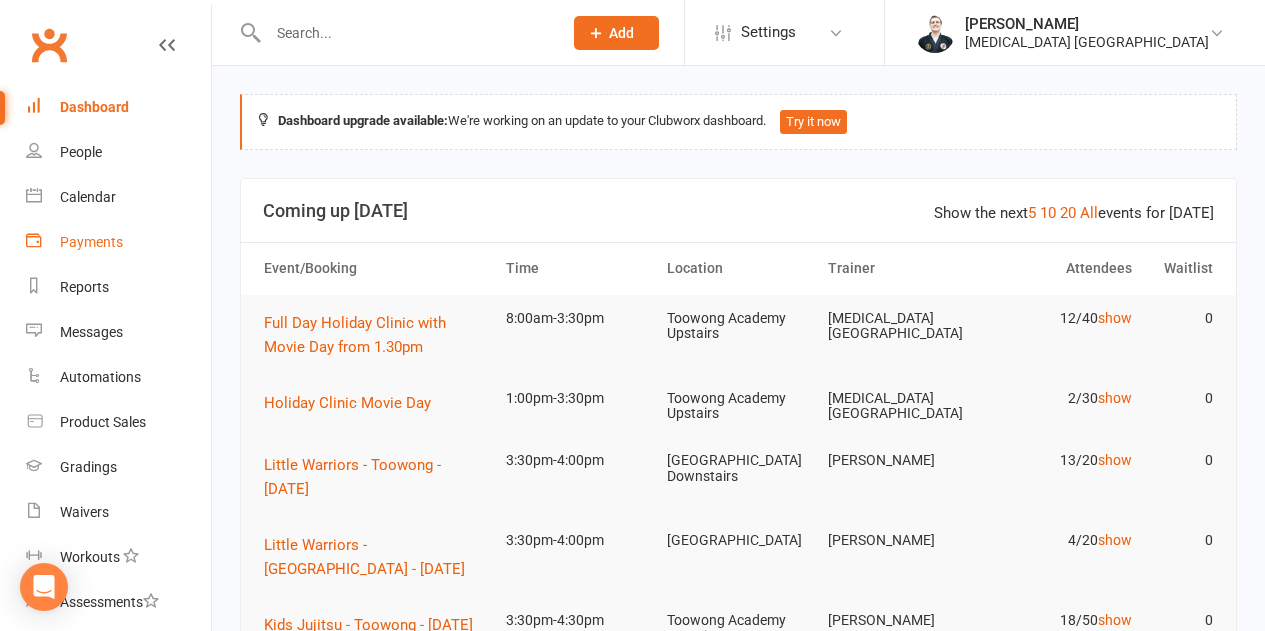 scroll, scrollTop: 0, scrollLeft: 0, axis: both 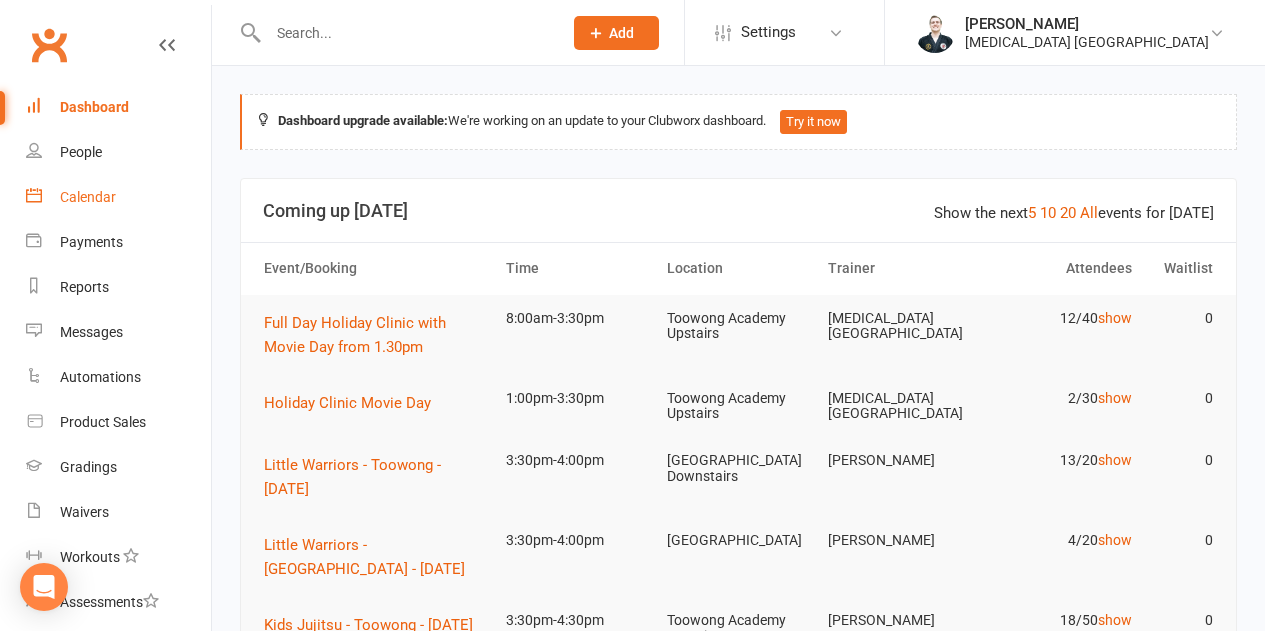click on "Calendar" at bounding box center (118, 197) 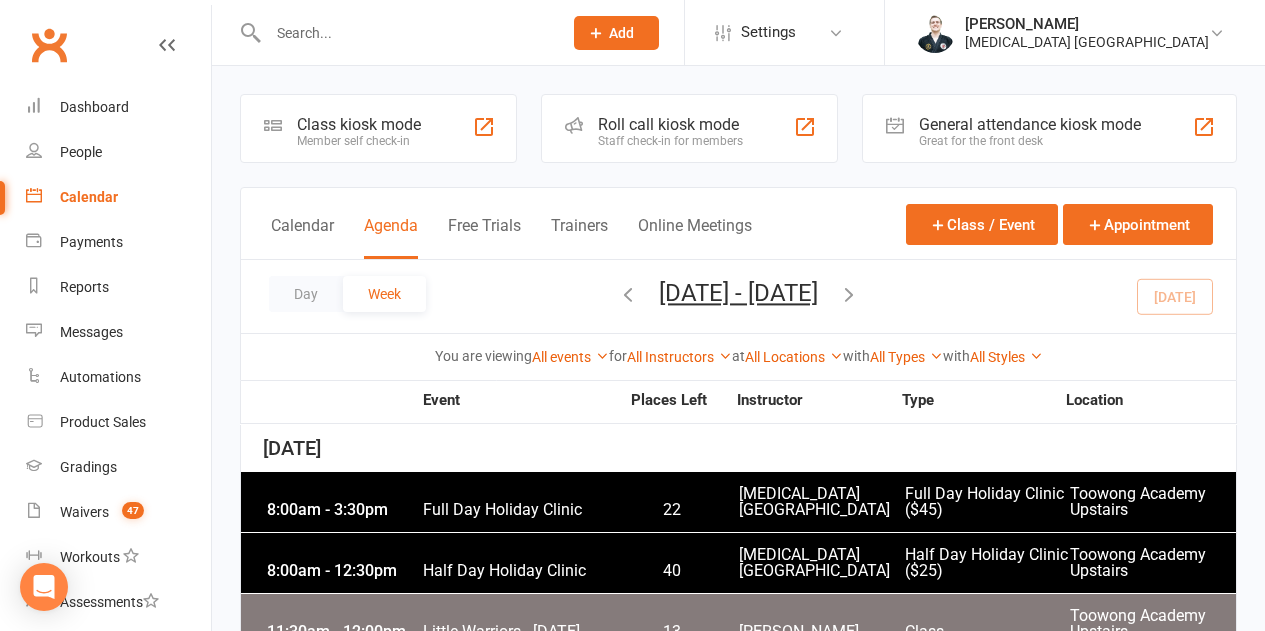 click on "Day Week Jul 6, 2025 - Jul 12, 2025
July 2025
Sun Mon Tue Wed Thu Fri Sat
29
30
01
02
03
04
05
06
07
08
09
10
11
12
13
14
15
16
17
18
19
20
21
22
23
24
25
26
27
28
29
30
31
01
02
03" at bounding box center [738, 296] 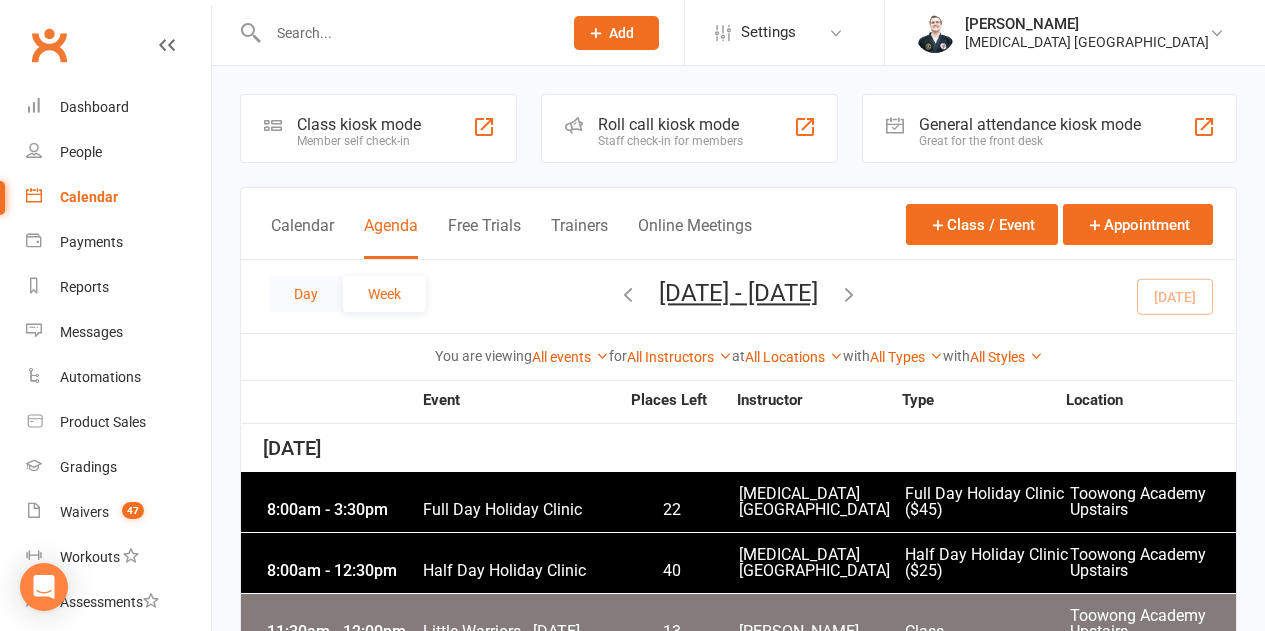 click on "Day" at bounding box center [306, 294] 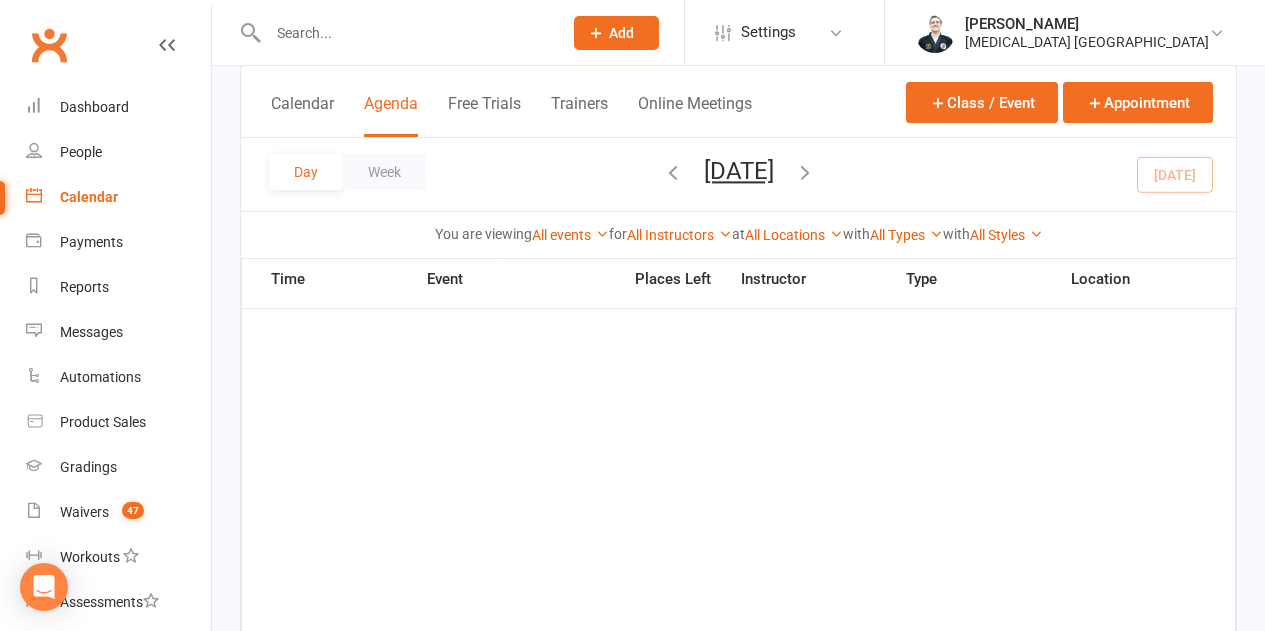 scroll, scrollTop: 1300, scrollLeft: 0, axis: vertical 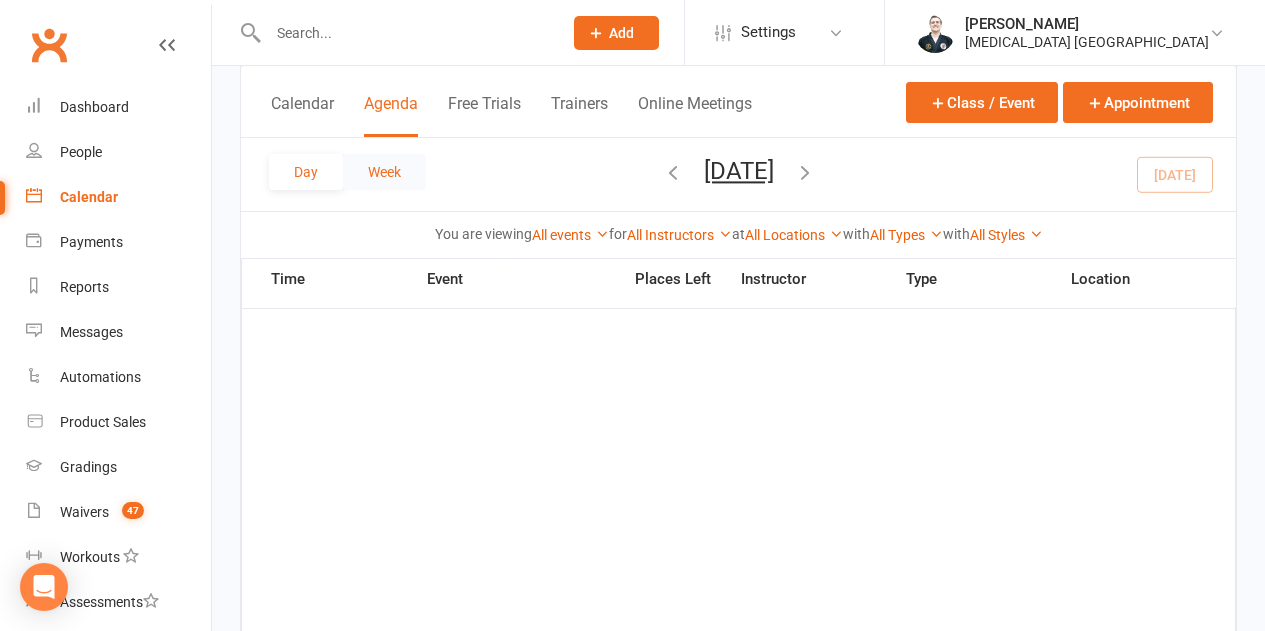 click on "Week" at bounding box center (384, 172) 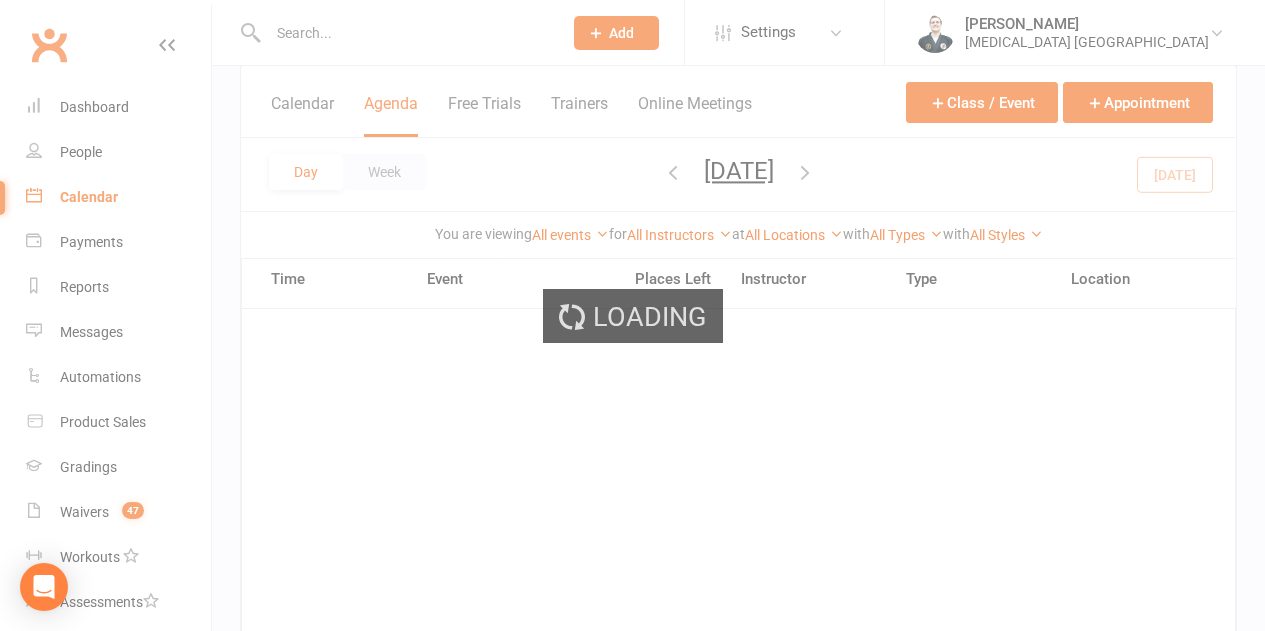 scroll, scrollTop: 0, scrollLeft: 0, axis: both 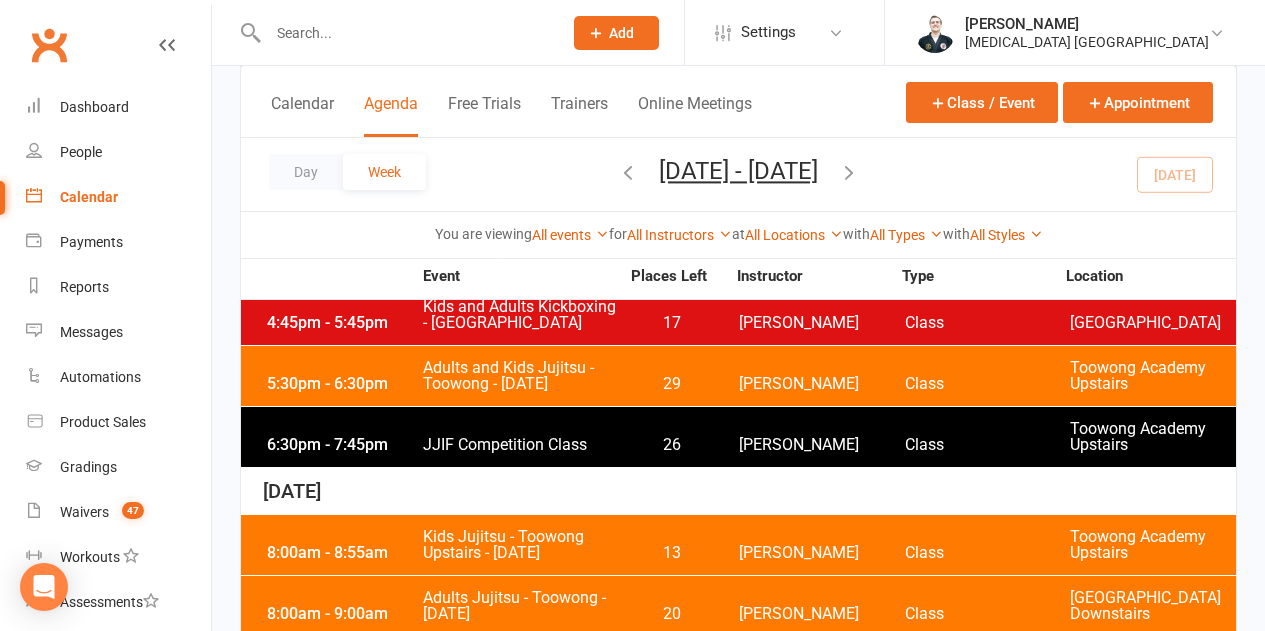 click on "8:00am - 8:55am Kids Jujitsu - Toowong Upstairs - Saturday 13 Quinton Cugola Class Toowong Academy Upstairs" at bounding box center (738, 545) 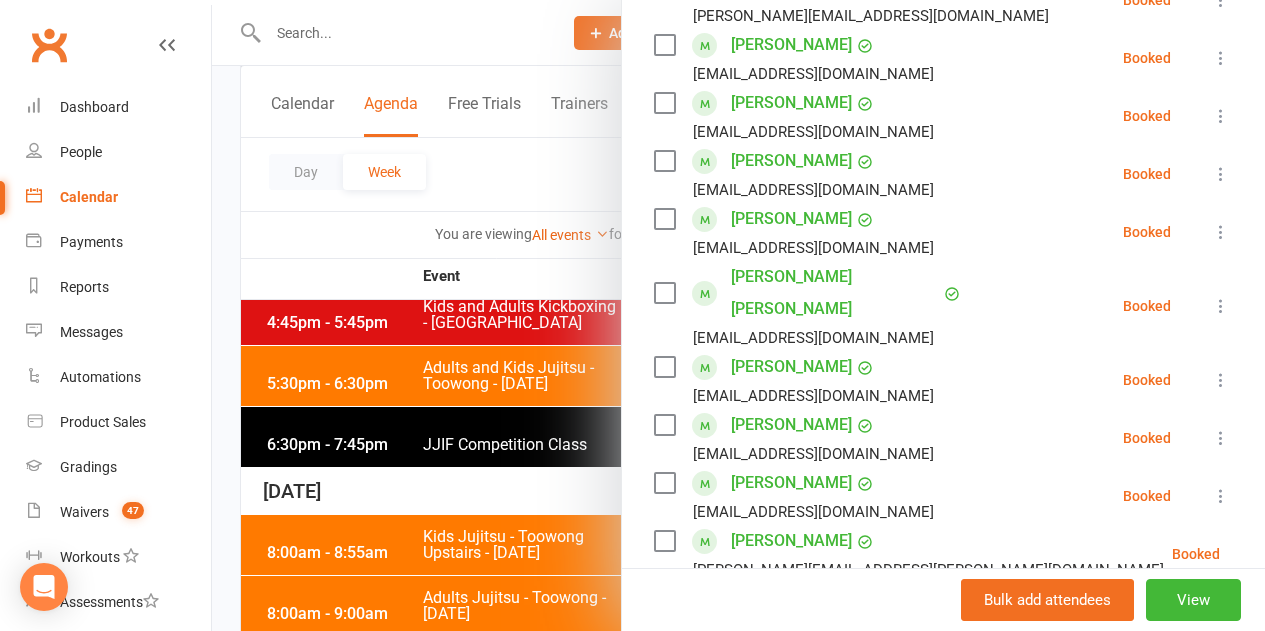 scroll, scrollTop: 200, scrollLeft: 0, axis: vertical 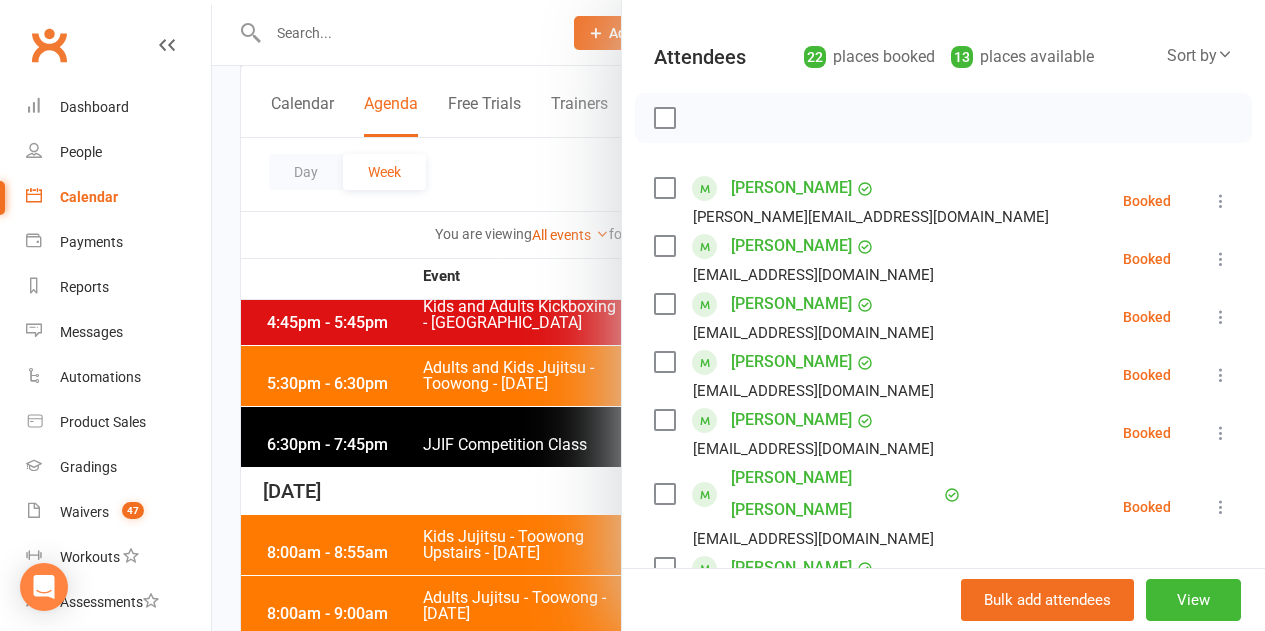 click at bounding box center (738, 315) 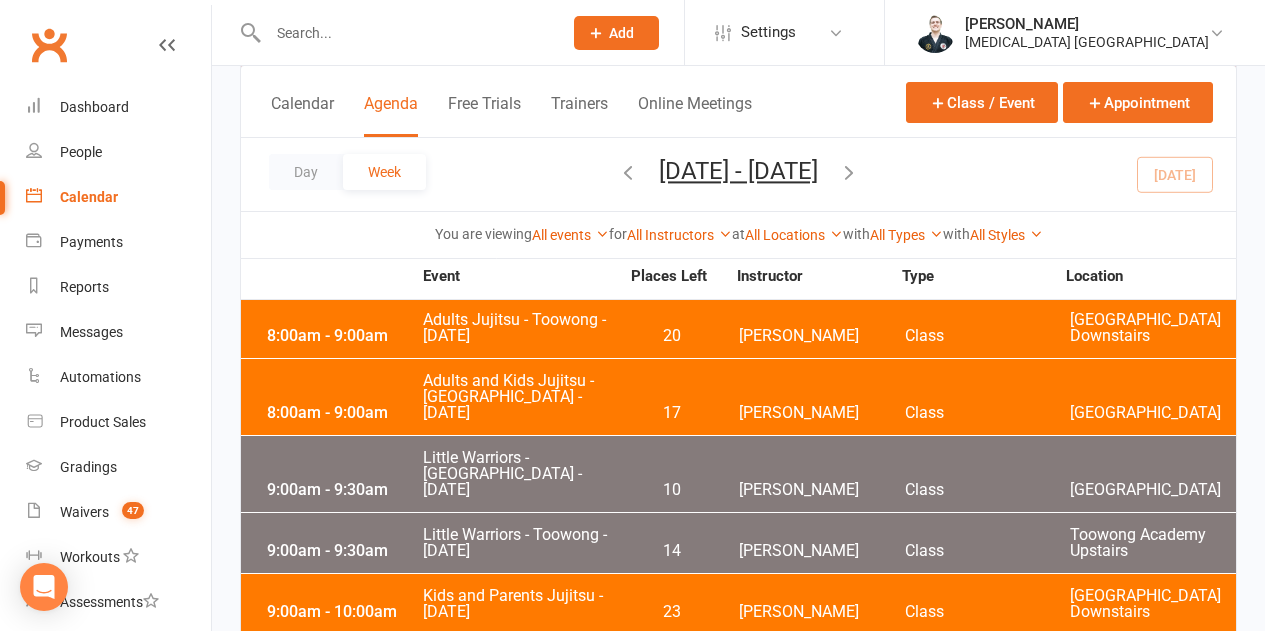 scroll, scrollTop: 5371, scrollLeft: 0, axis: vertical 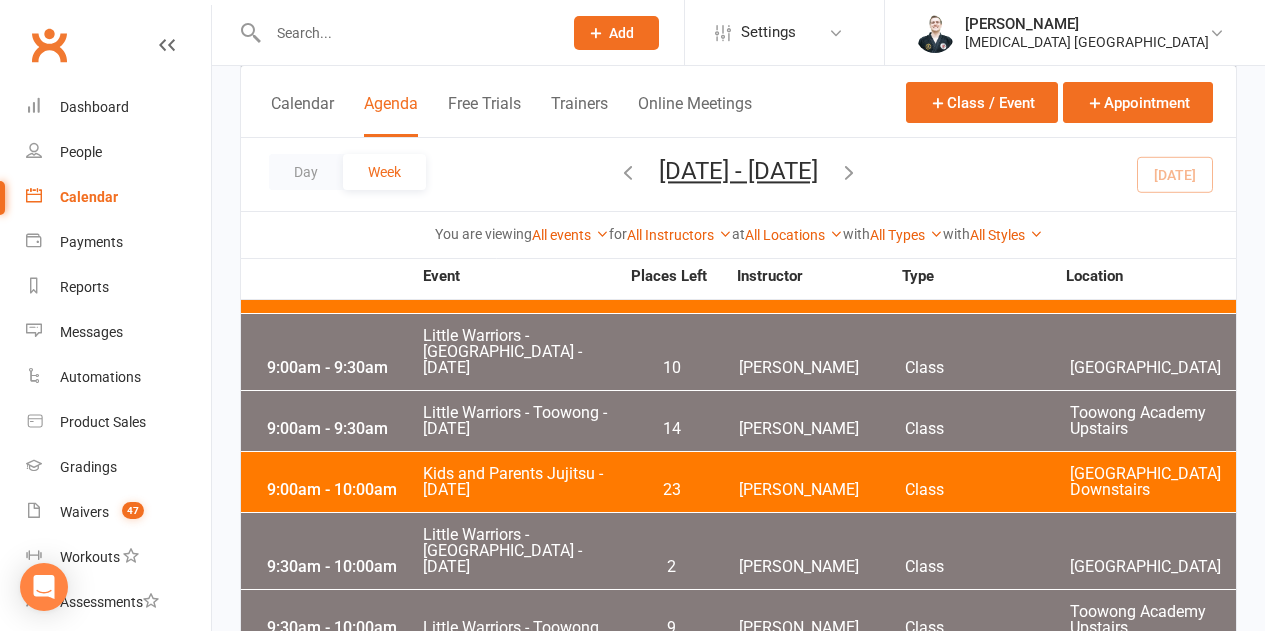 click on "10:00am - 11:00am Kids and Adults Jujitsu - Toowong - Saturday 17 Kyle Elkenhans Class Toowong Academy Downstairs" at bounding box center (738, 681) 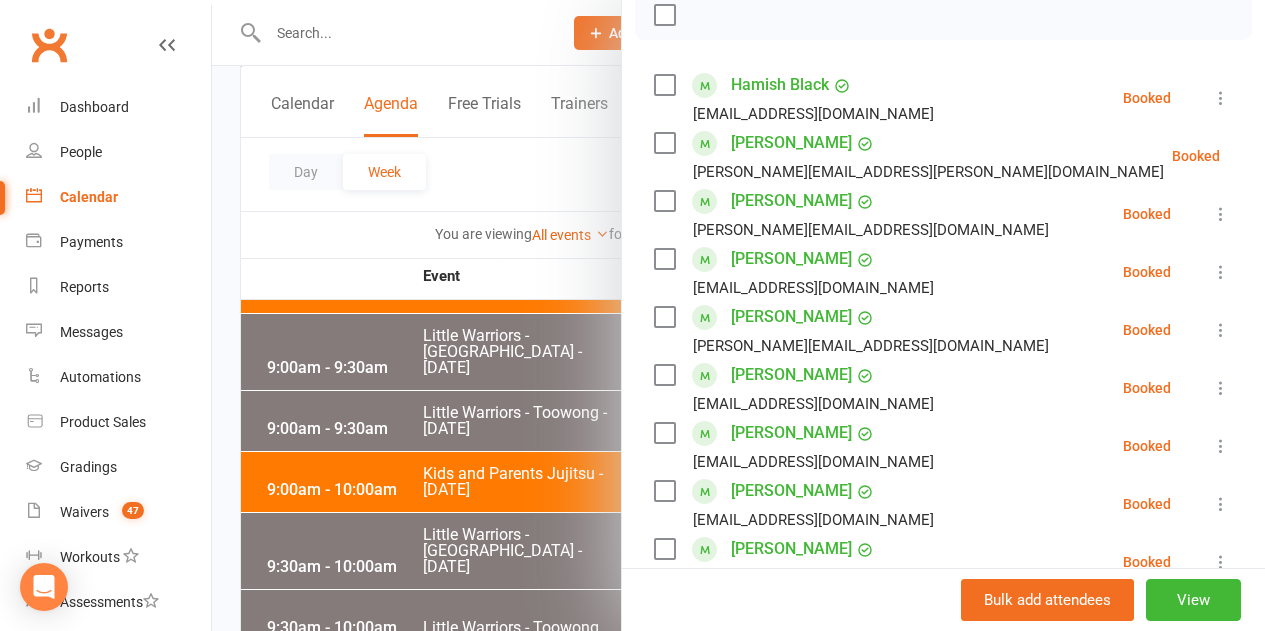 scroll, scrollTop: 400, scrollLeft: 0, axis: vertical 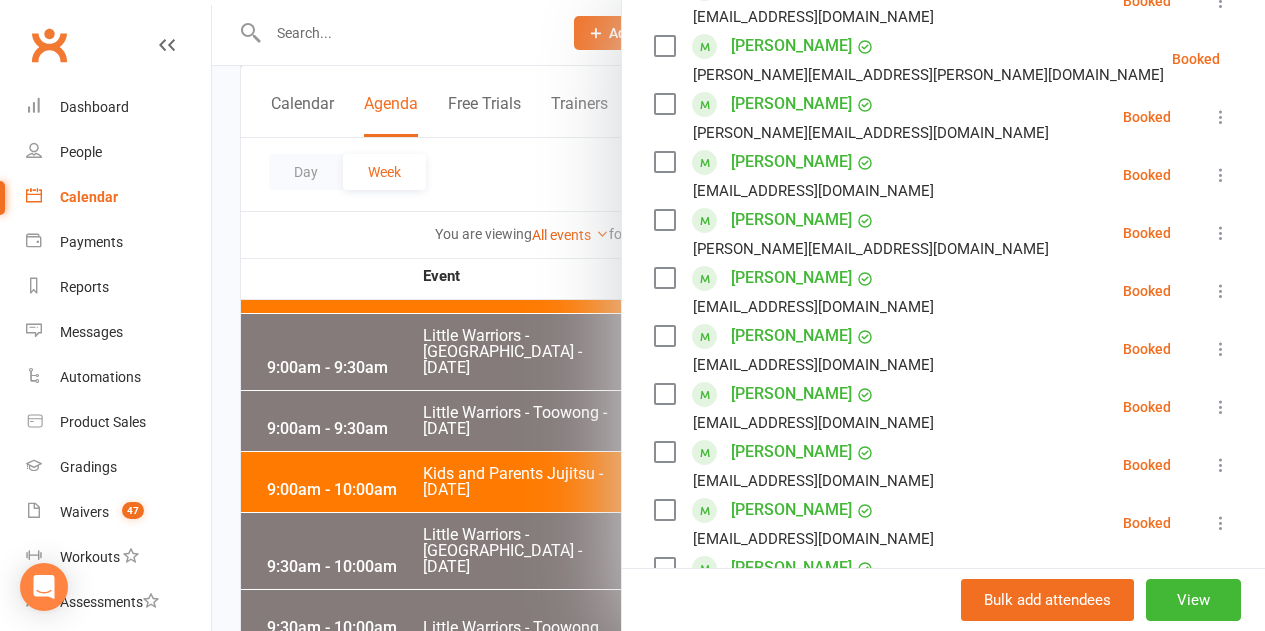 click at bounding box center (738, 315) 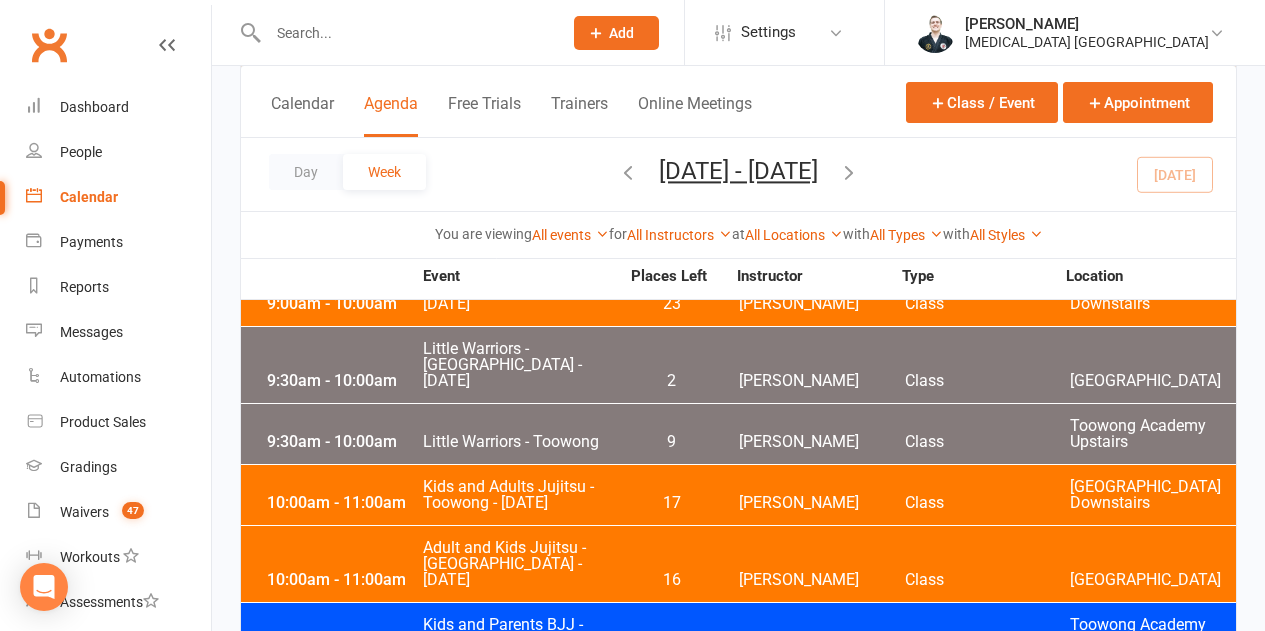 scroll, scrollTop: 5571, scrollLeft: 0, axis: vertical 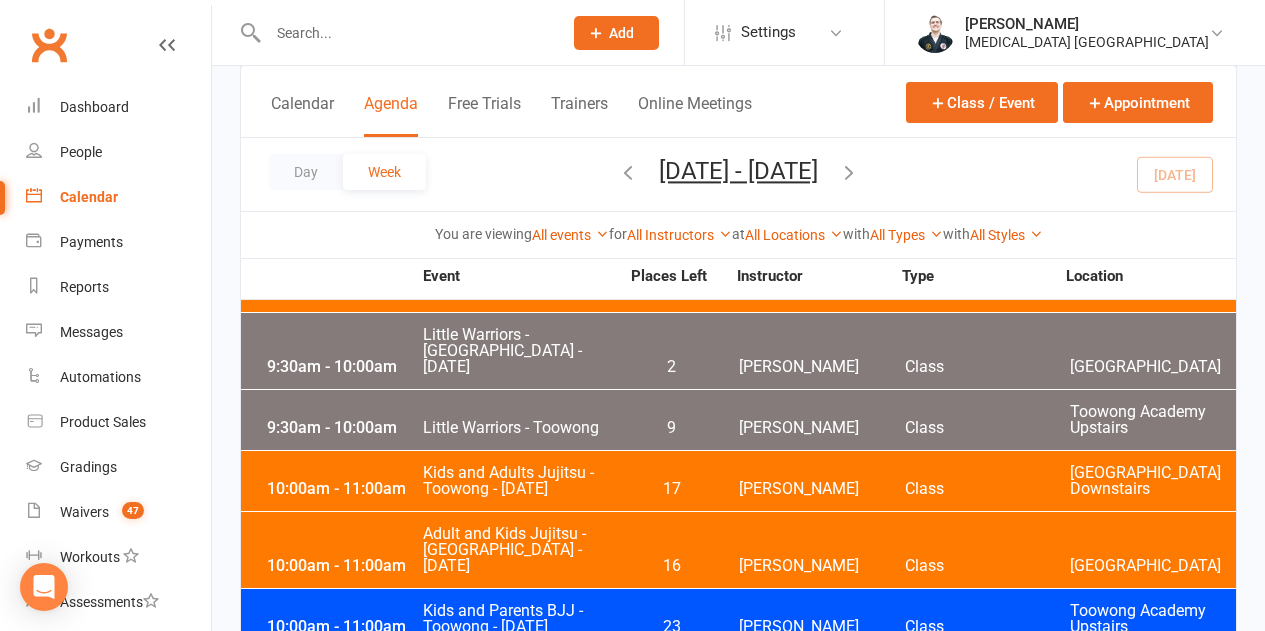 click on "Kids Jujitsu - Toowong Downstairs - Saturday" at bounding box center [520, 680] 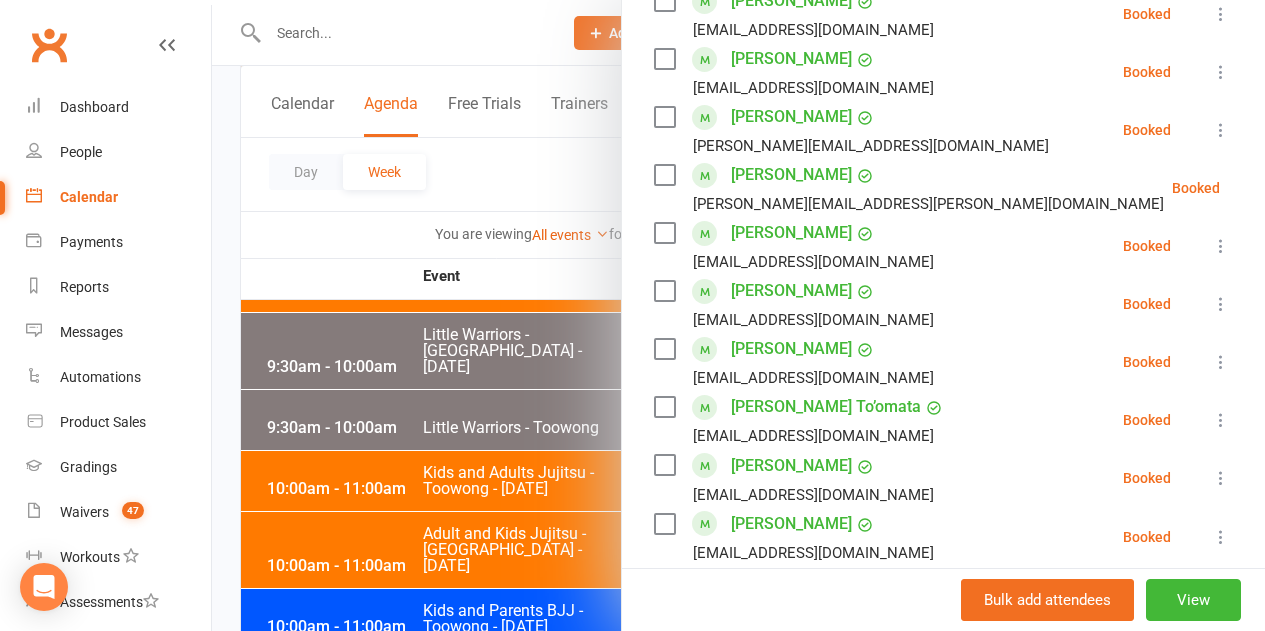 scroll, scrollTop: 800, scrollLeft: 0, axis: vertical 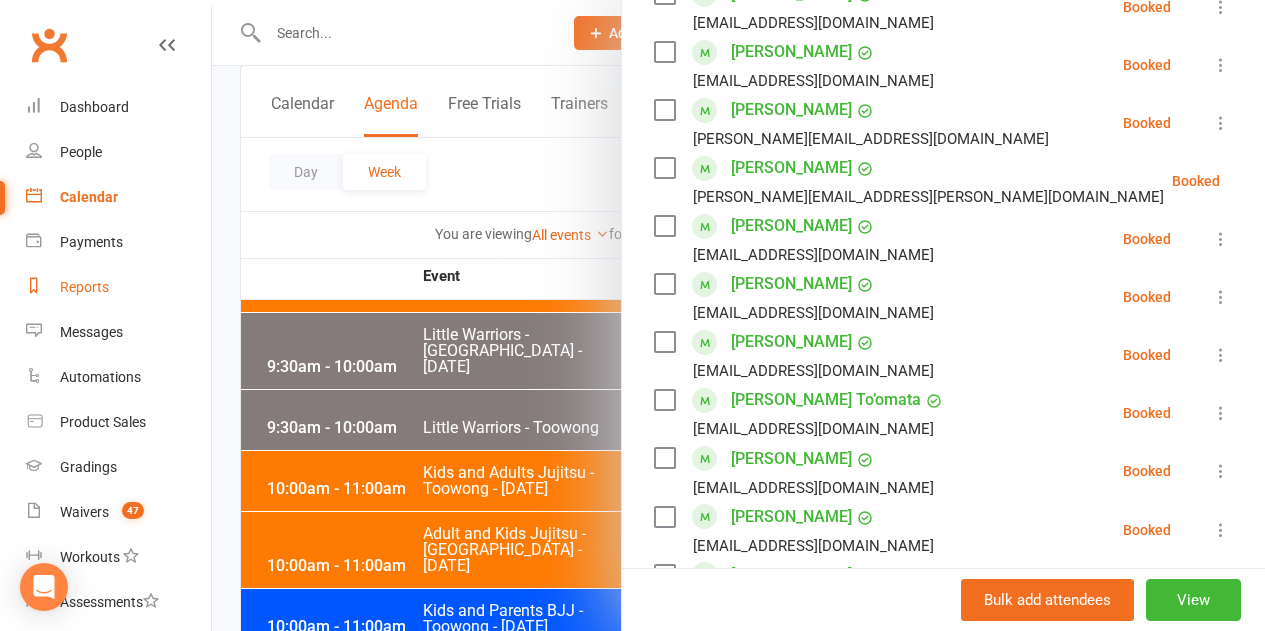 click on "Reports" at bounding box center (118, 287) 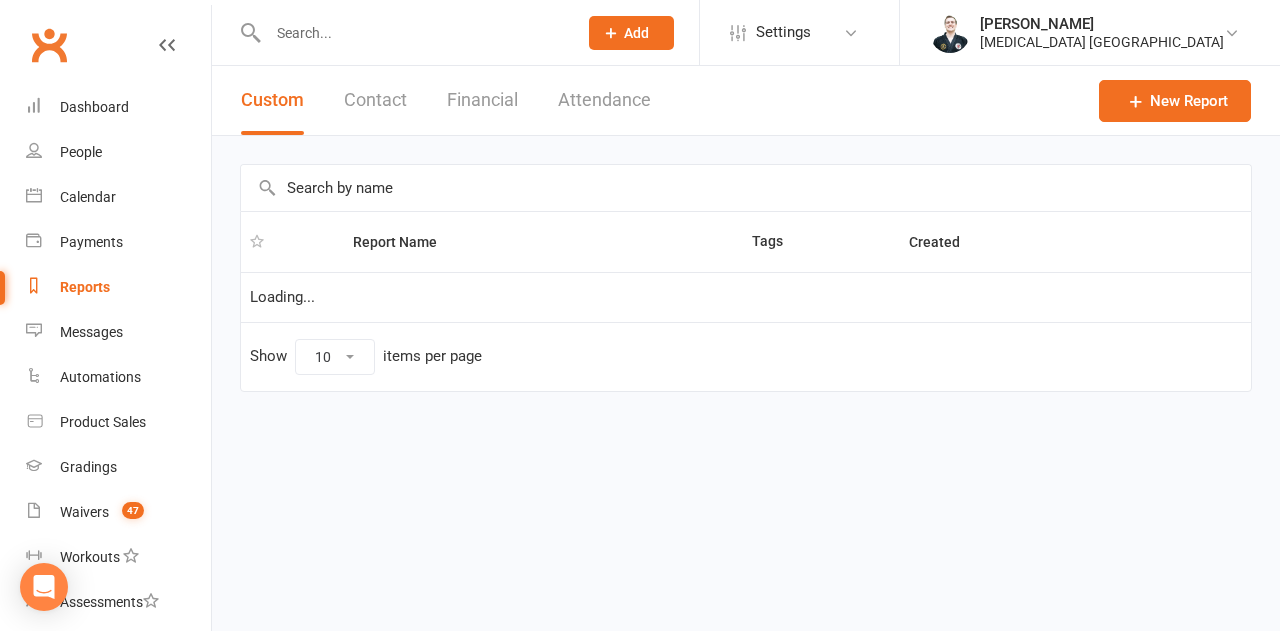 select on "100" 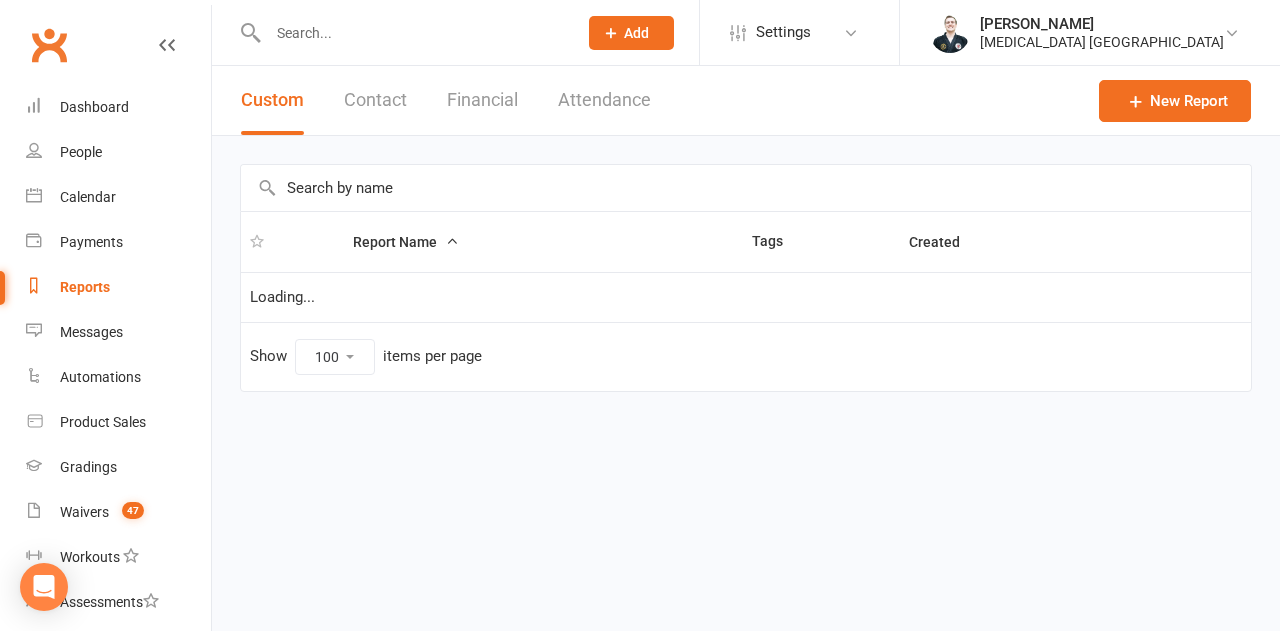 click at bounding box center (412, 33) 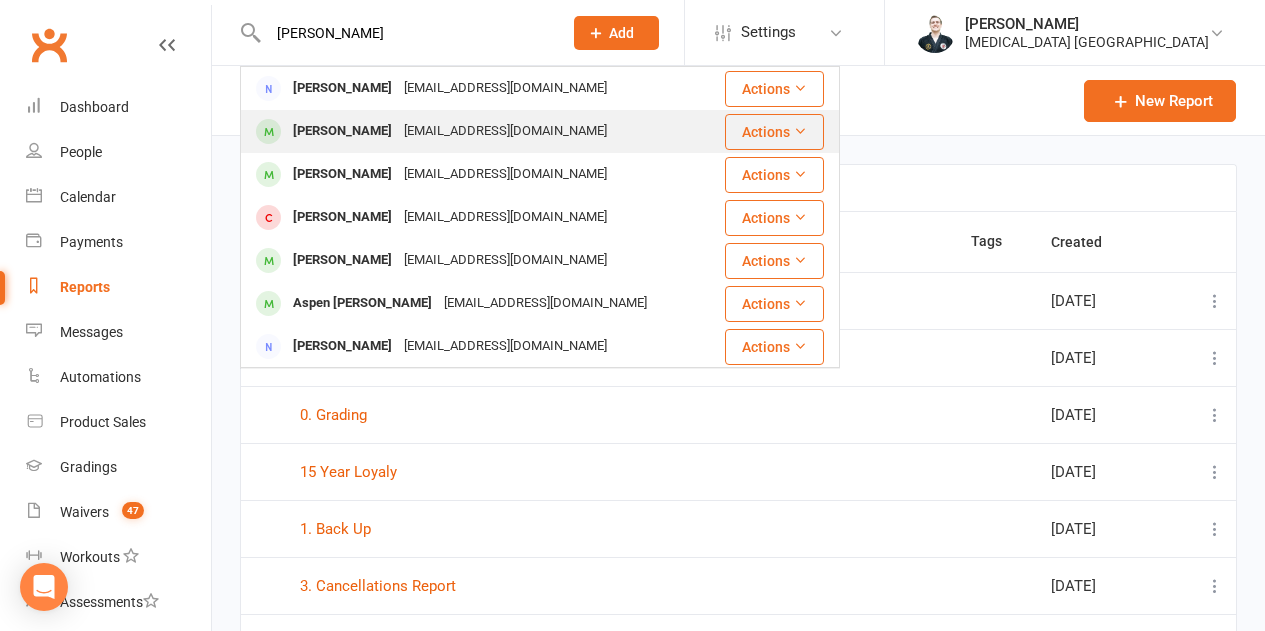 type on "kasper" 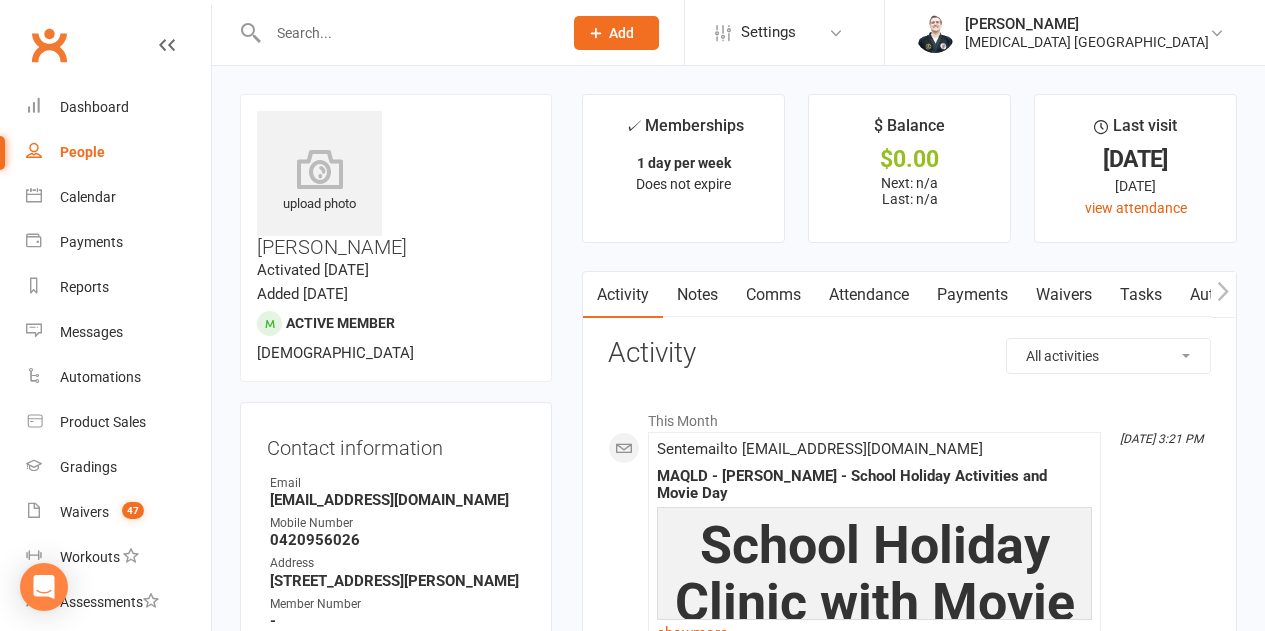 click on "Attendance" at bounding box center (869, 295) 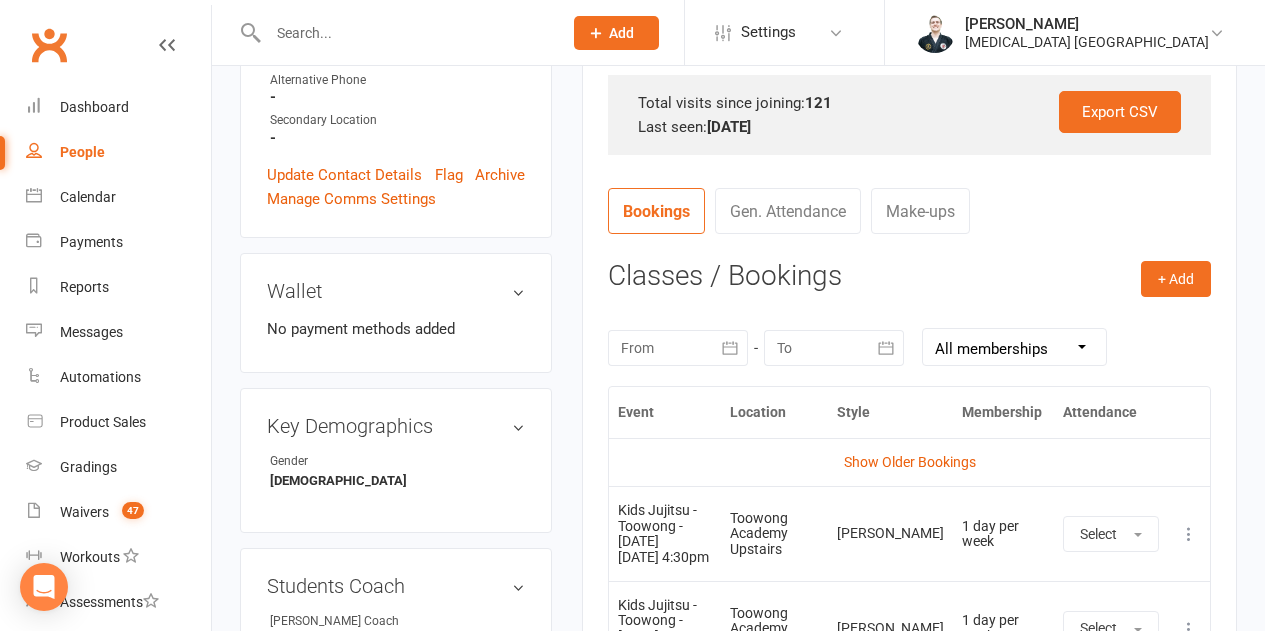 scroll, scrollTop: 800, scrollLeft: 0, axis: vertical 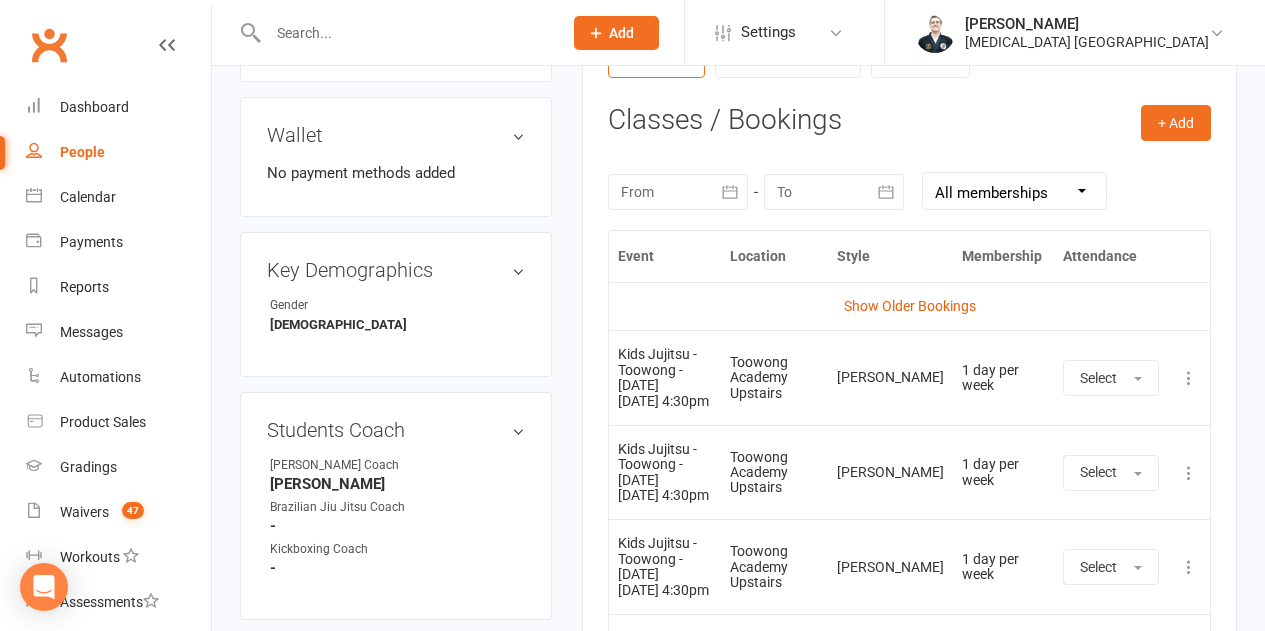 click at bounding box center [678, 192] 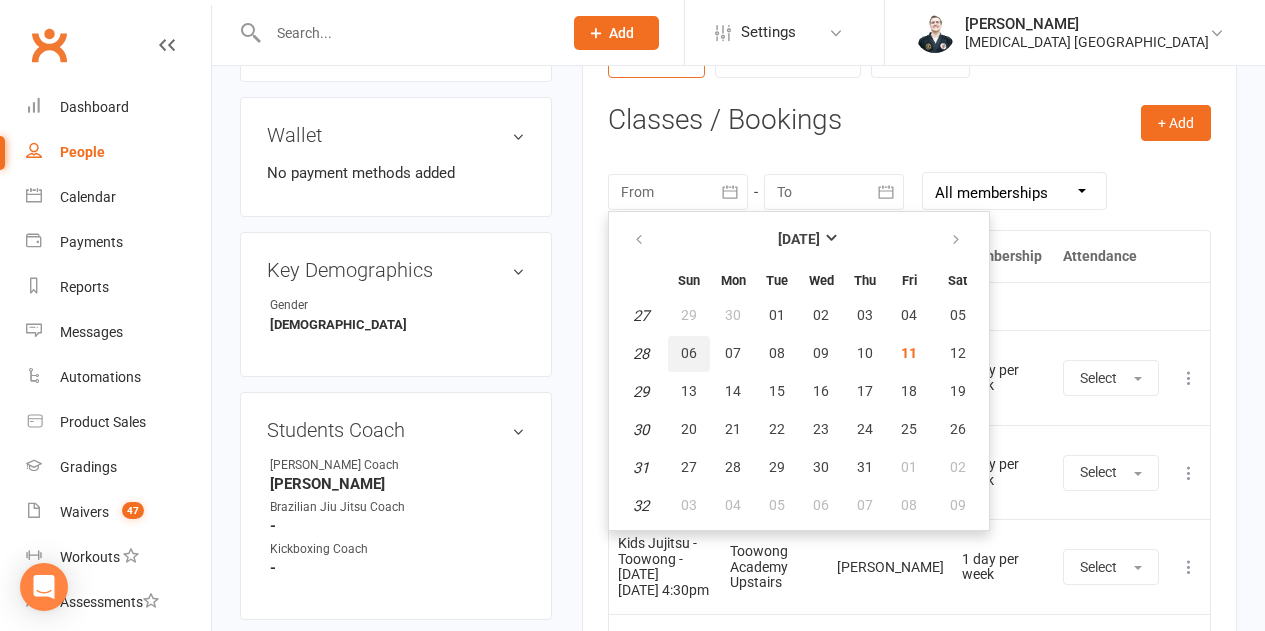click on "06" at bounding box center [689, 353] 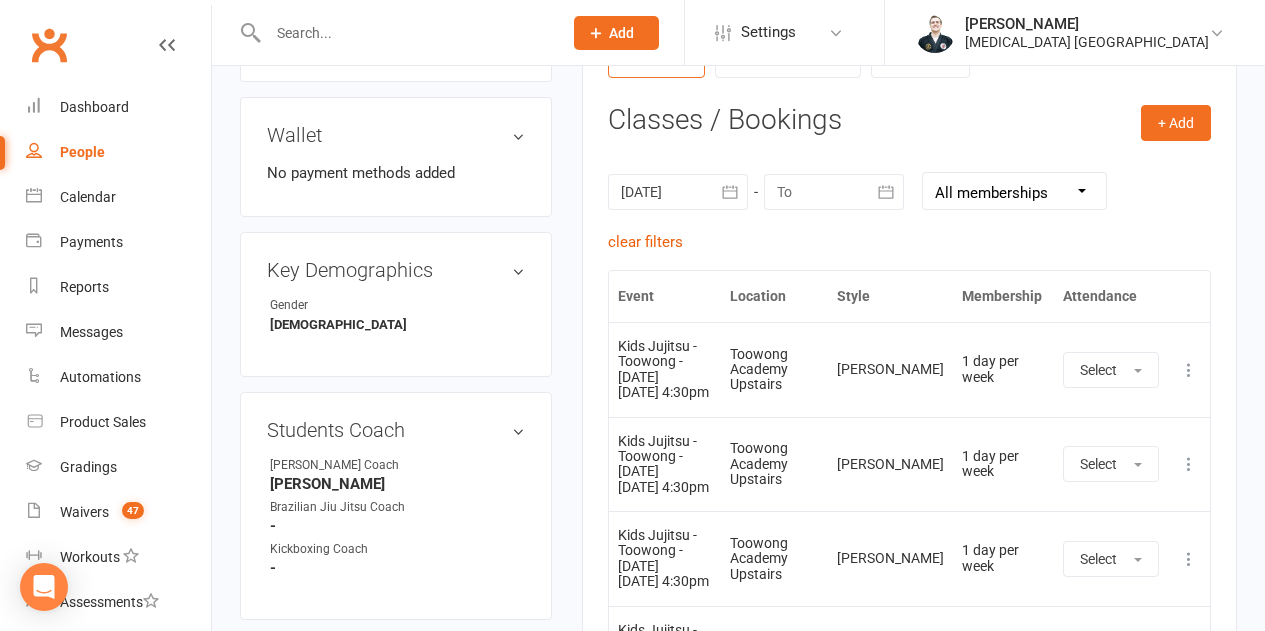 click at bounding box center [1189, 370] 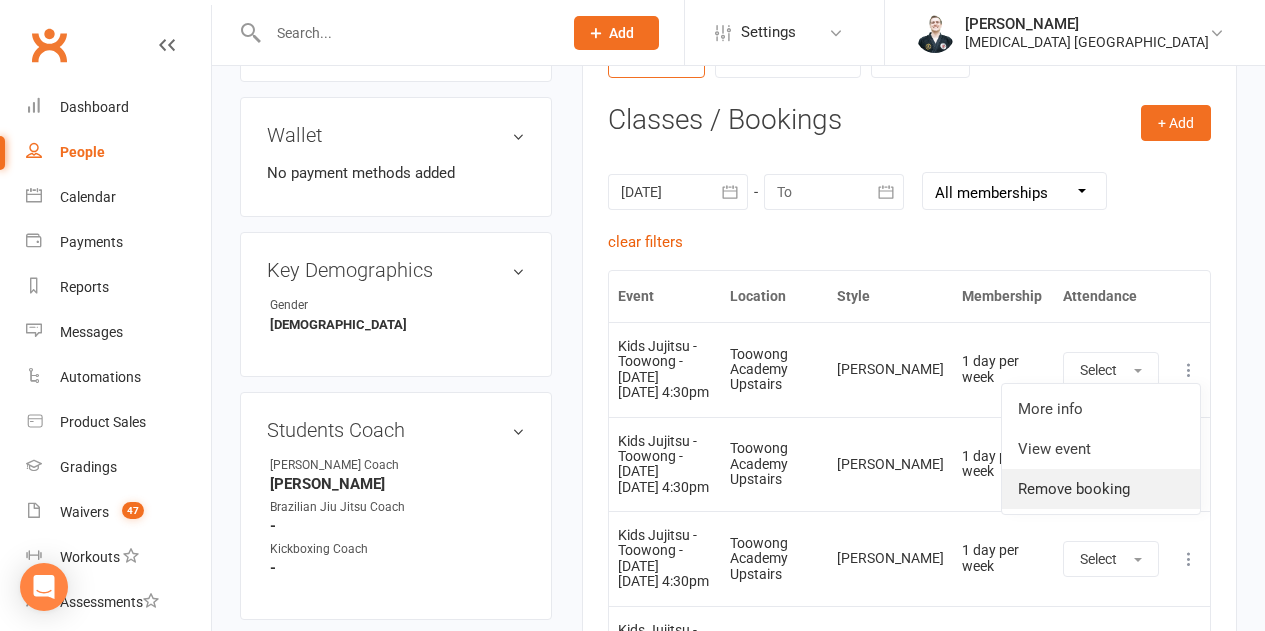 click on "Remove booking" at bounding box center (1101, 489) 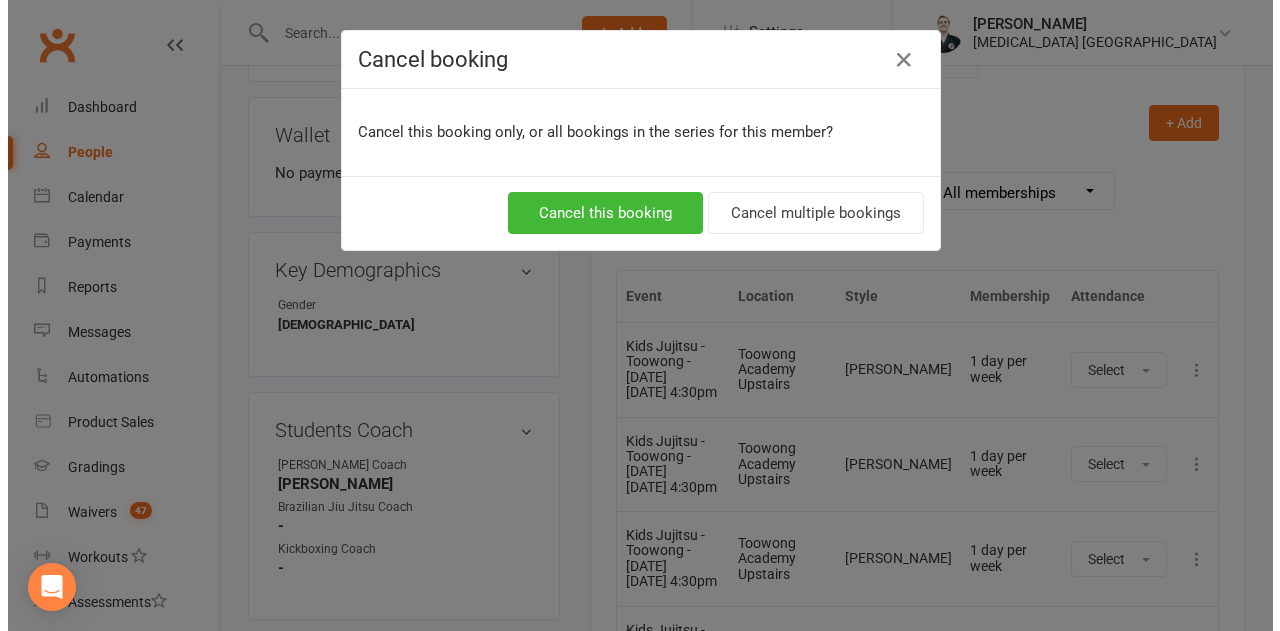scroll, scrollTop: 776, scrollLeft: 0, axis: vertical 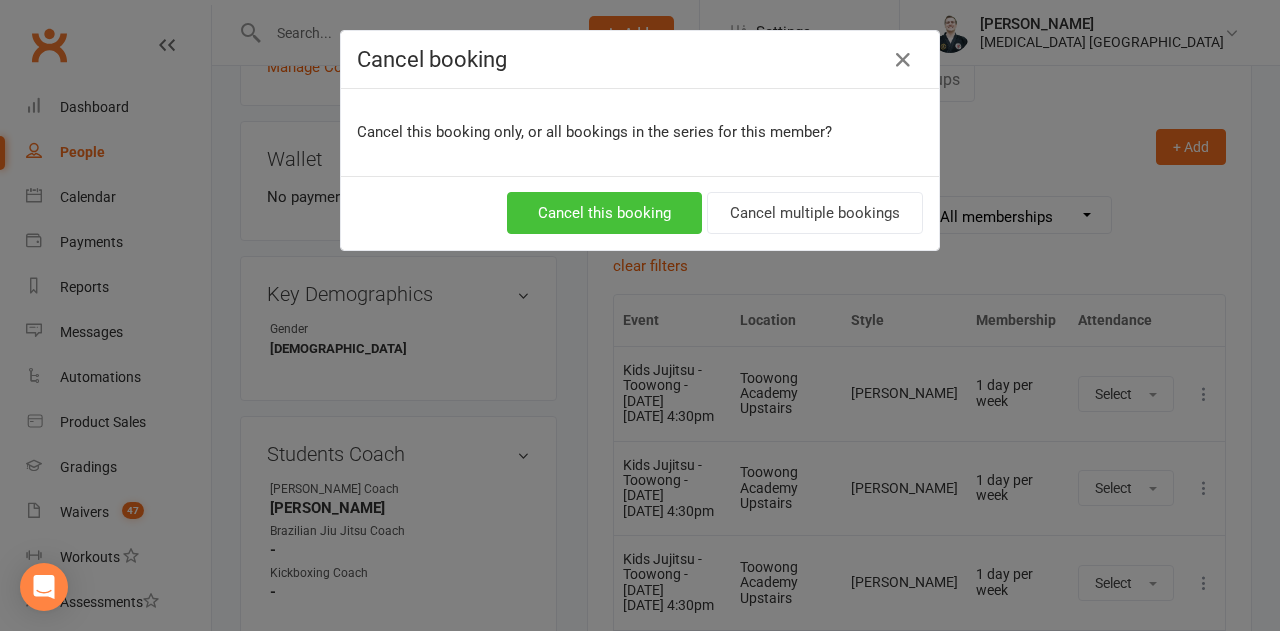 click on "Cancel this booking" at bounding box center [604, 213] 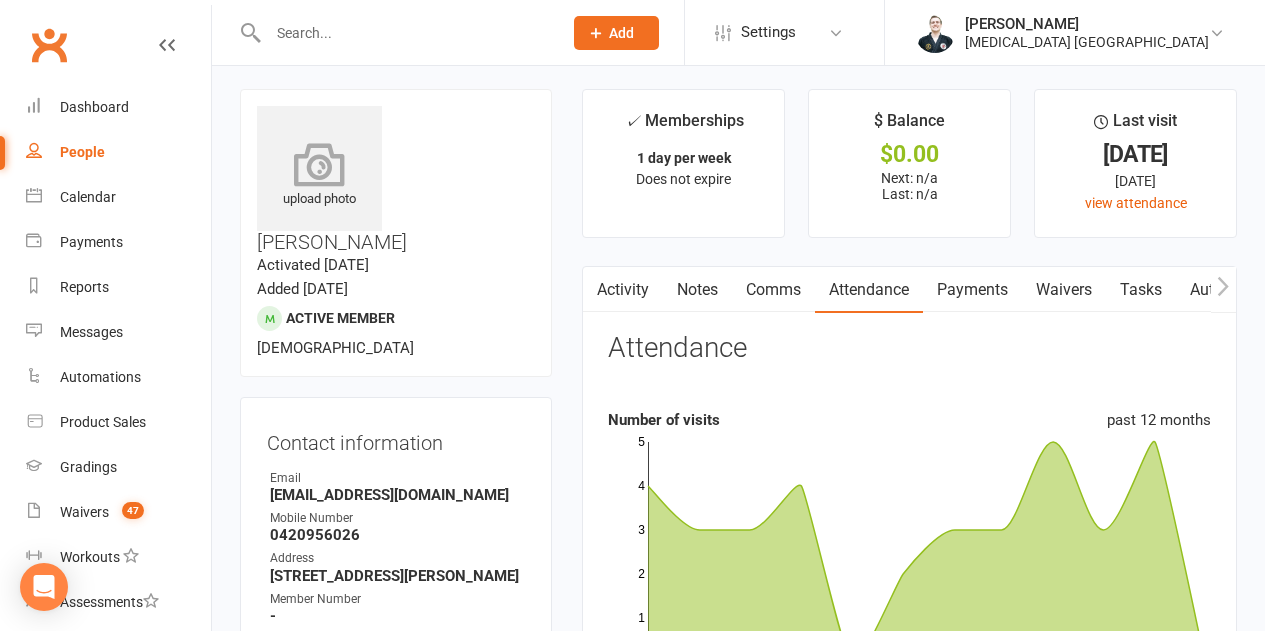 scroll, scrollTop: 0, scrollLeft: 0, axis: both 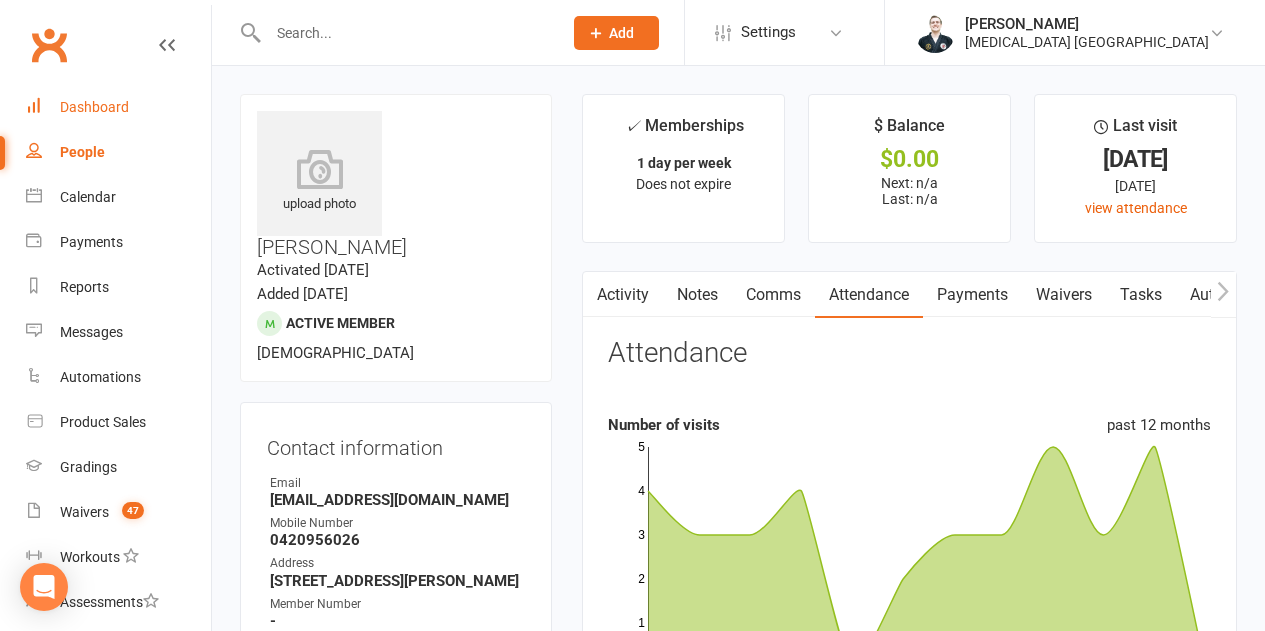 click on "Dashboard" at bounding box center [118, 107] 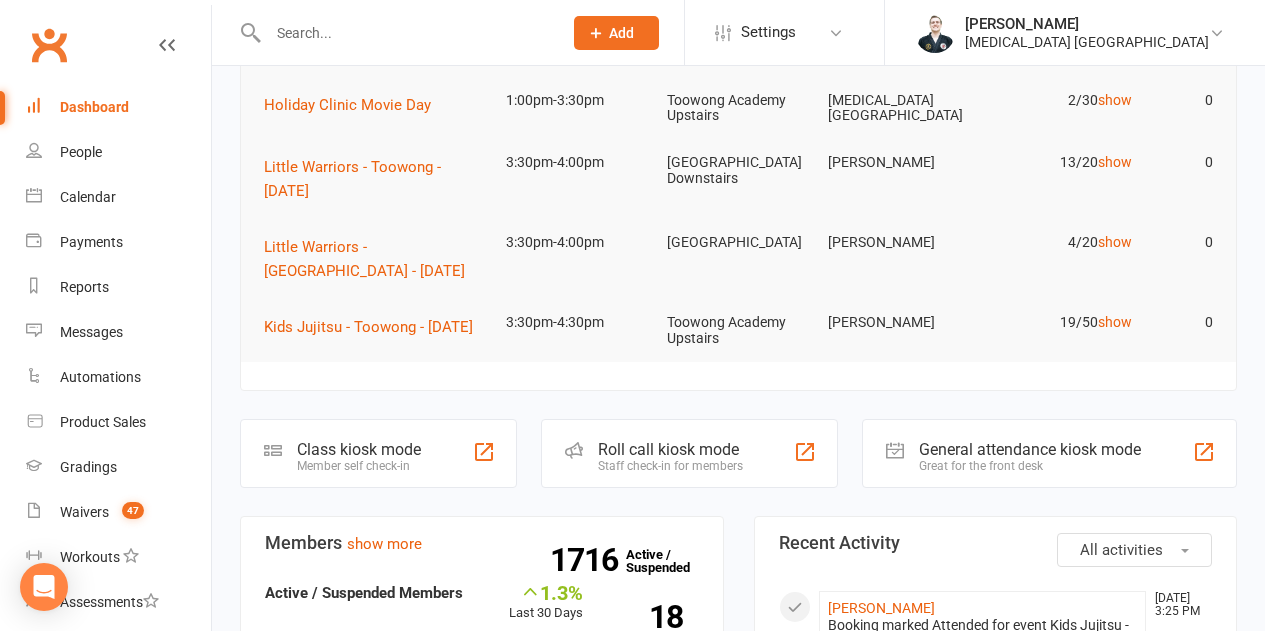 scroll, scrollTop: 300, scrollLeft: 0, axis: vertical 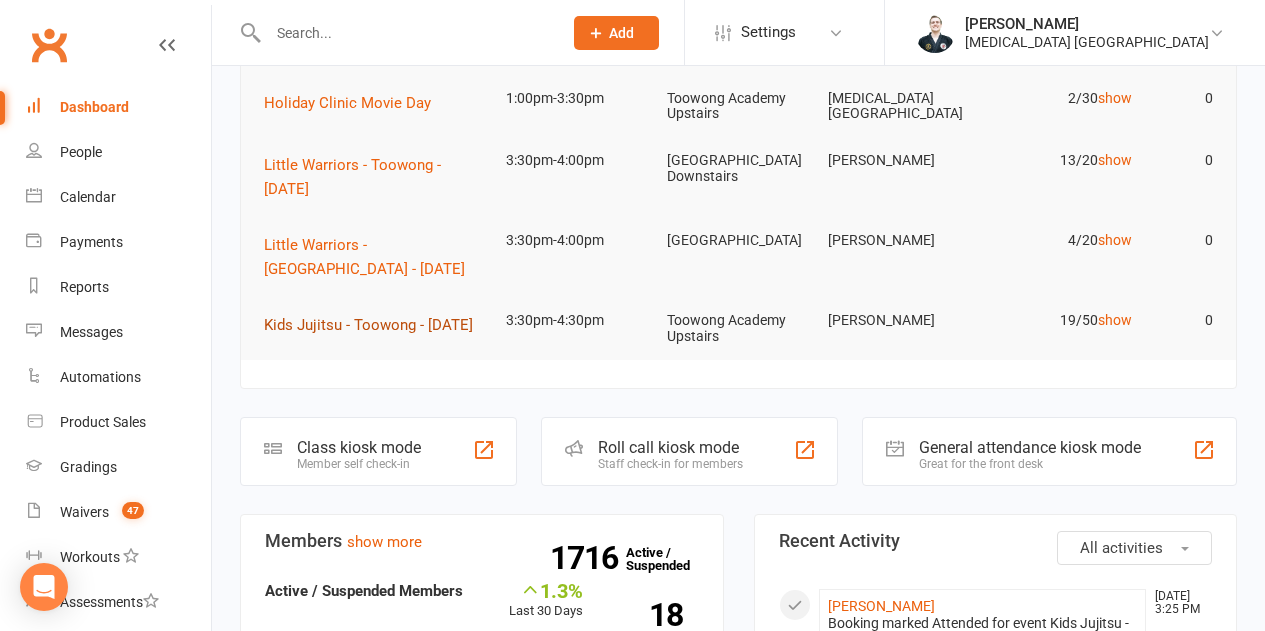 click on "Kids Jujitsu - Toowong - Friday" at bounding box center [376, 325] 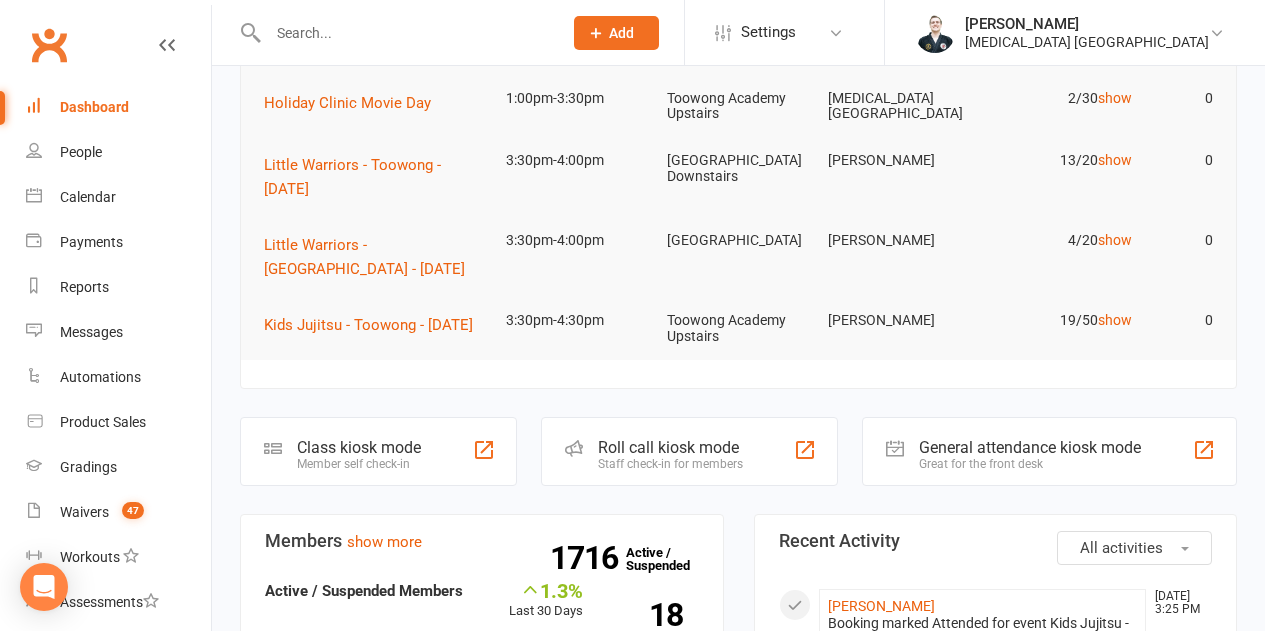 click on "Kids Jujitsu - Toowong - Friday" at bounding box center [376, 325] 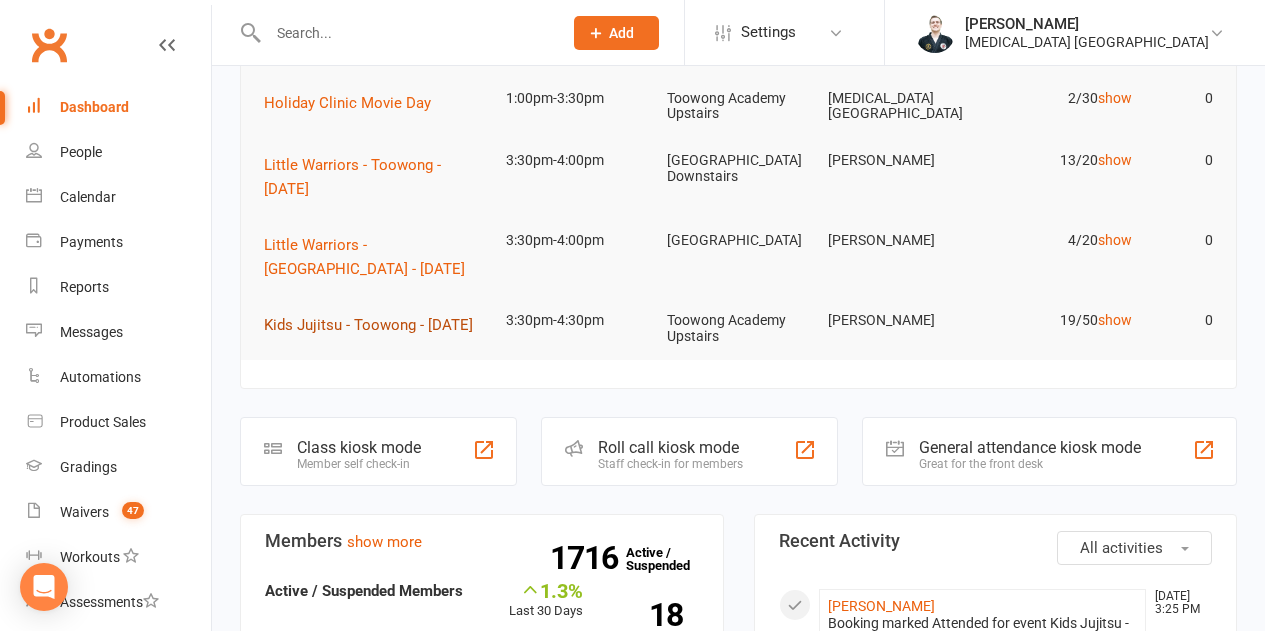 click on "Kids Jujitsu - Toowong - Friday" at bounding box center (368, 325) 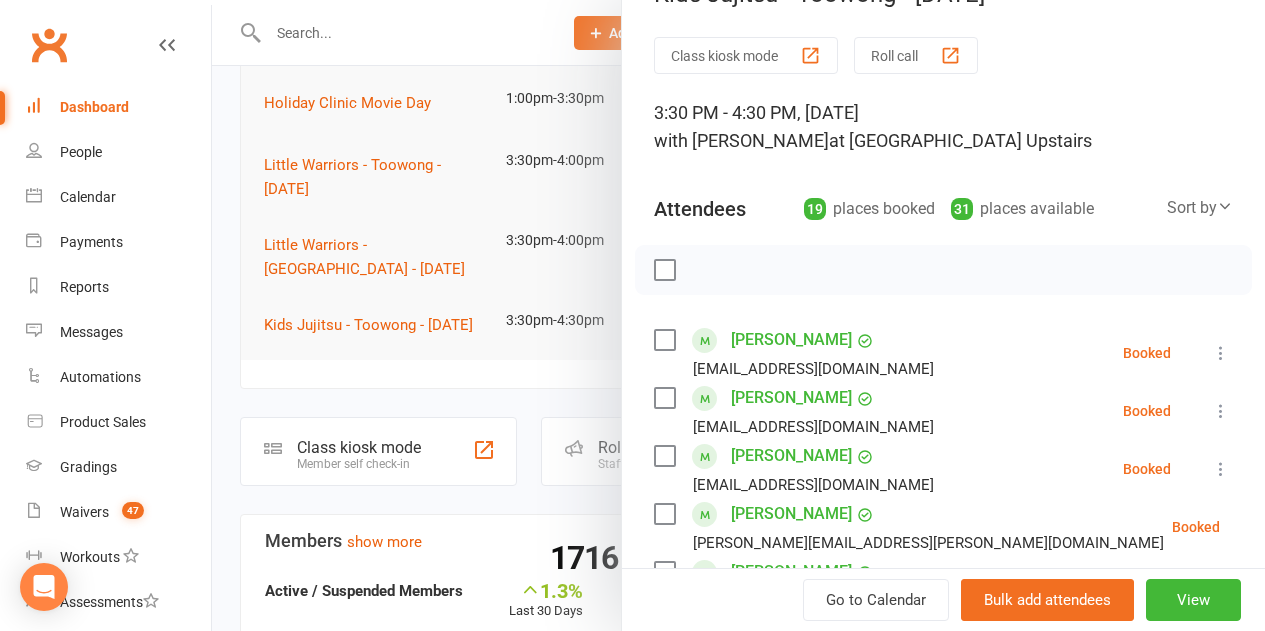 scroll, scrollTop: 0, scrollLeft: 0, axis: both 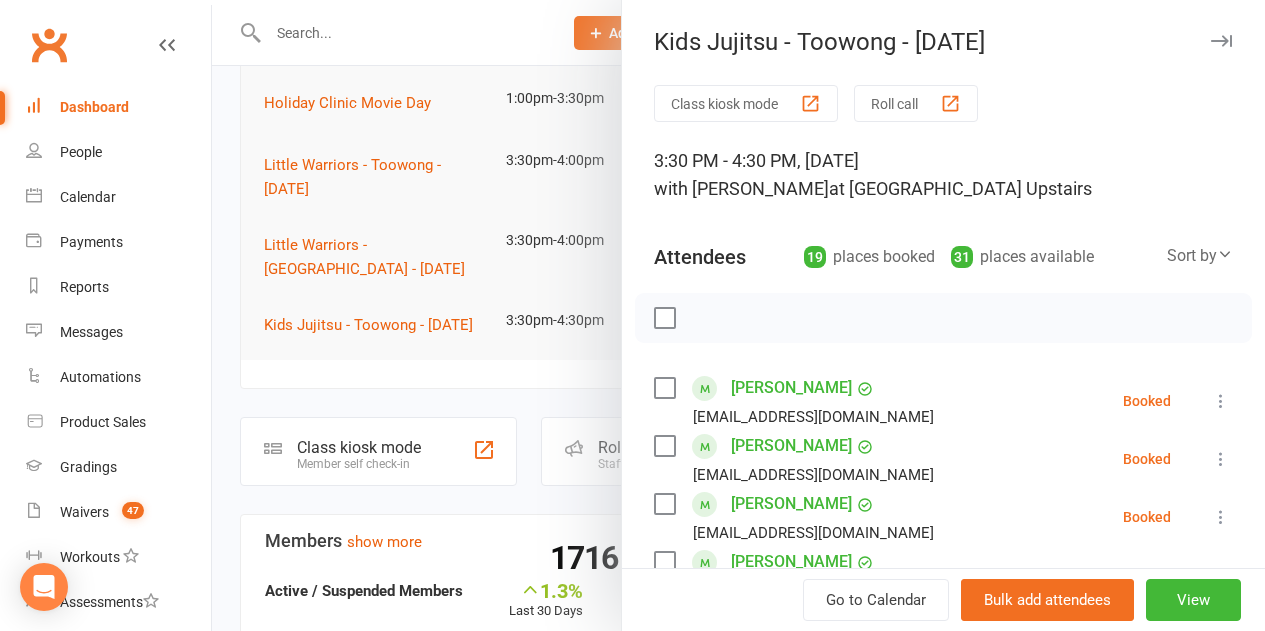 click on "Roll call" at bounding box center (916, 103) 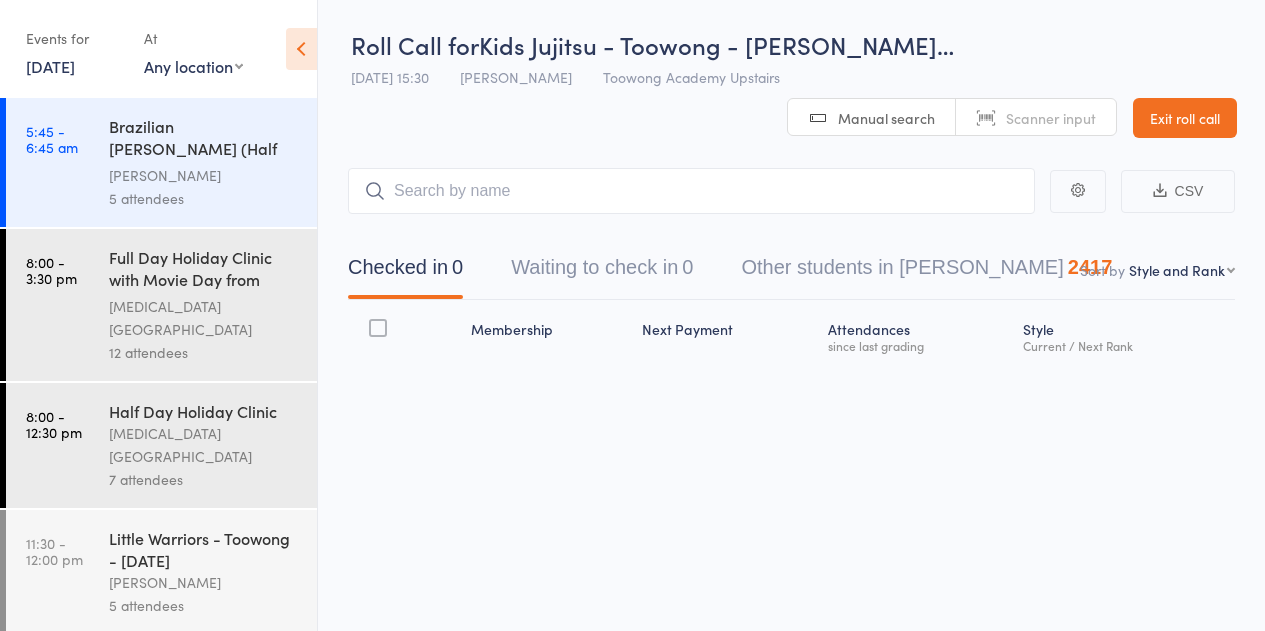 scroll, scrollTop: 0, scrollLeft: 0, axis: both 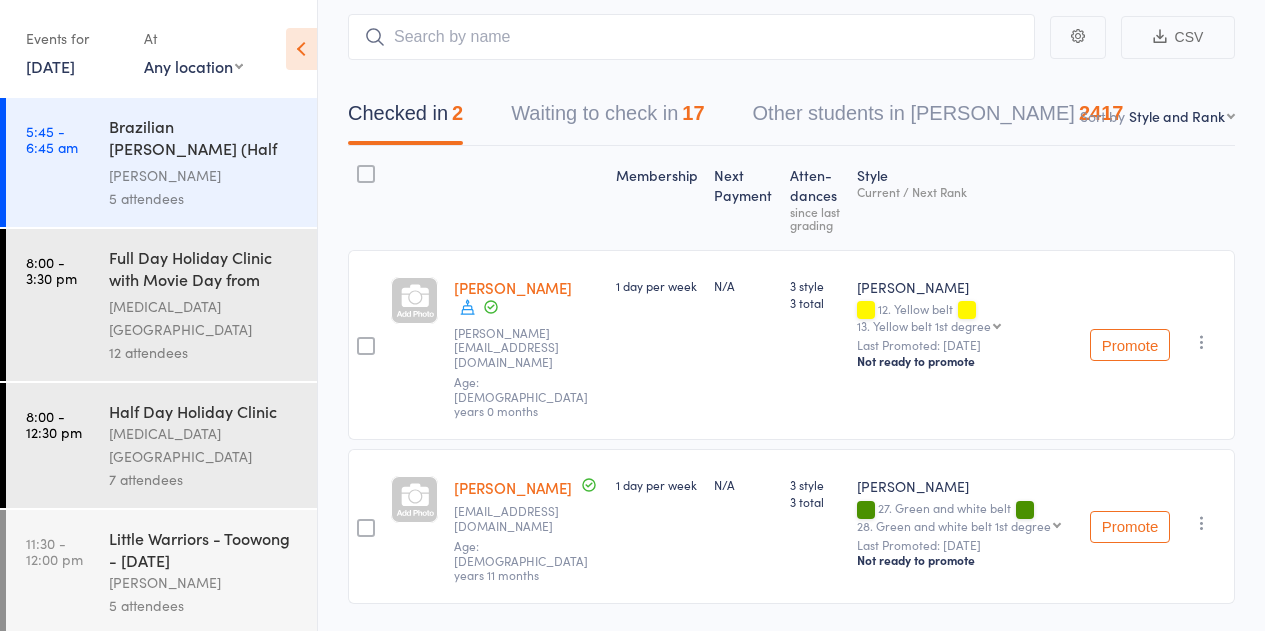 click on "Waiting to check in  17" at bounding box center (607, 118) 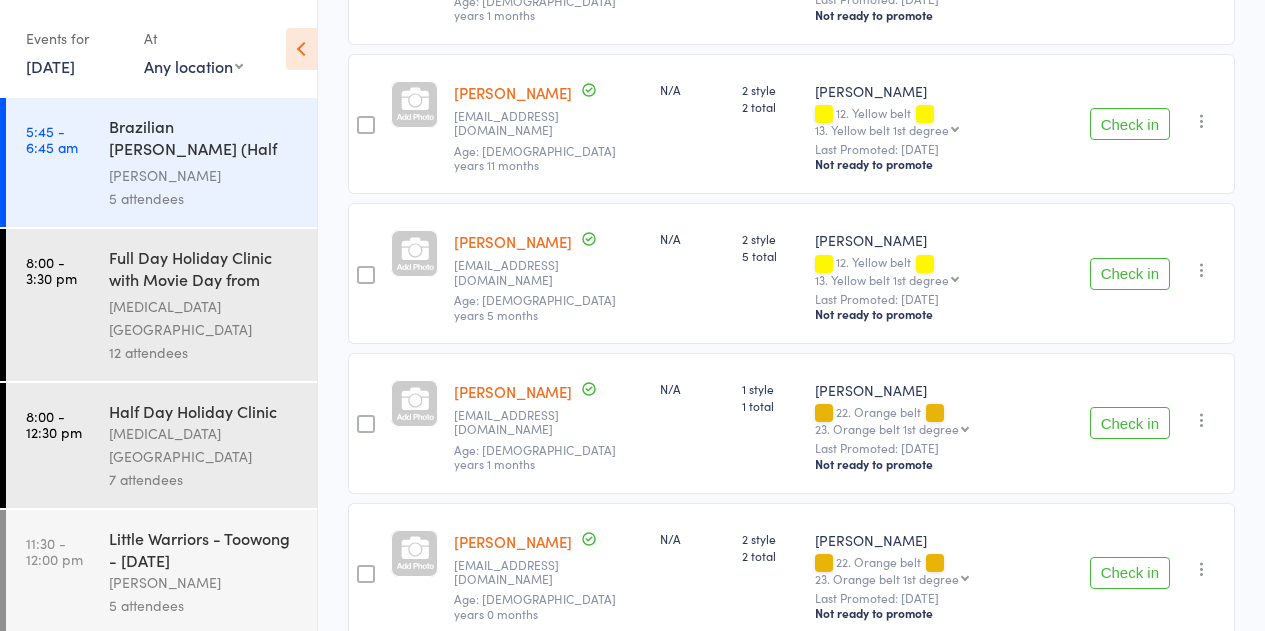 scroll, scrollTop: 900, scrollLeft: 0, axis: vertical 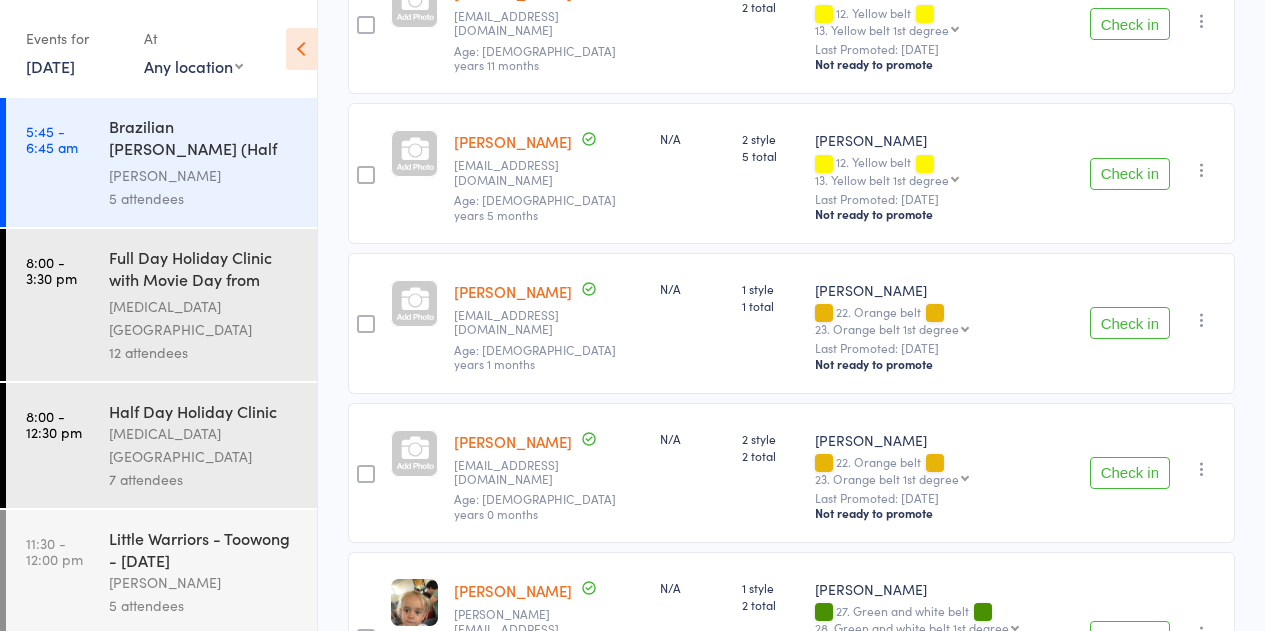 click on "Check in" at bounding box center [1130, 323] 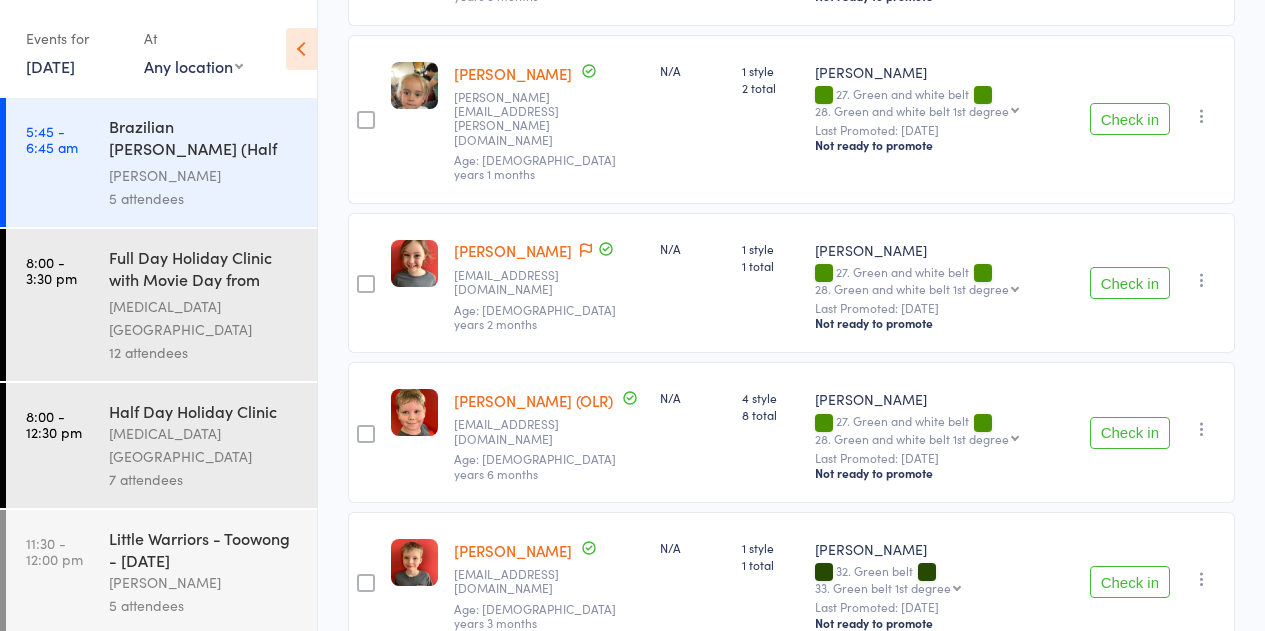 scroll, scrollTop: 1300, scrollLeft: 0, axis: vertical 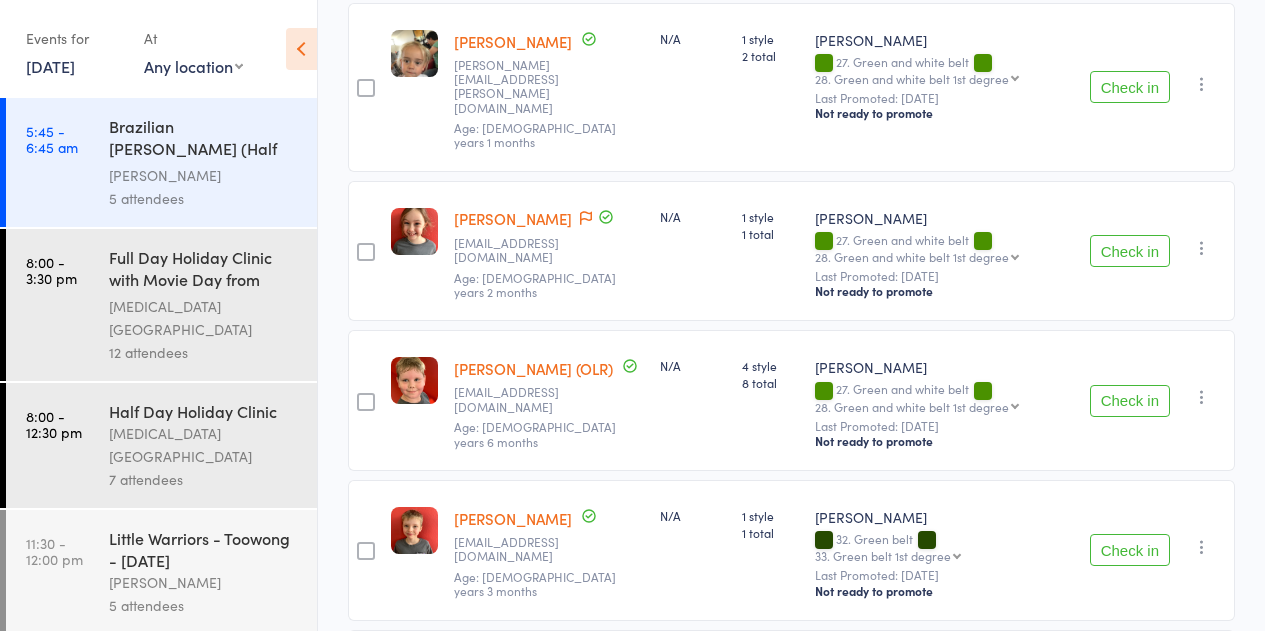 click on "Check in" at bounding box center (1130, 401) 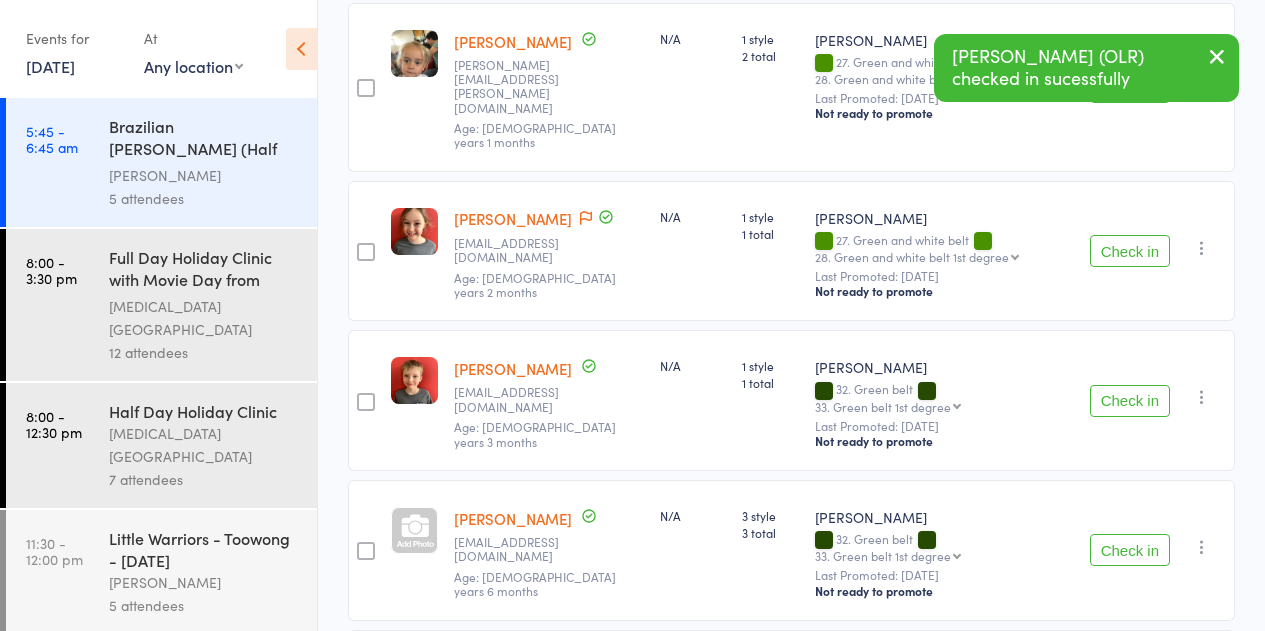 click on "Check in" at bounding box center [1130, 401] 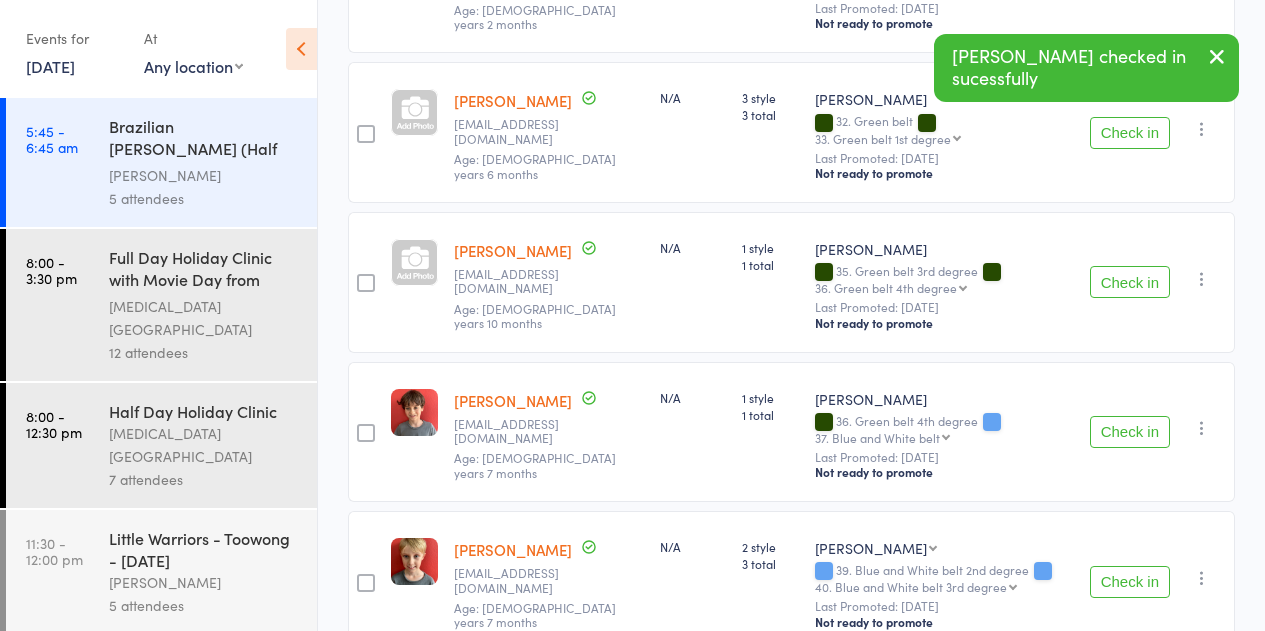 scroll, scrollTop: 1600, scrollLeft: 0, axis: vertical 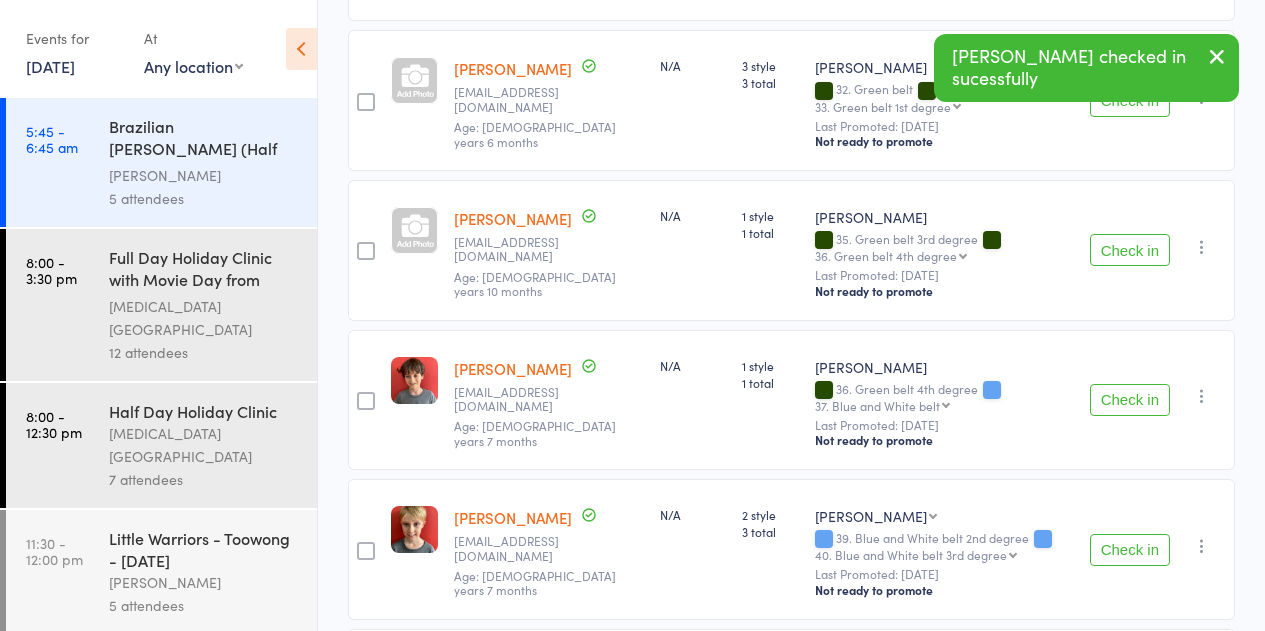 click on "Check in" at bounding box center [1130, 400] 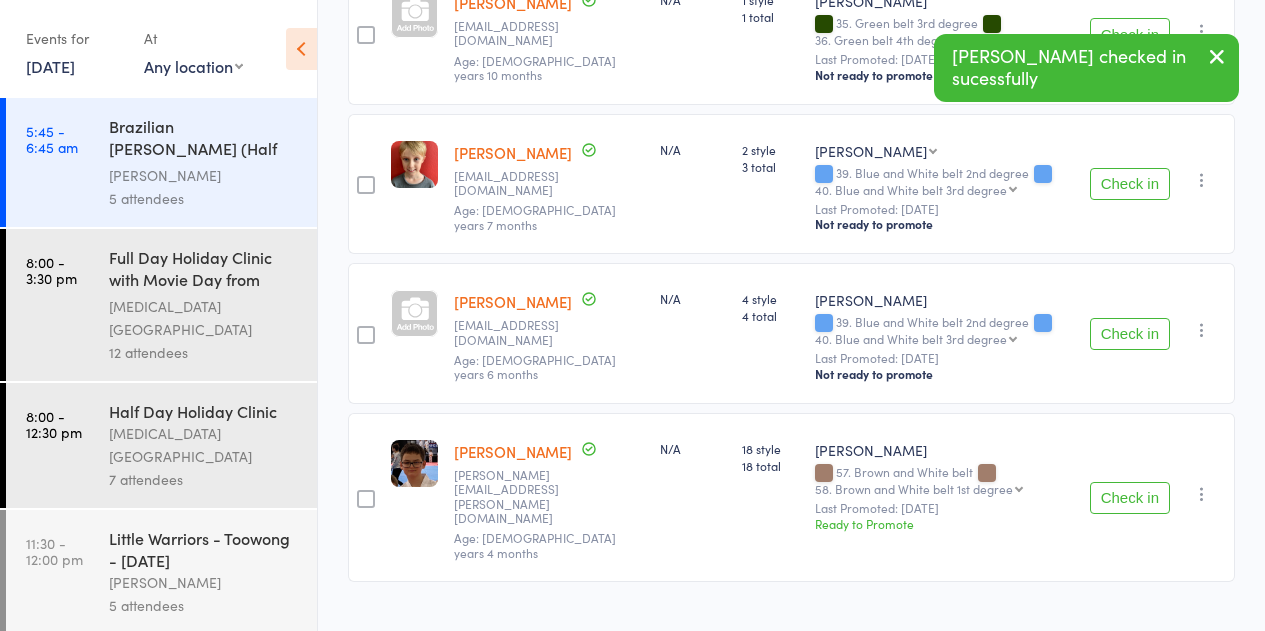 scroll, scrollTop: 1819, scrollLeft: 0, axis: vertical 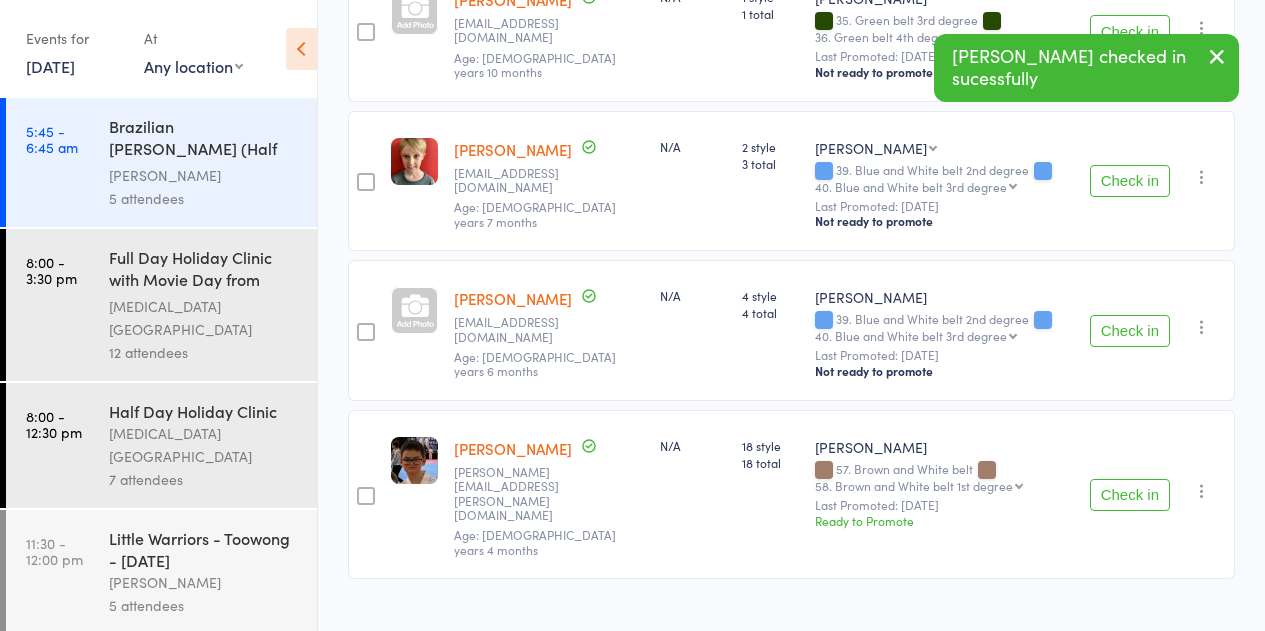 click on "Check in" at bounding box center (1130, 495) 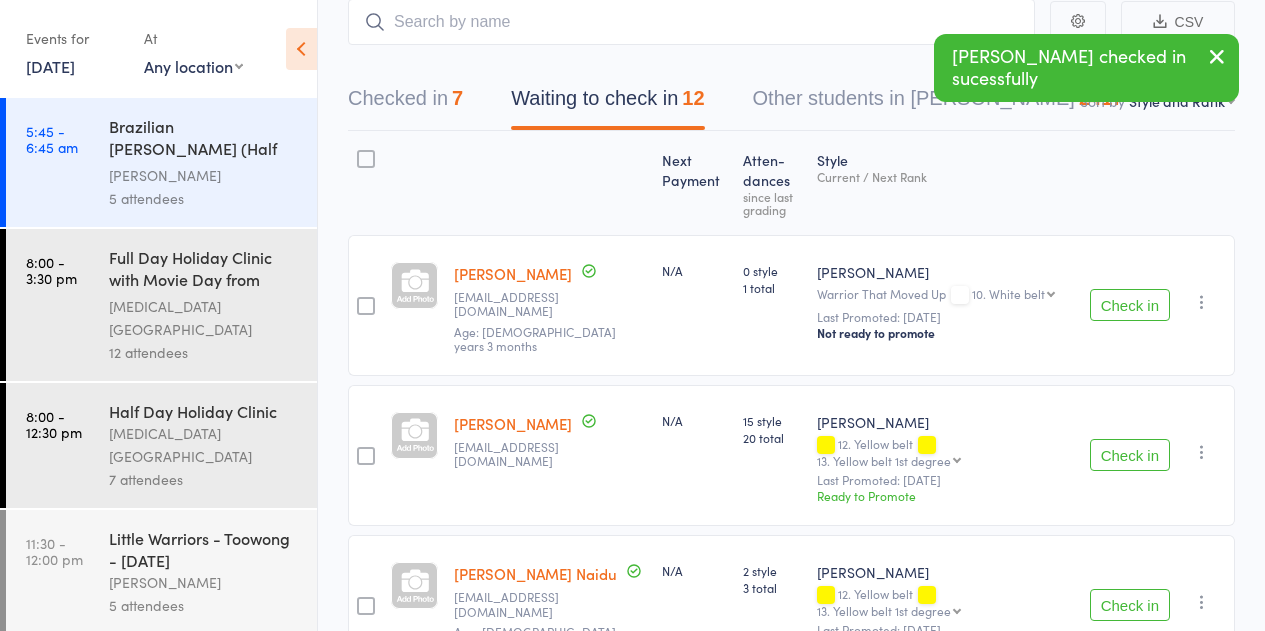 scroll, scrollTop: 0, scrollLeft: 0, axis: both 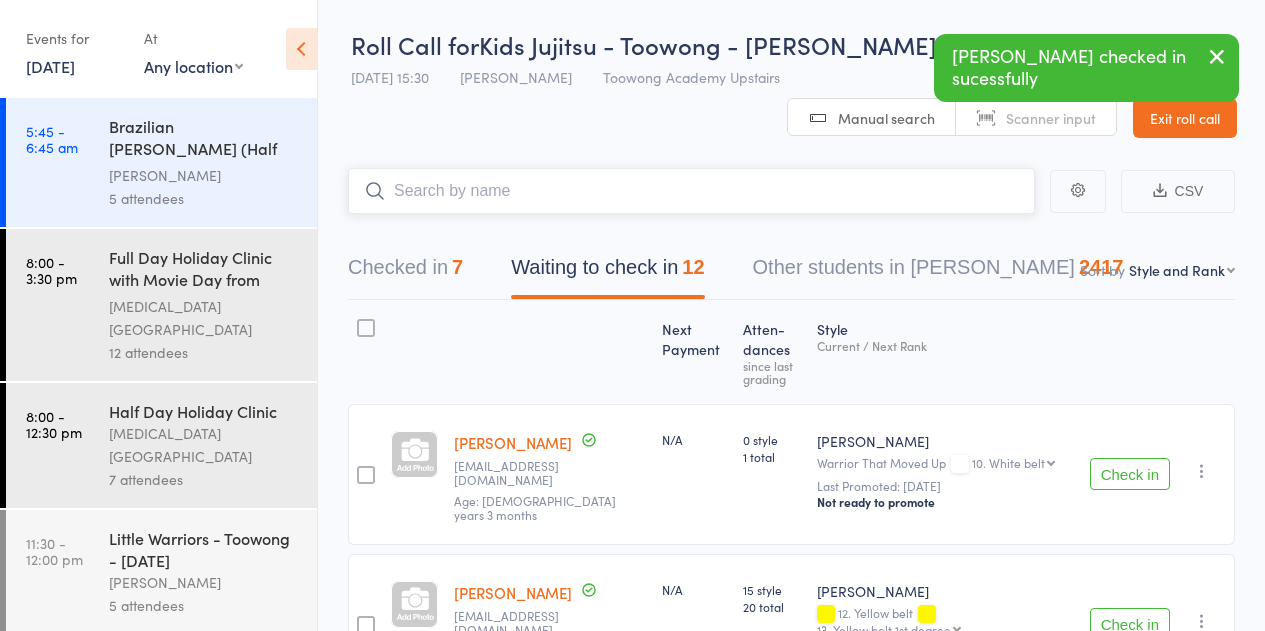 click at bounding box center [691, 191] 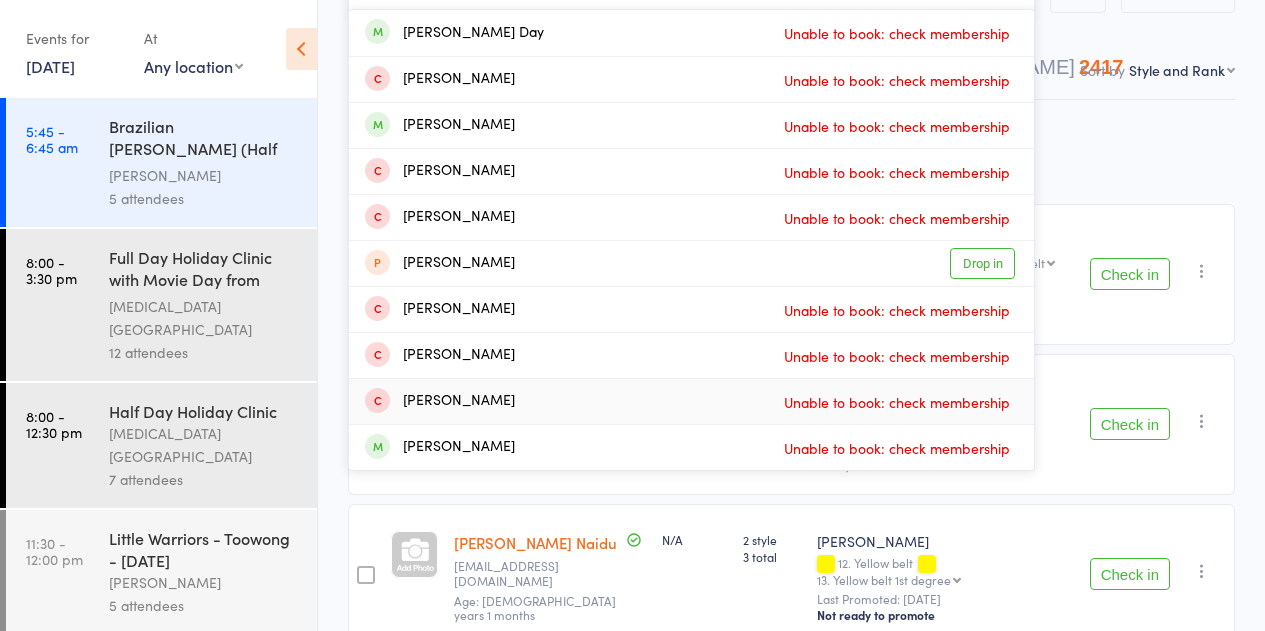 scroll, scrollTop: 182, scrollLeft: 0, axis: vertical 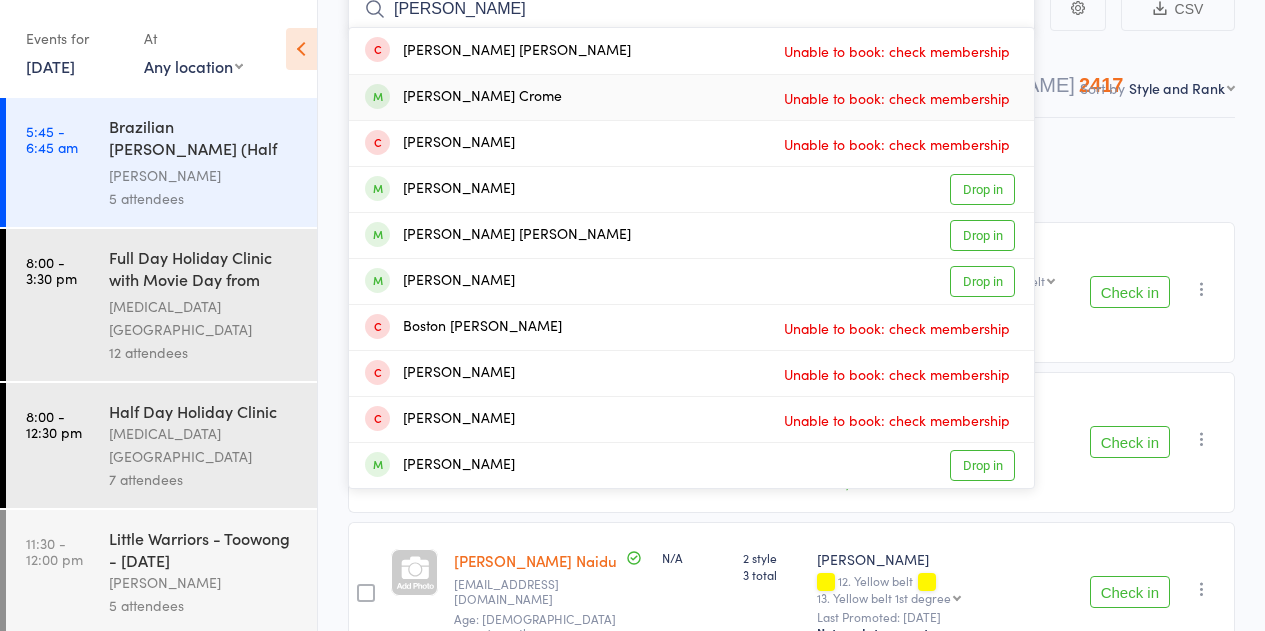 type on "[PERSON_NAME]" 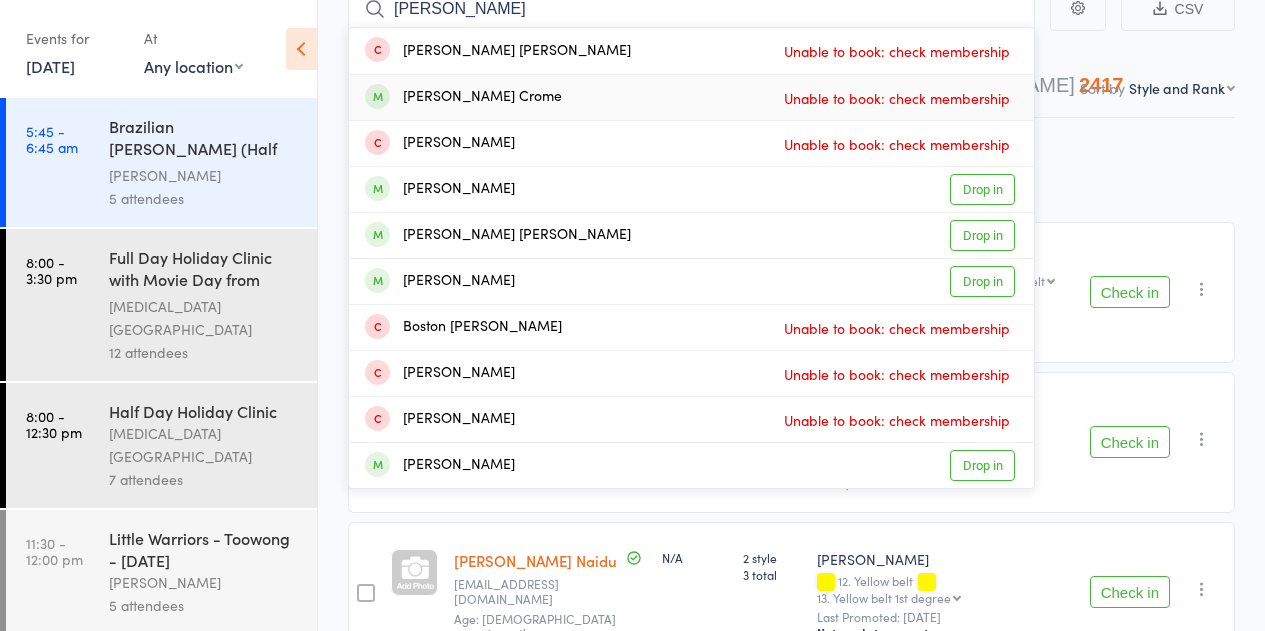 click on "Archer Crome Unable to book: check membership" at bounding box center (691, 97) 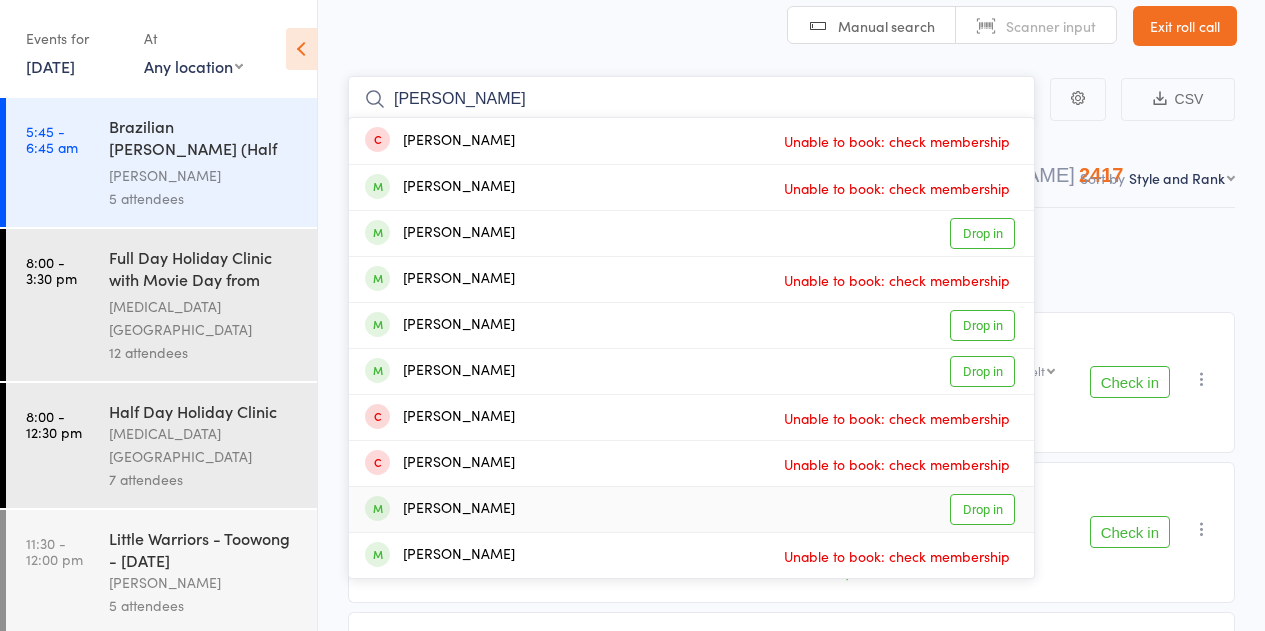 scroll, scrollTop: 68, scrollLeft: 0, axis: vertical 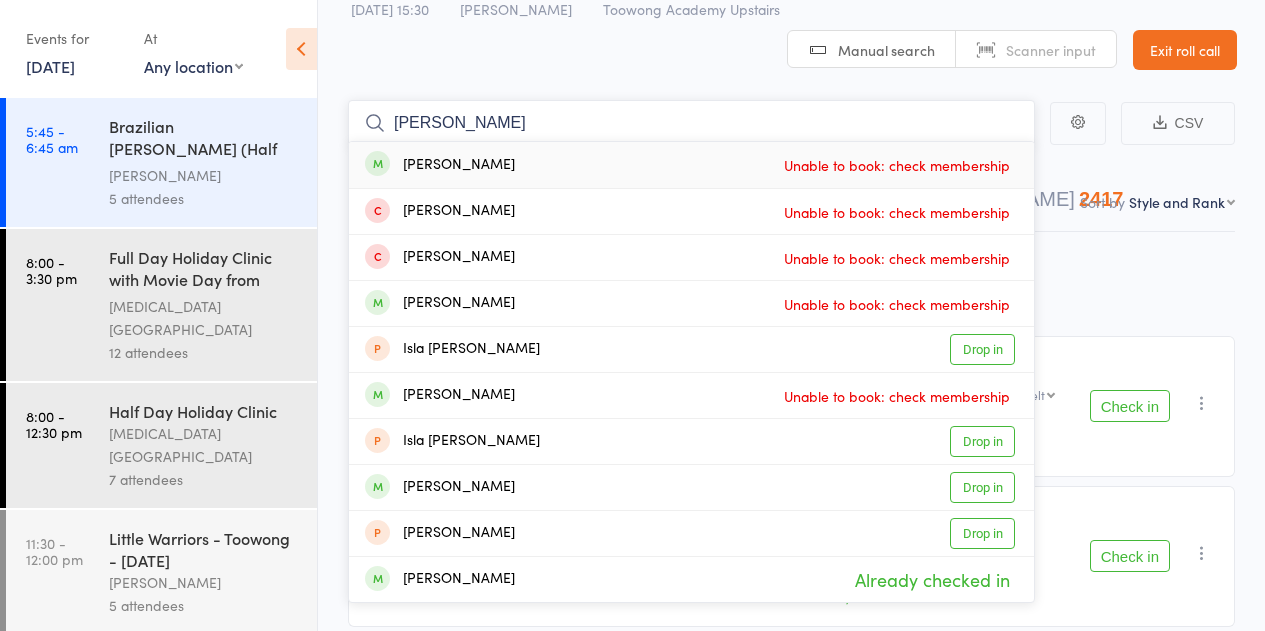 type on "eli mcintyre" 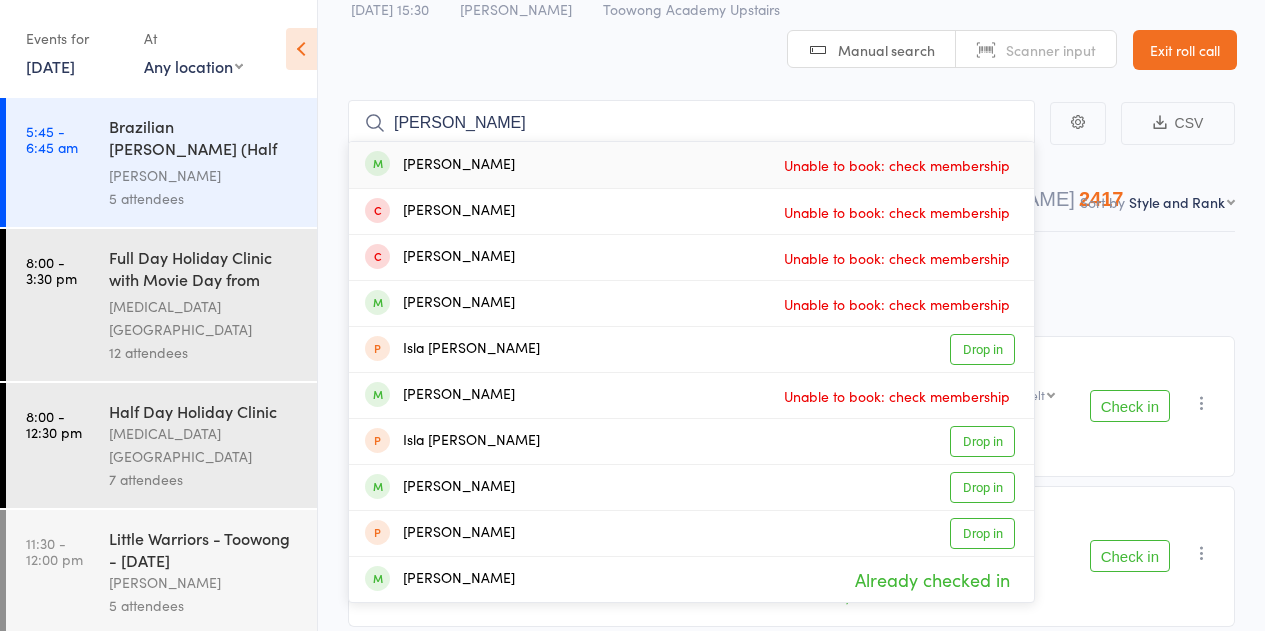 click on "Eli McIntosh Unable to book: check membership" at bounding box center [691, 165] 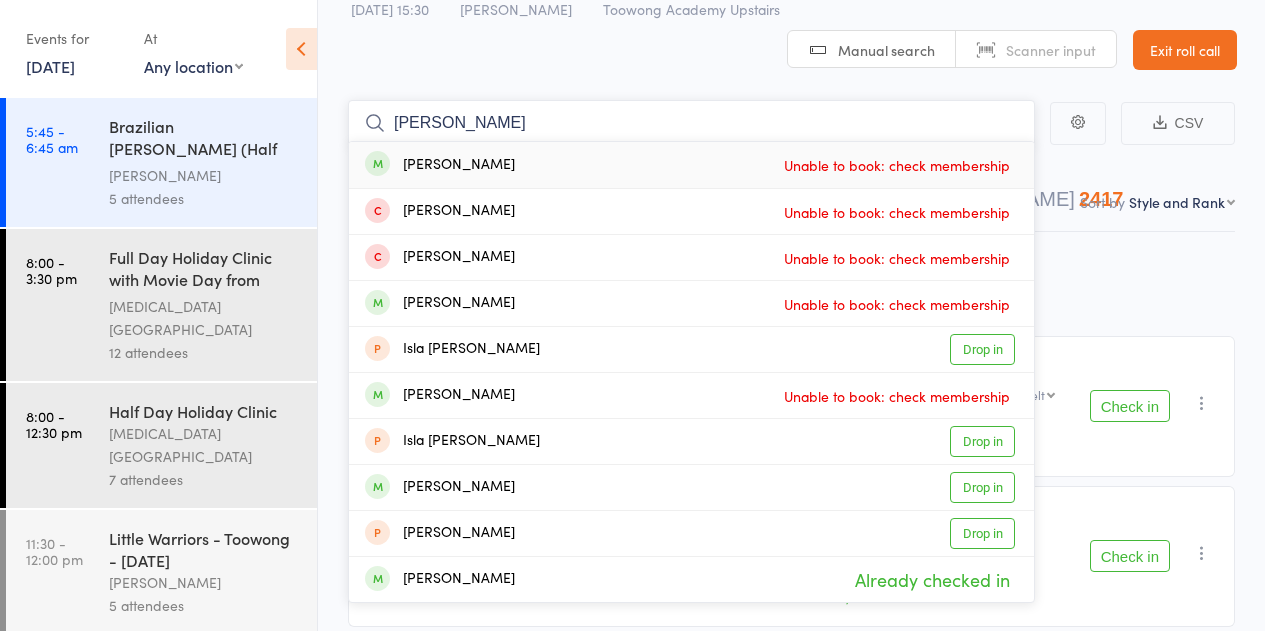 type 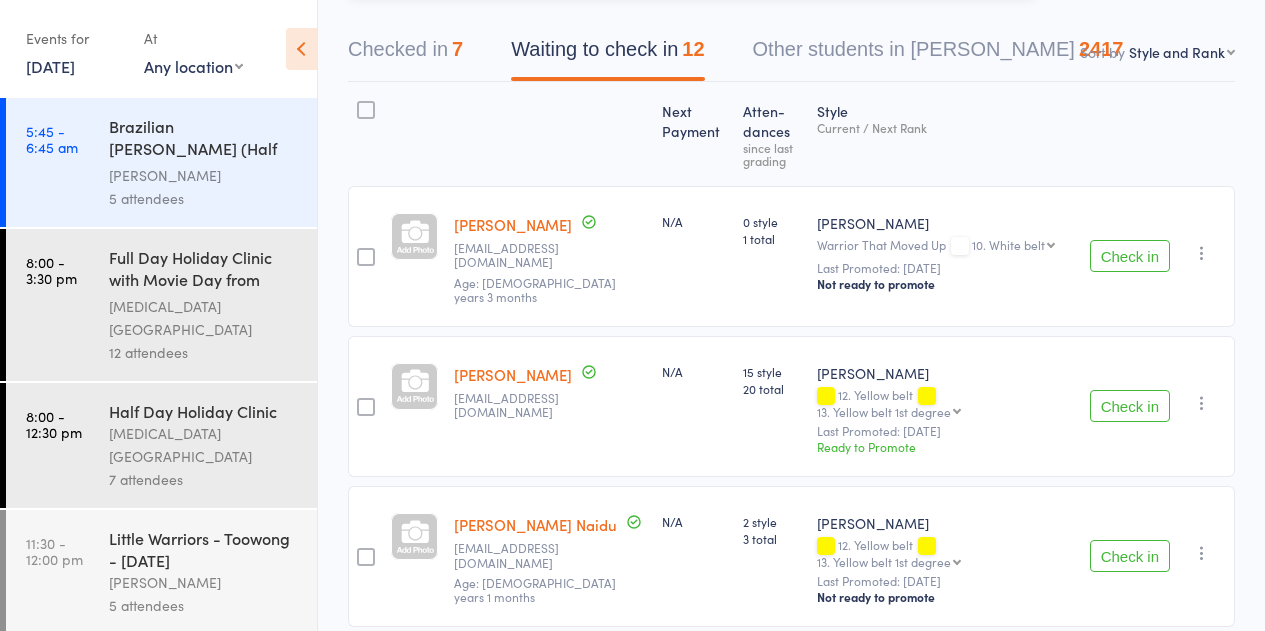 scroll, scrollTop: 0, scrollLeft: 0, axis: both 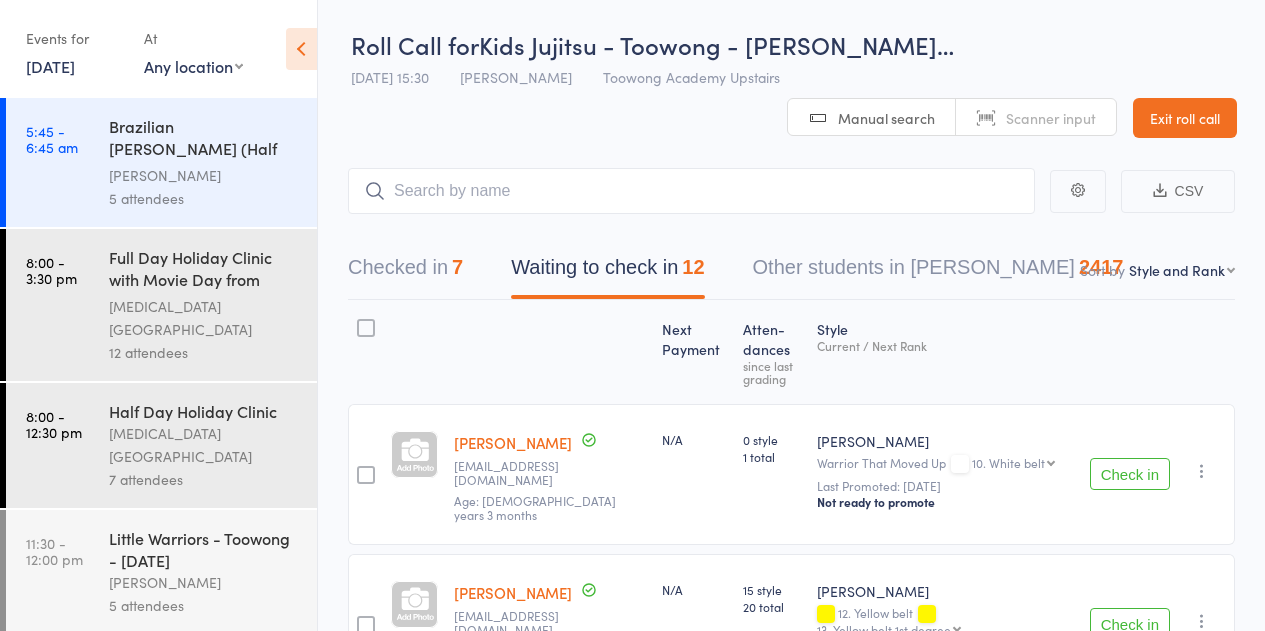 click on "Exit roll call" at bounding box center [1185, 118] 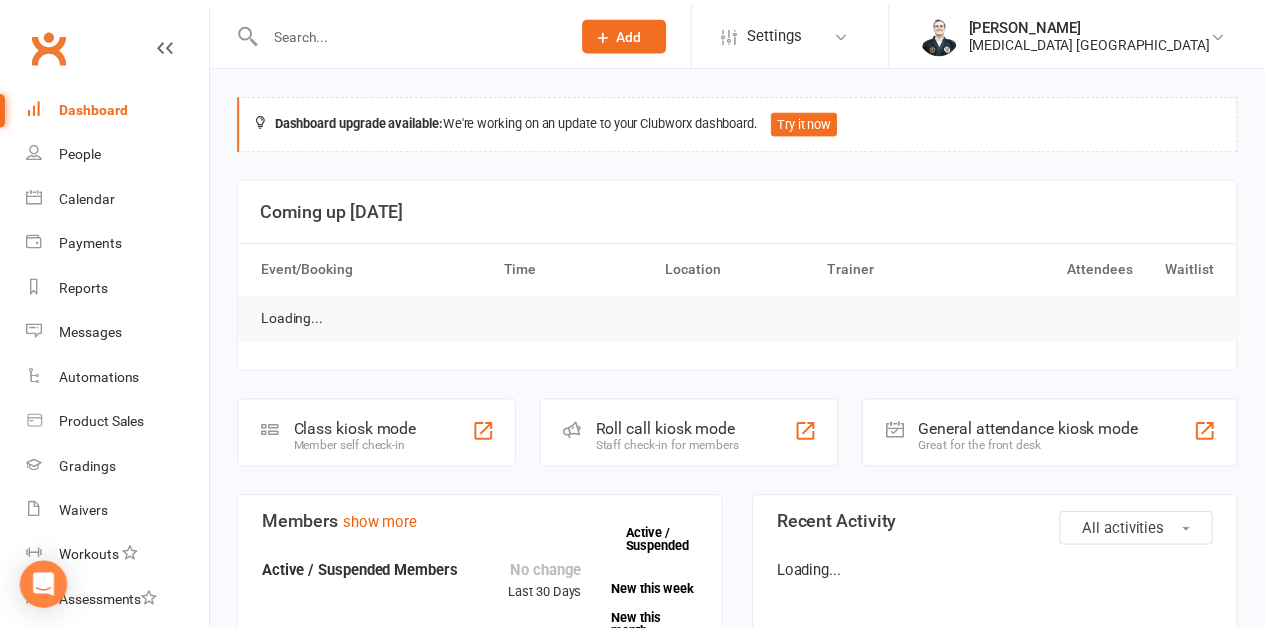 scroll, scrollTop: 0, scrollLeft: 0, axis: both 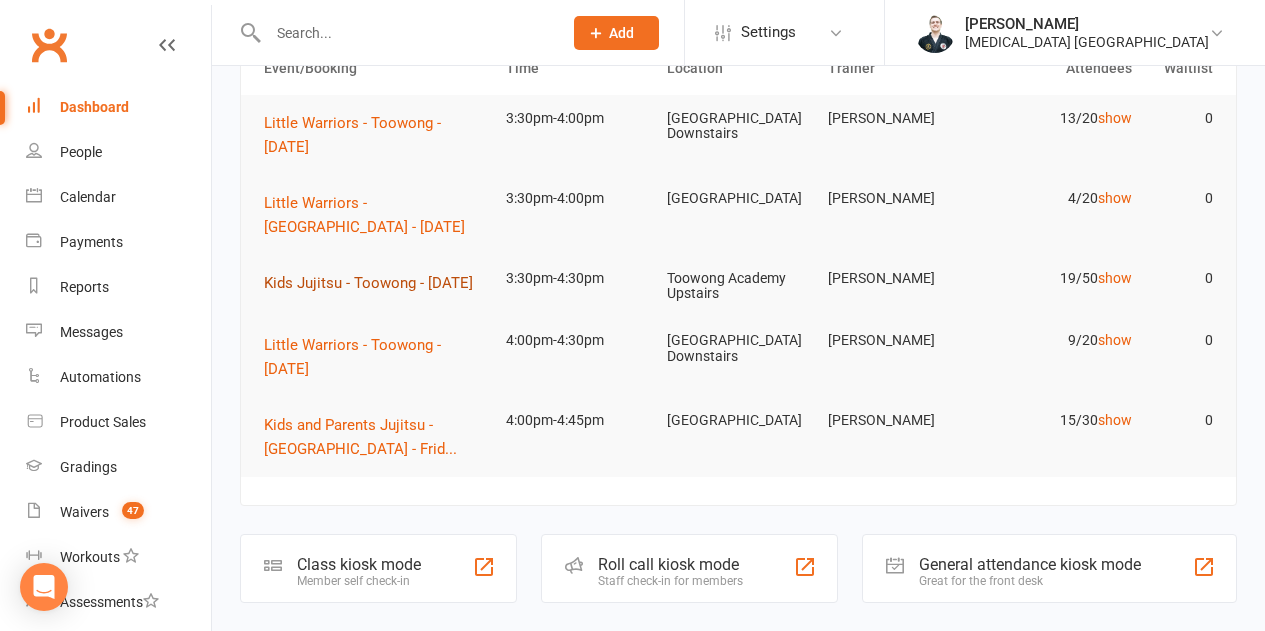 drag, startPoint x: 386, startPoint y: 279, endPoint x: 369, endPoint y: 305, distance: 31.06445 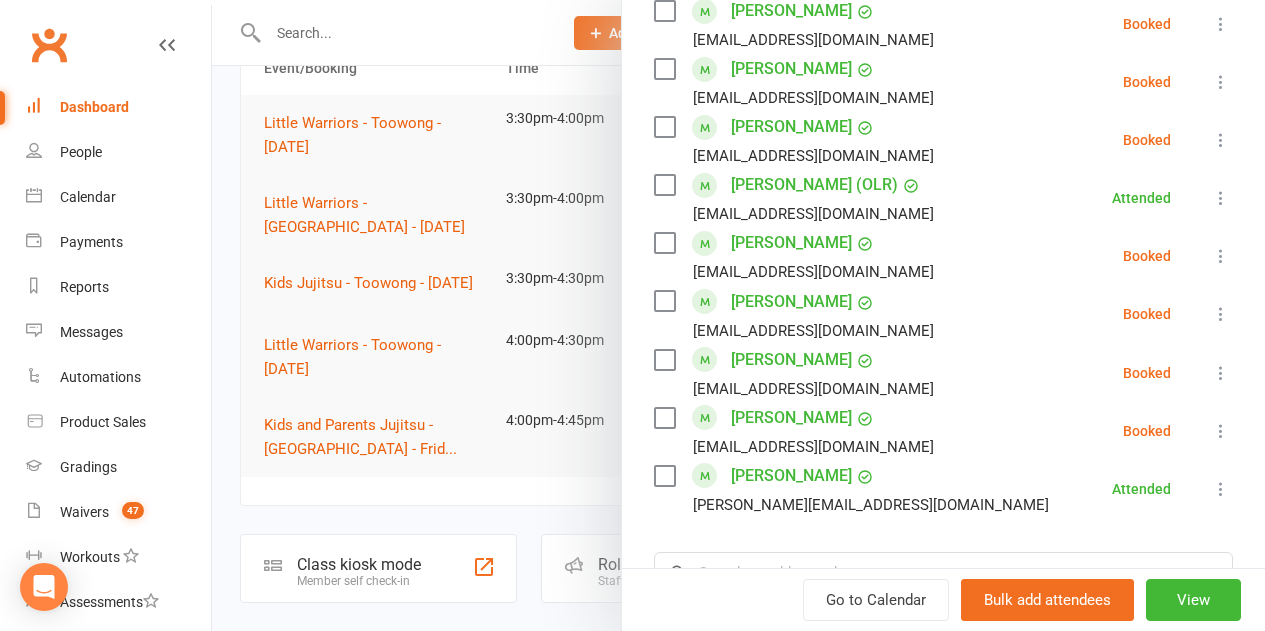 scroll, scrollTop: 1000, scrollLeft: 0, axis: vertical 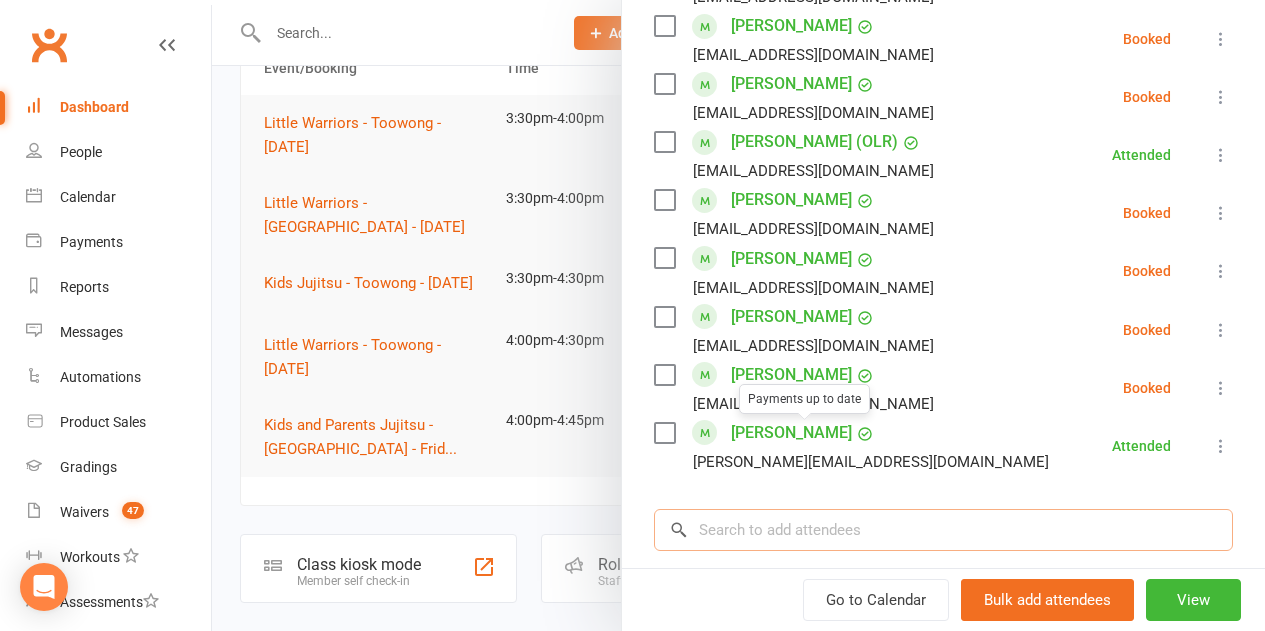 click at bounding box center (943, 530) 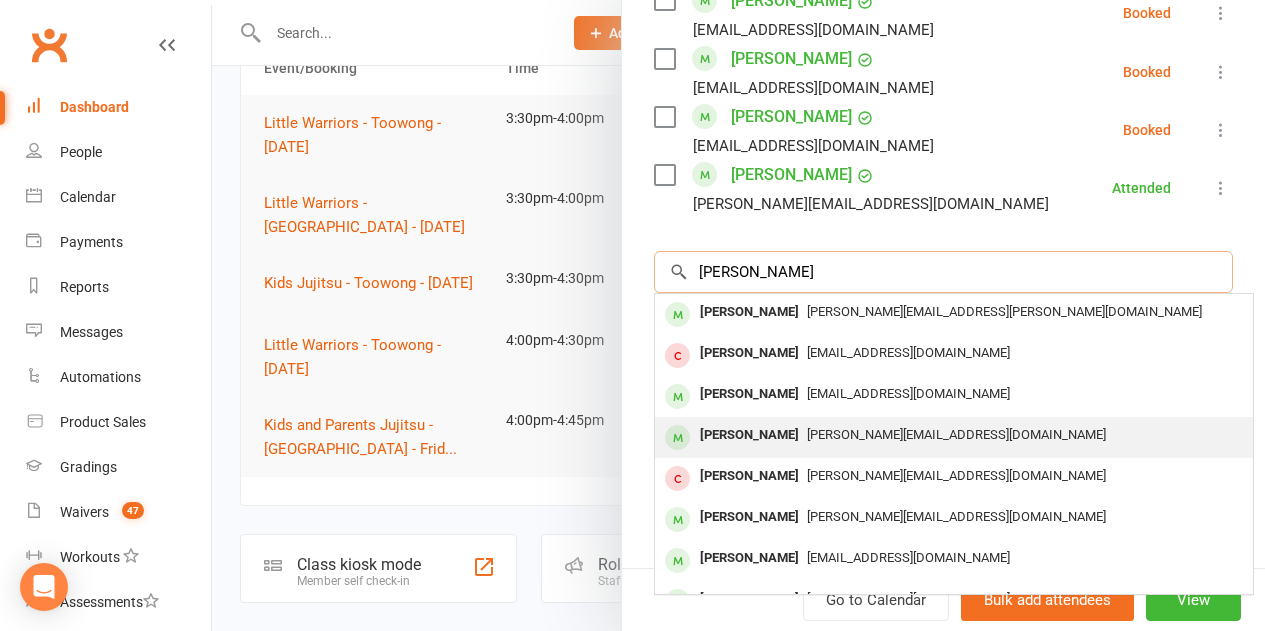 scroll, scrollTop: 1281, scrollLeft: 0, axis: vertical 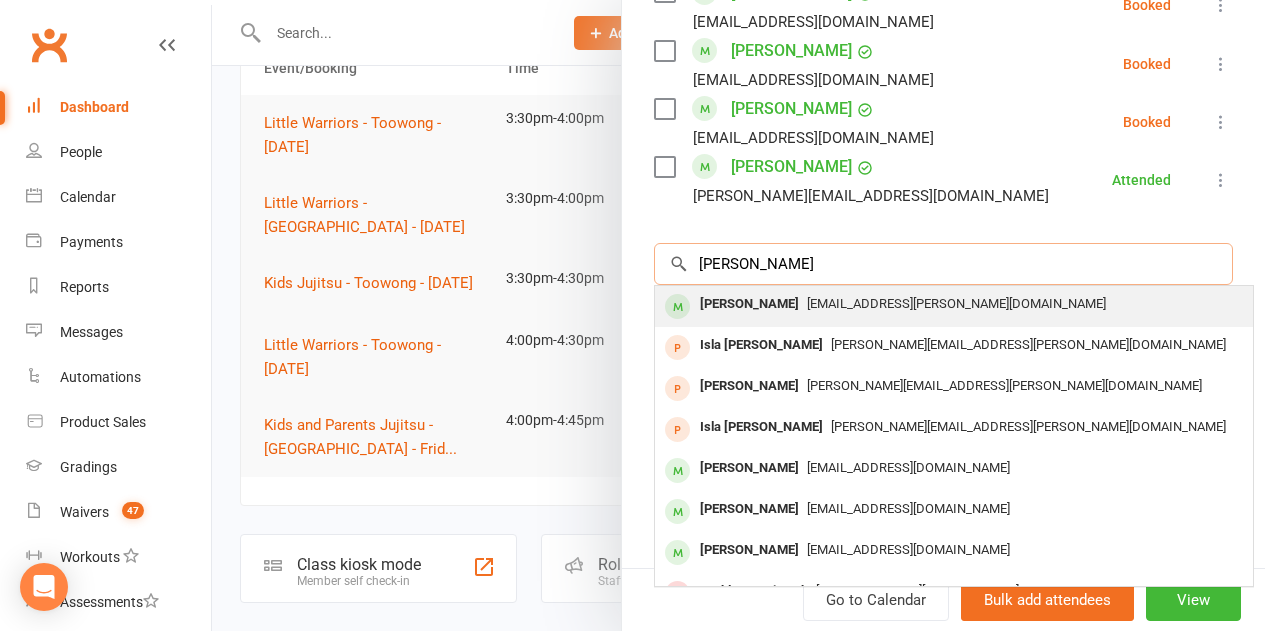 type on "[PERSON_NAME]" 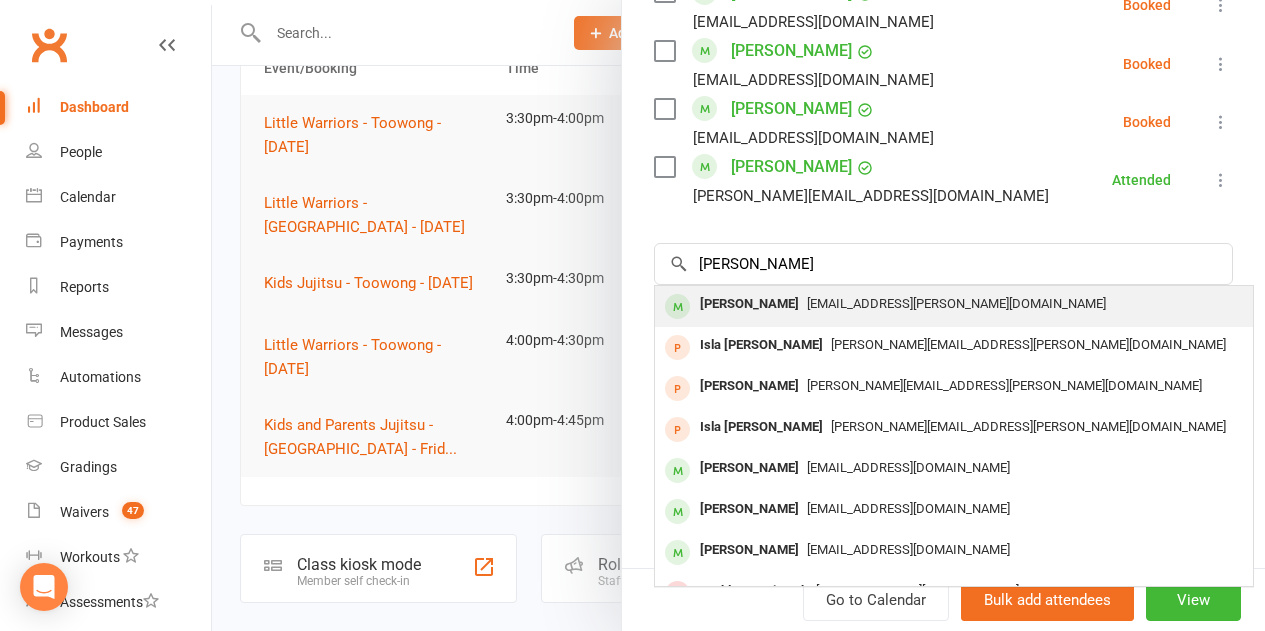 click on "[EMAIL_ADDRESS][PERSON_NAME][DOMAIN_NAME]" at bounding box center (954, 304) 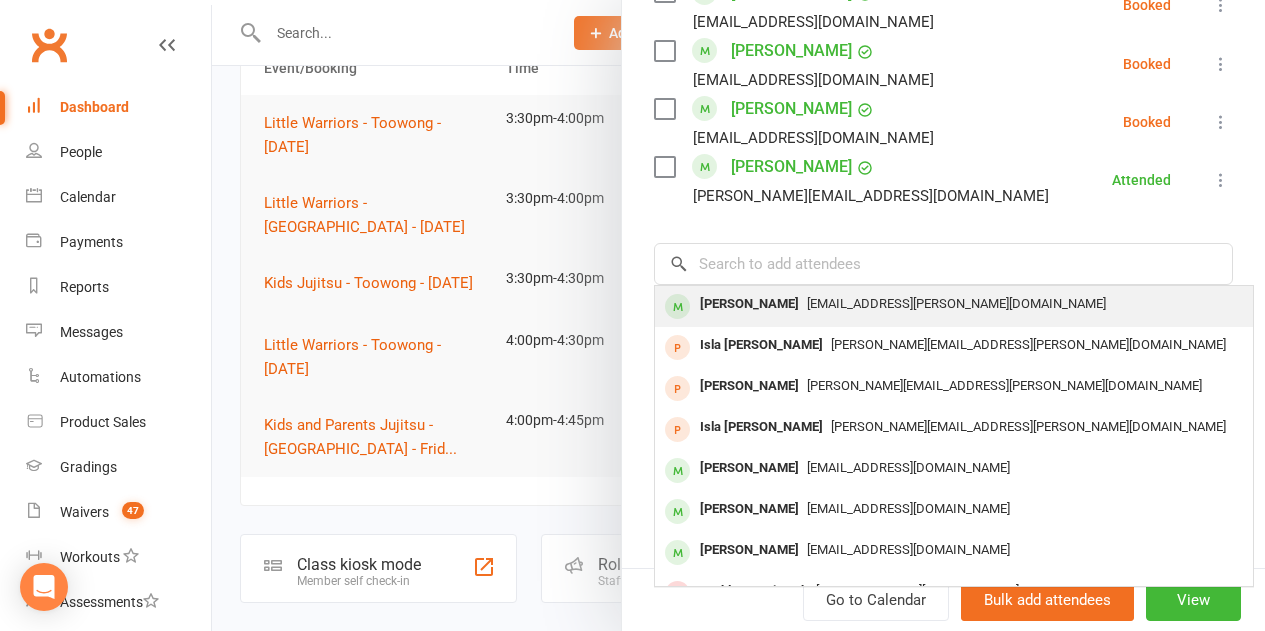 scroll, scrollTop: 1266, scrollLeft: 0, axis: vertical 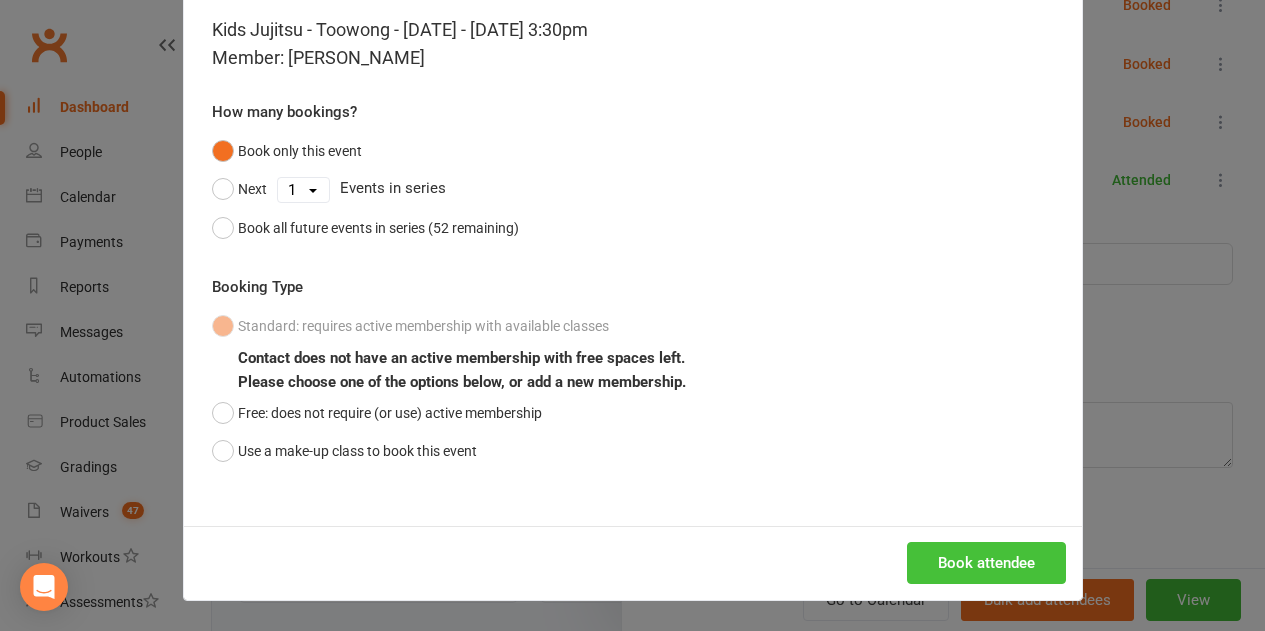 click on "Book attendee" at bounding box center (986, 563) 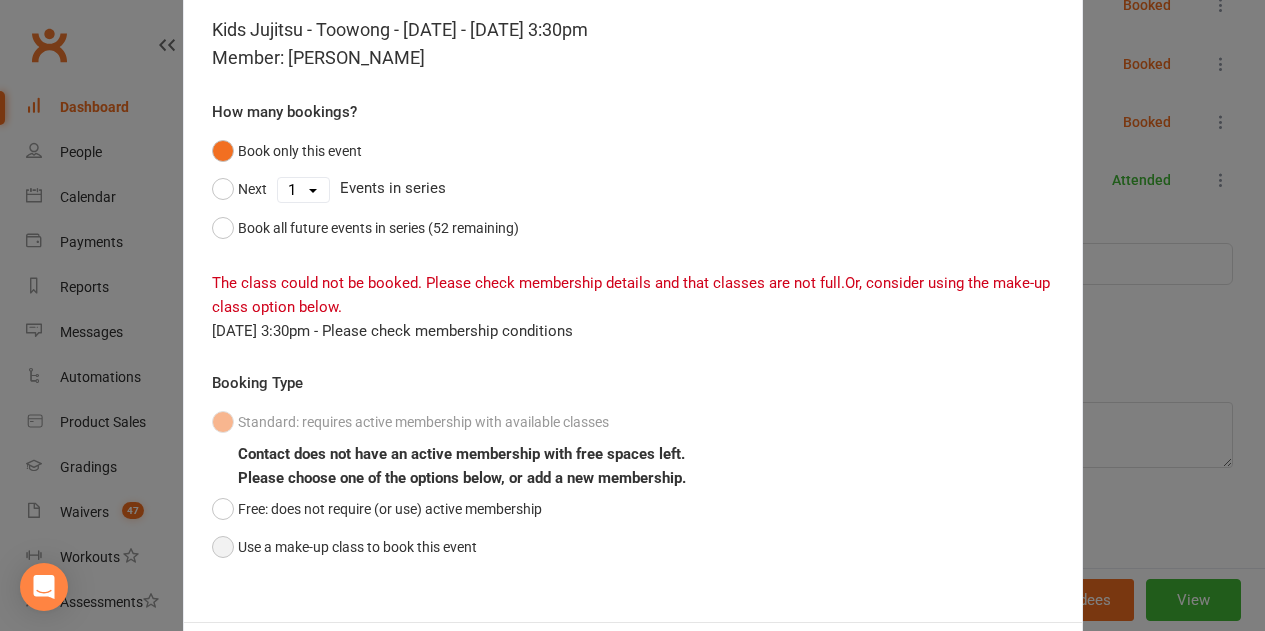 click on "Use a make-up class to book this event" at bounding box center [344, 547] 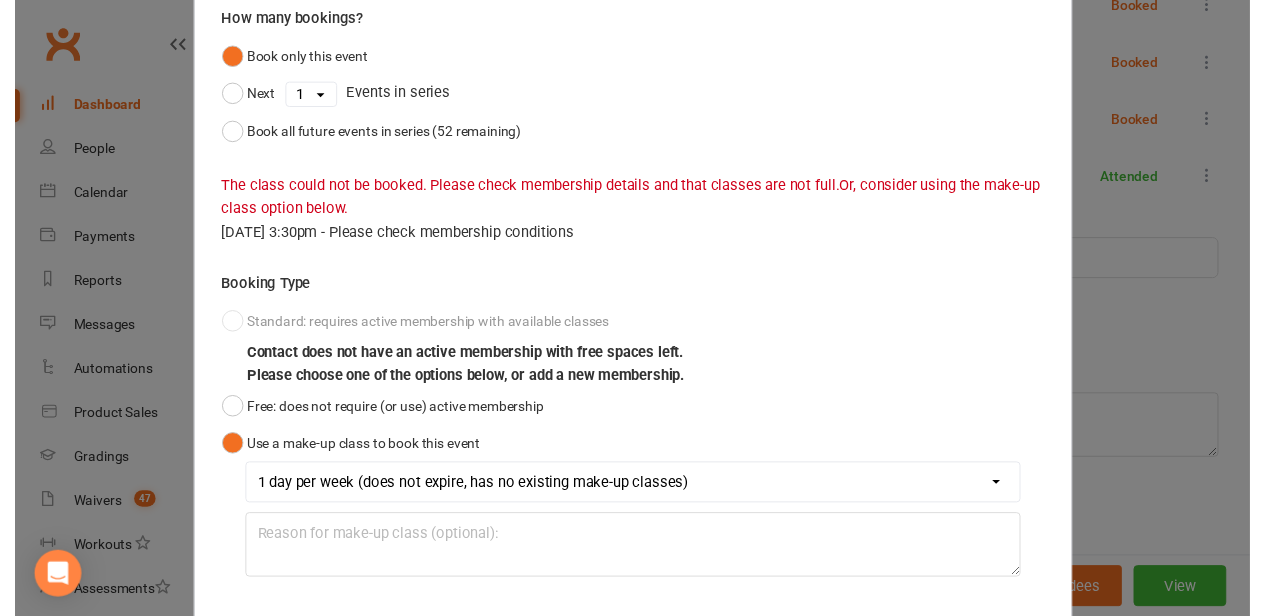 scroll, scrollTop: 291, scrollLeft: 0, axis: vertical 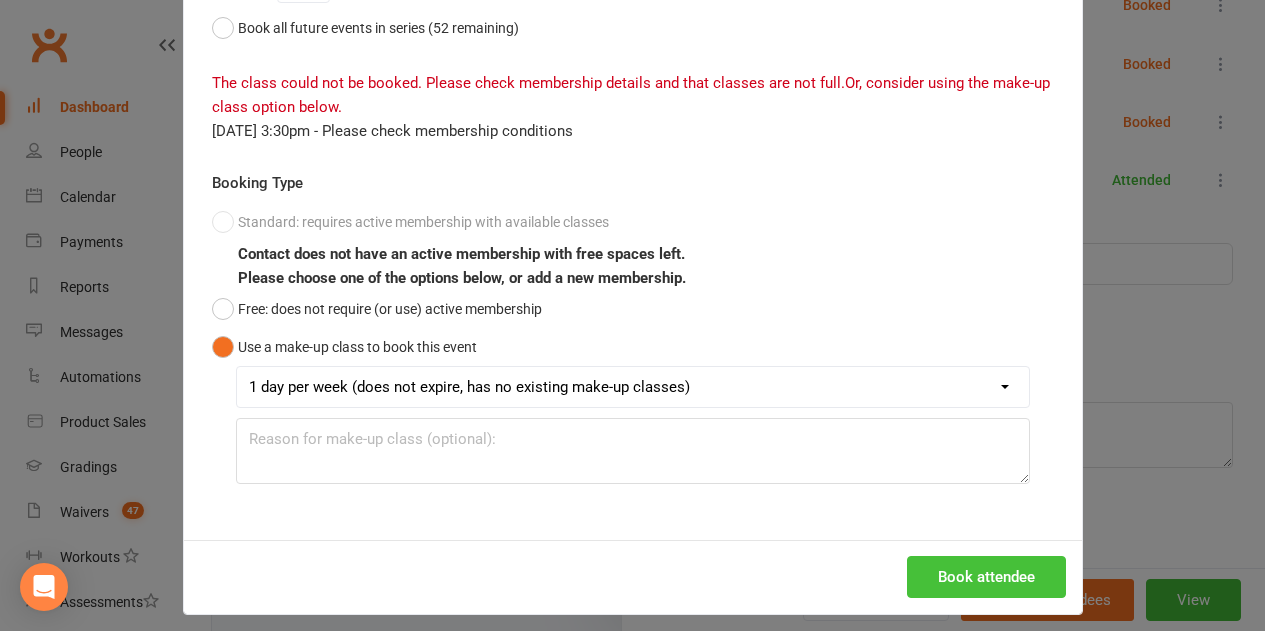 click on "Book attendee" at bounding box center [986, 577] 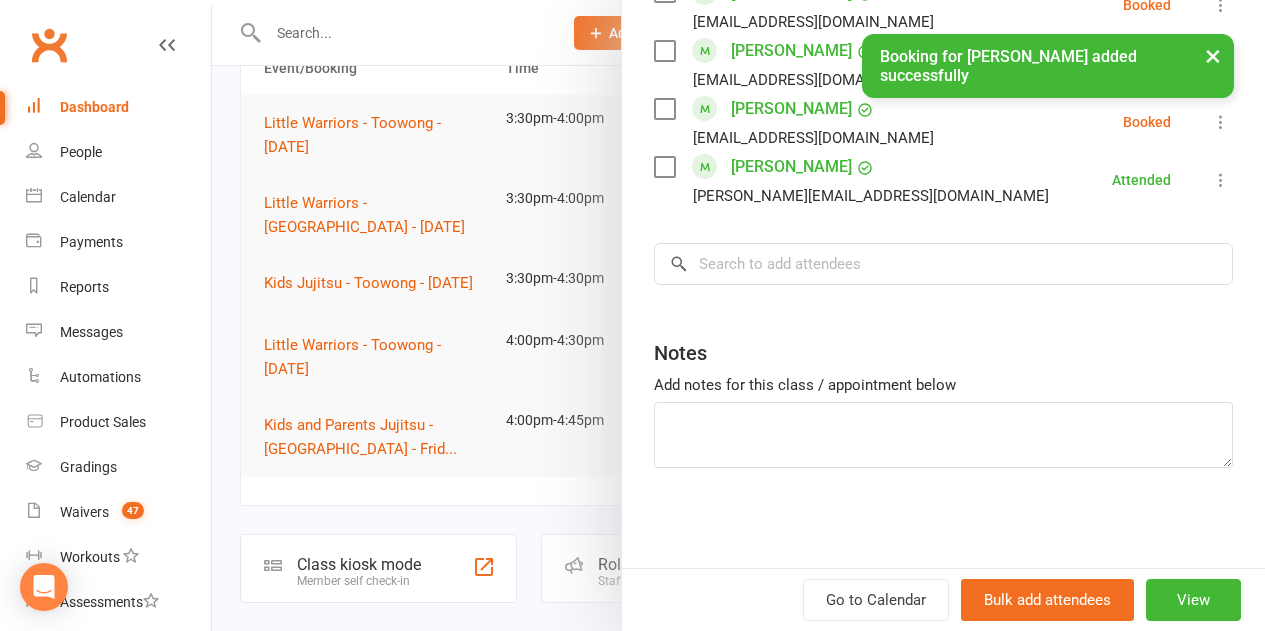 click on "Class kiosk mode  Roll call  3:30 PM - 4:30 PM, Friday, July, 11, 2025 with Robert Dupont  at  Toowong Academy Upstairs  Attendees  19  places booked 31  places available Sort by  Last name  First name  Booking created    Emily Bourke  cathsfk@hotmail.com Booked More info  Remove  Check in  Mark absent  Send message  All bookings for series    James Bourke  cathsfk@hotmail.com Booked More info  Remove  Check in  Mark absent  Send message  All bookings for series    Noah Camargo Zielinski  diegolinski@gmail.com Attended More info  Remove  Mark absent  Undo check-in  Send message  All bookings for series    Riley Forrester  Alana.haiduk@pwc.com Attended More info  Remove  Mark absent  Undo check-in  Send message  All bookings for series    Julian Huddleston-Moss  huddleston.kristin@gmail.com Booked More info  Remove  Check in  Mark absent  Send message  All bookings for series    Holly Kasper Burn  coryhburn@gmail.com Attended More info  Remove  Mark absent  Undo check-in  Send message  All bookings for series" at bounding box center (943, -307) 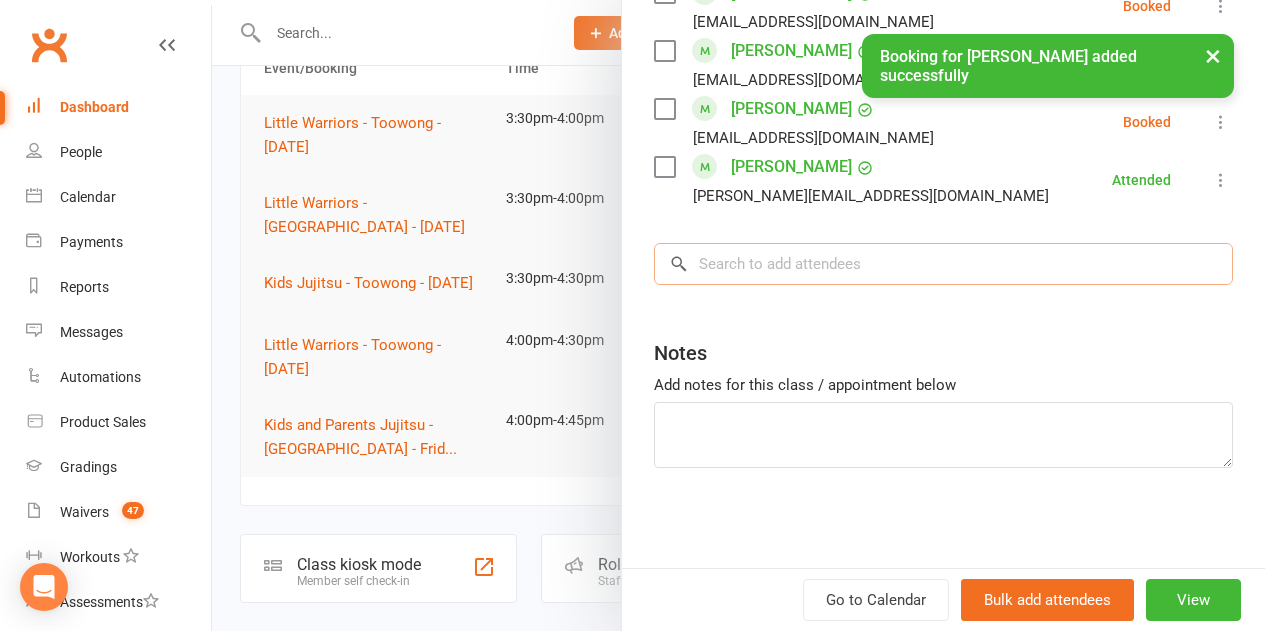 click at bounding box center (943, 264) 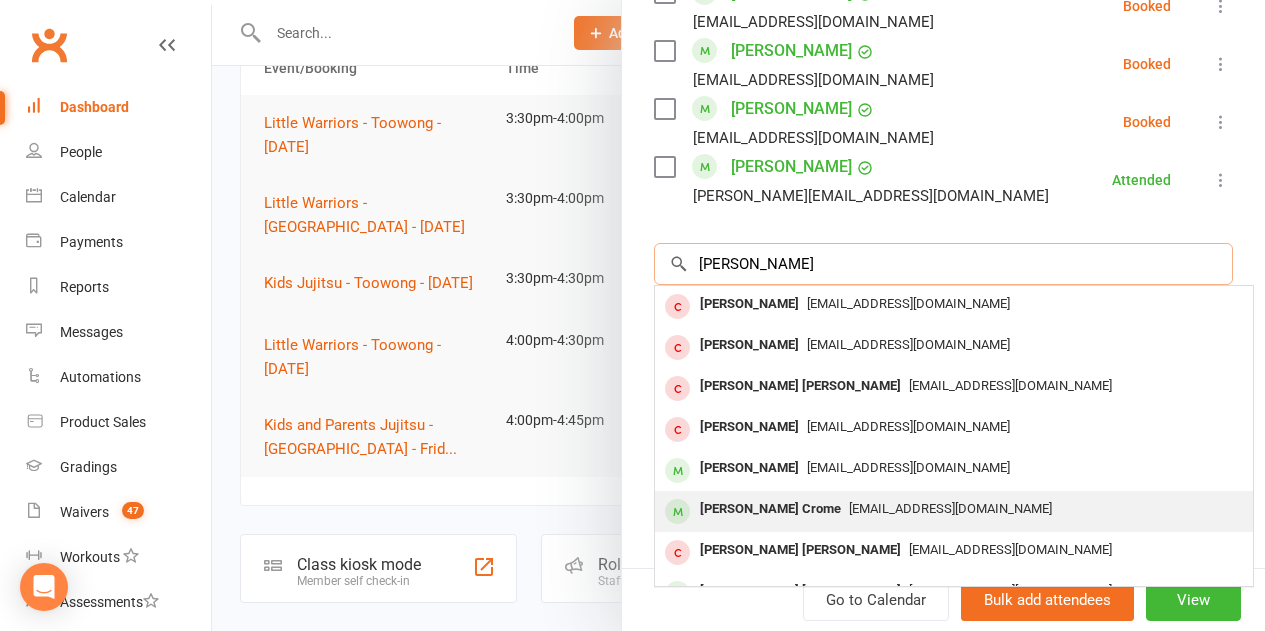 type on "archer" 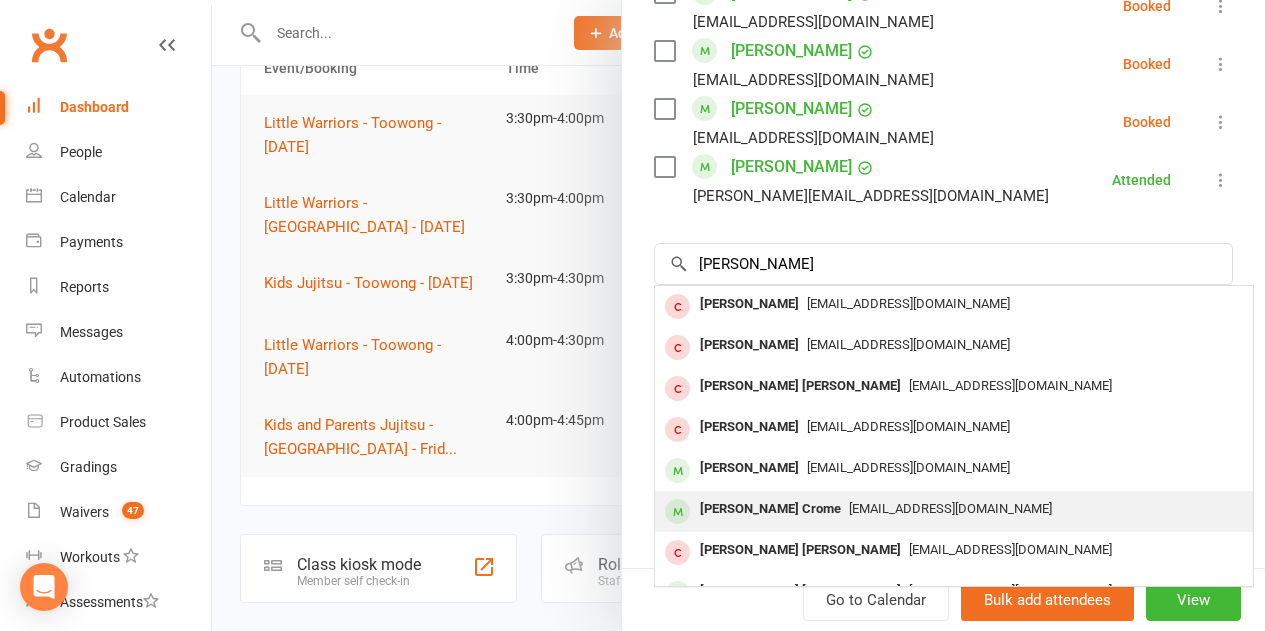 click on "[EMAIL_ADDRESS][DOMAIN_NAME]" at bounding box center [950, 508] 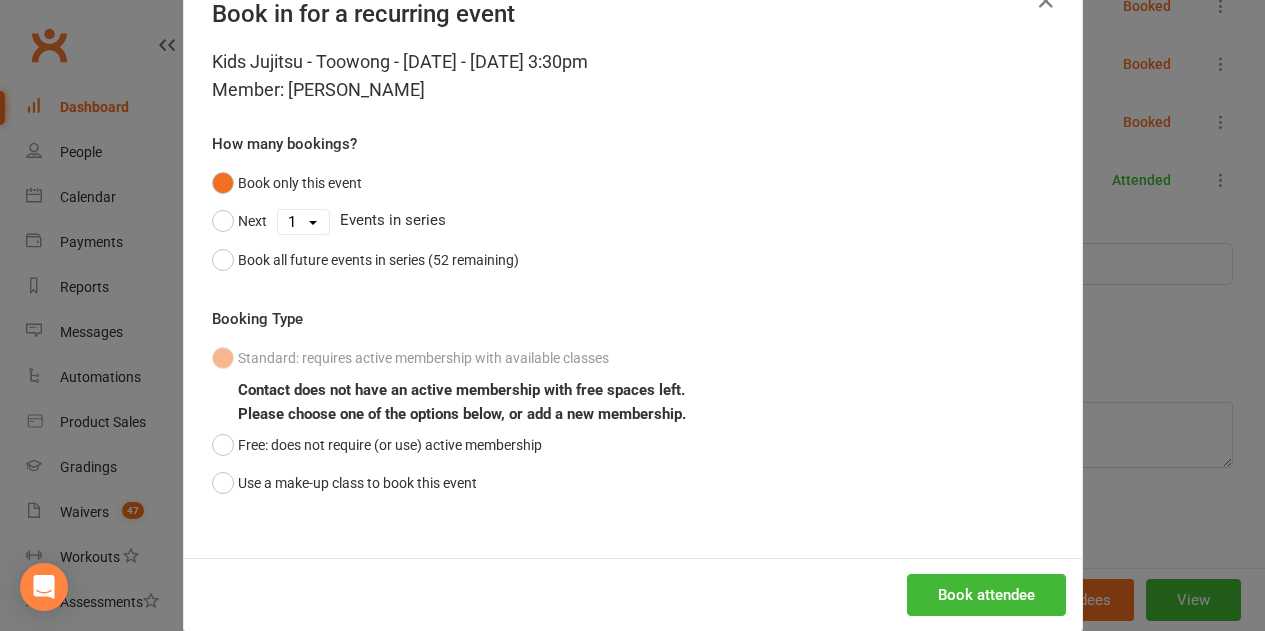 scroll, scrollTop: 91, scrollLeft: 0, axis: vertical 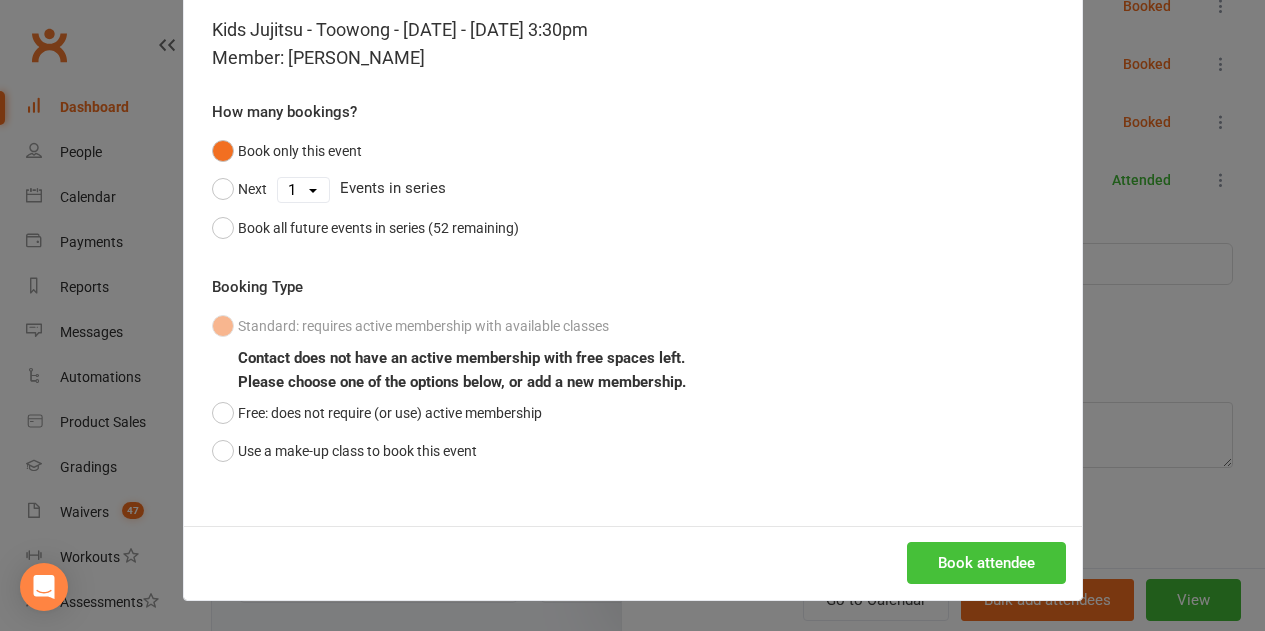 click on "Book attendee" at bounding box center (986, 563) 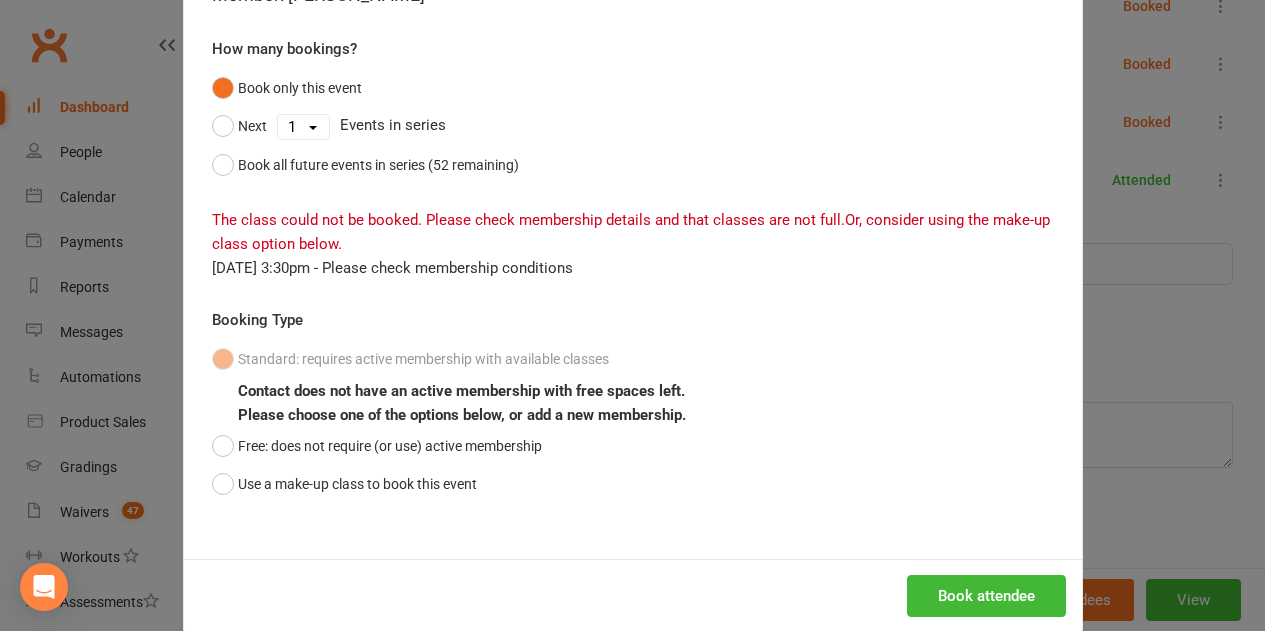 scroll, scrollTop: 187, scrollLeft: 0, axis: vertical 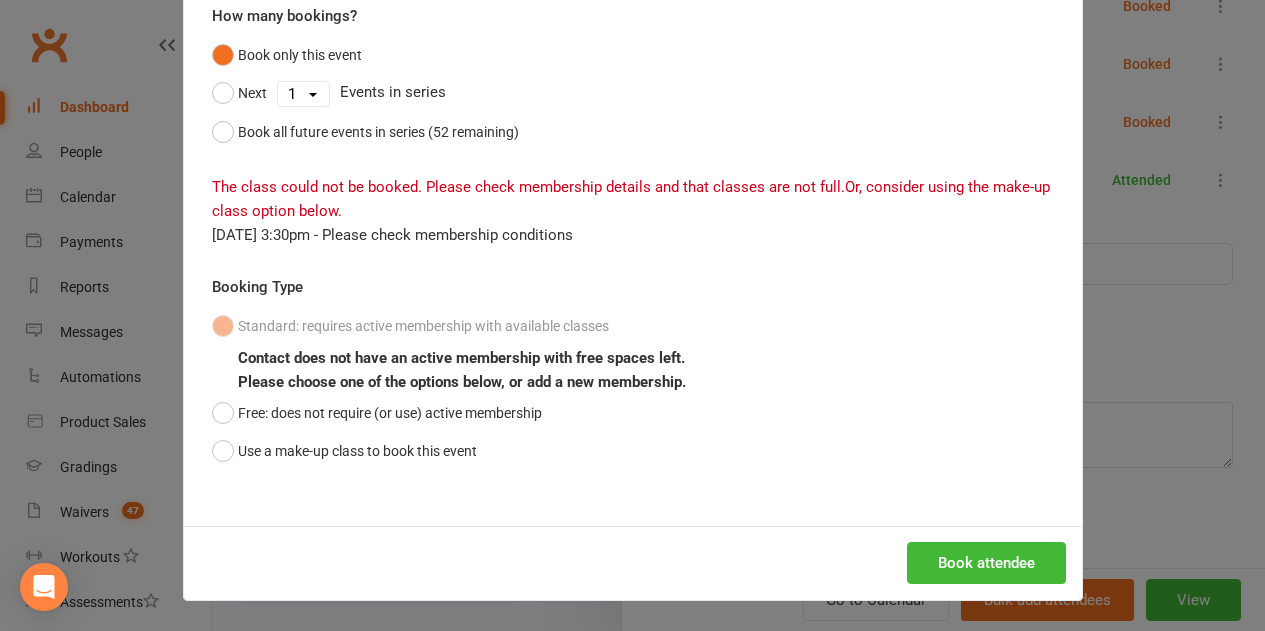 click on "Kids Jujitsu - Toowong - Friday - Jul 11, 2025 3:30pm Member: Archer Crome How many bookings? Book only this event Next 1 2 3 4 5 6 7 8 9 10 11 12 13 14 15 16 17 18 19 20 21 22 23 24 25 26 27 28 29 30 31 32 33 34 35 36 37 38 39 40 41 42 43 44 45 46 47 48 49 50 51 52 Events in series Book all future events in series (52 remaining) The class could not be booked. Please check membership details and that classes are not full.  Or, consider using the make-up class option below. Jul 11, 2025 3:30pm - Please check membership conditions Booking Type Standard: requires active membership with available classes Contact does not have an active membership with free spaces left. Please choose one of the options below, or add a new membership. Free: does not require (or use) active membership Use a make-up class to book this event" at bounding box center [633, 223] 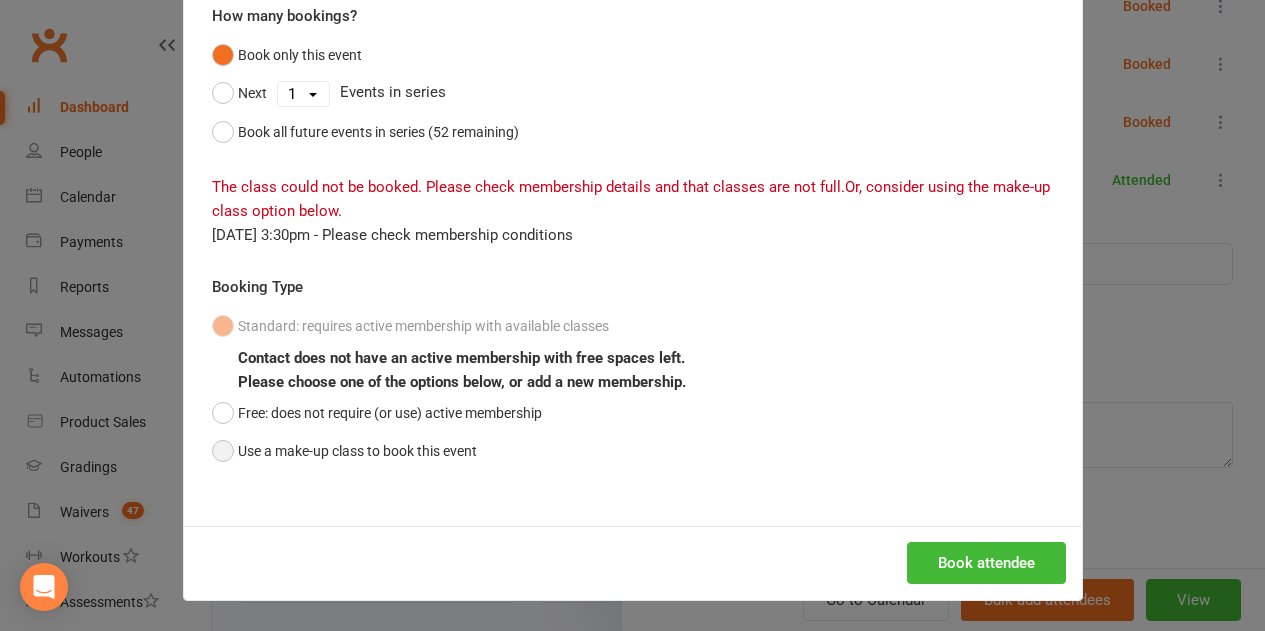 click on "Use a make-up class to book this event" at bounding box center [344, 451] 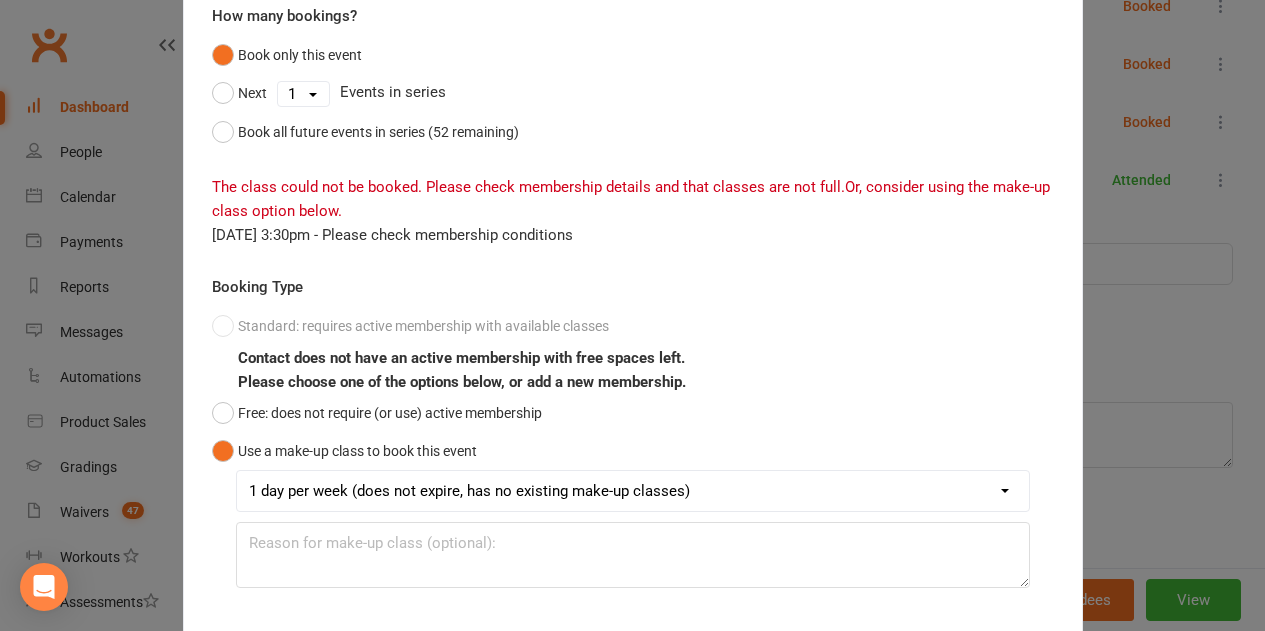 drag, startPoint x: 510, startPoint y: 495, endPoint x: 532, endPoint y: 487, distance: 23.409399 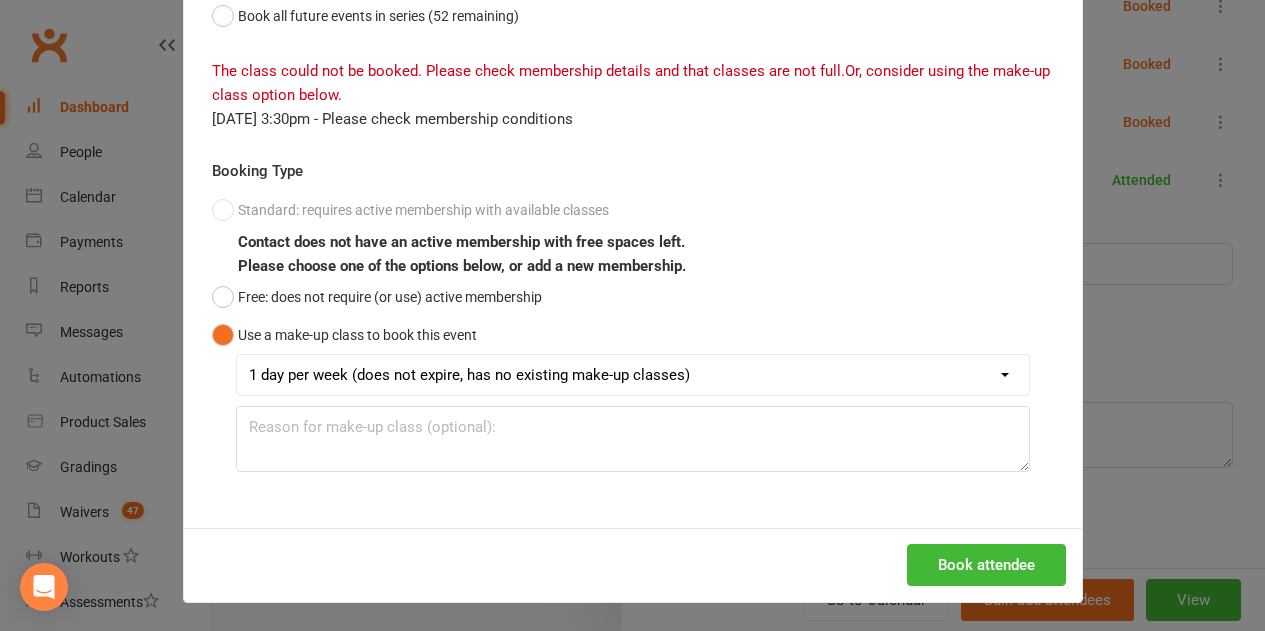 scroll, scrollTop: 305, scrollLeft: 0, axis: vertical 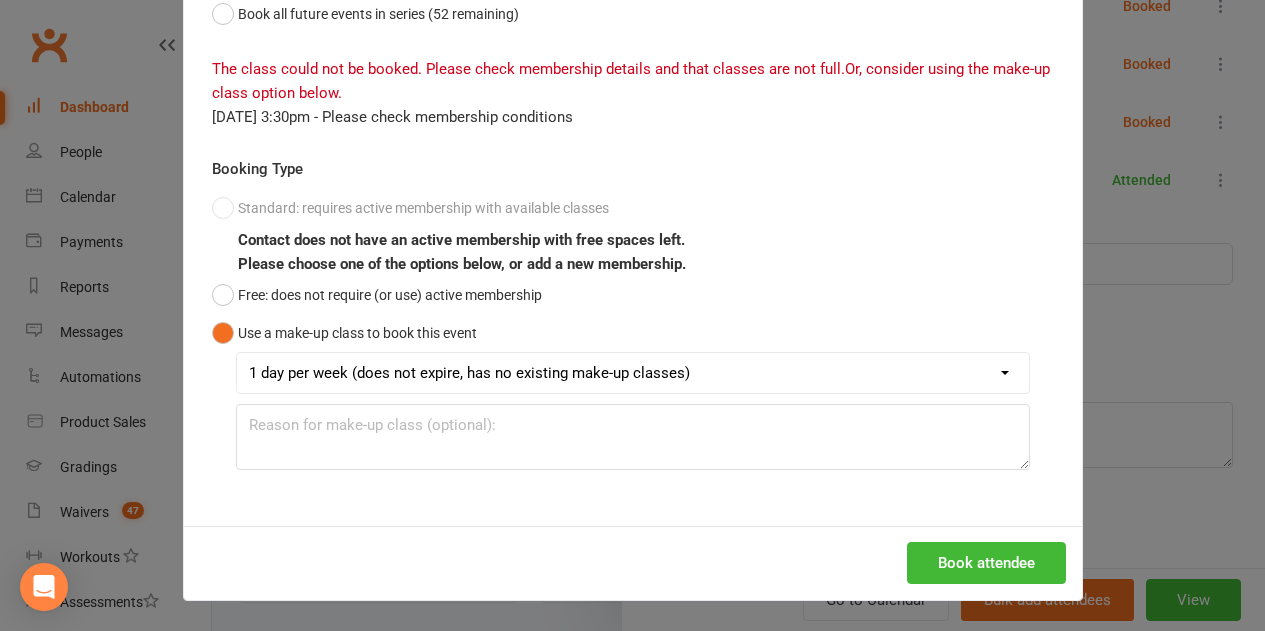 click on "Book attendee" at bounding box center (633, 563) 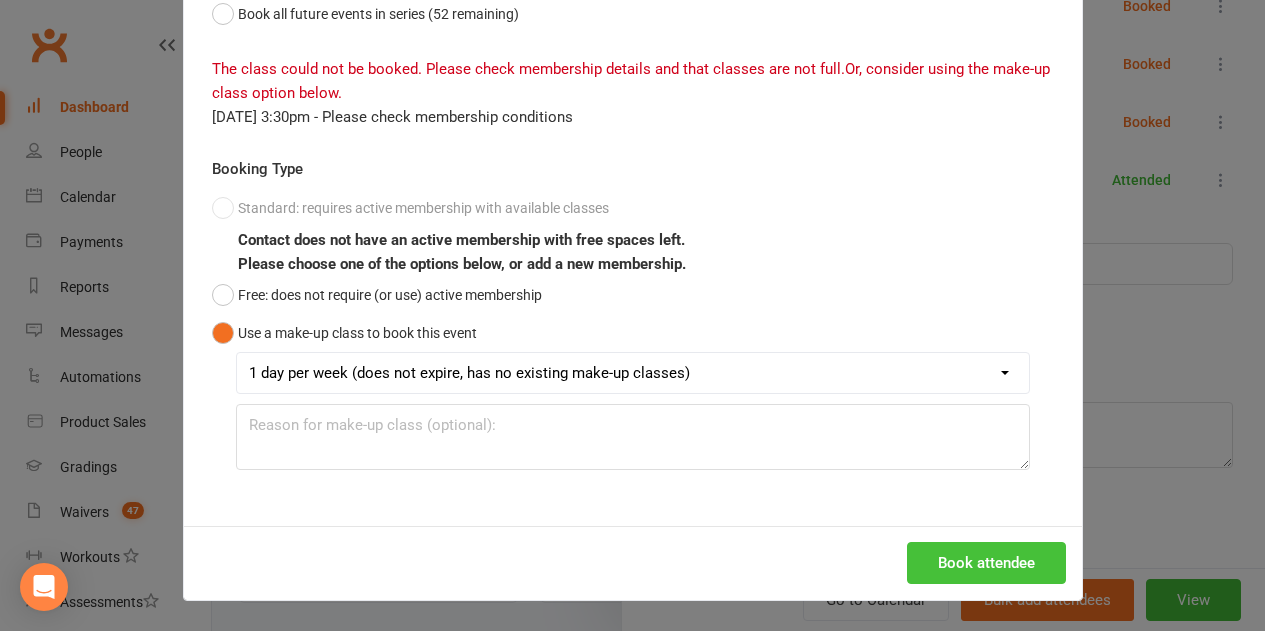 click on "Book attendee" at bounding box center [986, 563] 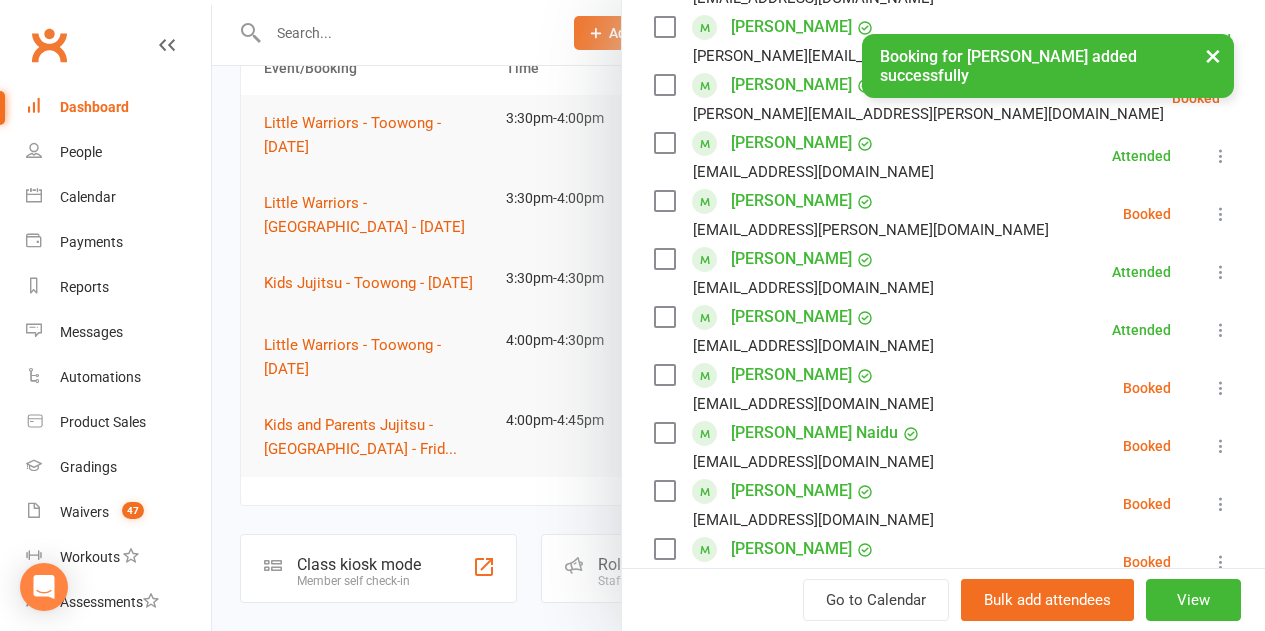 scroll, scrollTop: 582, scrollLeft: 0, axis: vertical 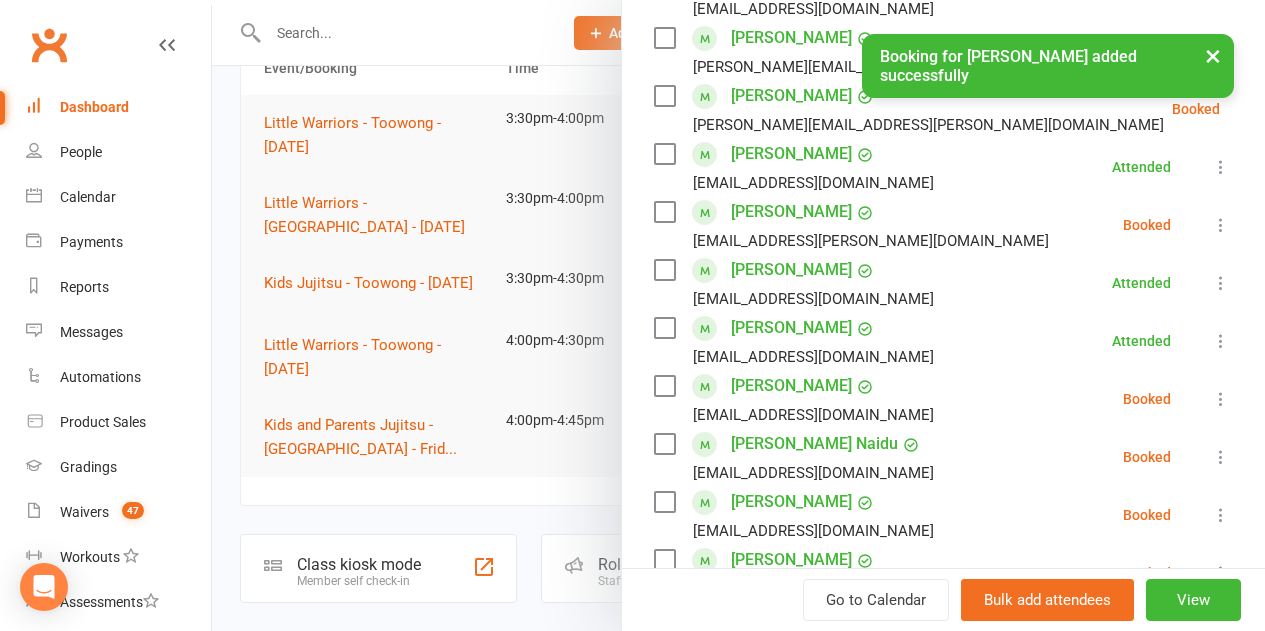 click on "Class kiosk mode  Roll call  3:30 PM - 4:30 PM, Friday, July, 11, 2025 with Robert Dupont  at  Toowong Academy Upstairs  Attendees  21  places booked 29  places available Sort by  Last name  First name  Booking created    Emily Bourke  cathsfk@hotmail.com Booked More info  Remove  Check in  Mark absent  Send message  All bookings for series    James Bourke  cathsfk@hotmail.com Booked More info  Remove  Check in  Mark absent  Send message  All bookings for series    Noah Camargo Zielinski  diegolinski@gmail.com Attended More info  Remove  Mark absent  Undo check-in  Send message  All bookings for series    Archer Crome  itssara85@hotmail.com Booked More info  Remove  Check in  Mark absent  Send message  All bookings for series    Riley Forrester  Alana.haiduk@pwc.com Attended More info  Remove  Mark absent  Undo check-in  Send message  All bookings for series    Julian Huddleston-Moss  huddleston.kristin@gmail.com Booked More info  Remove  Check in  Mark absent  Send message  All bookings for series    Remove" at bounding box center [943, 435] 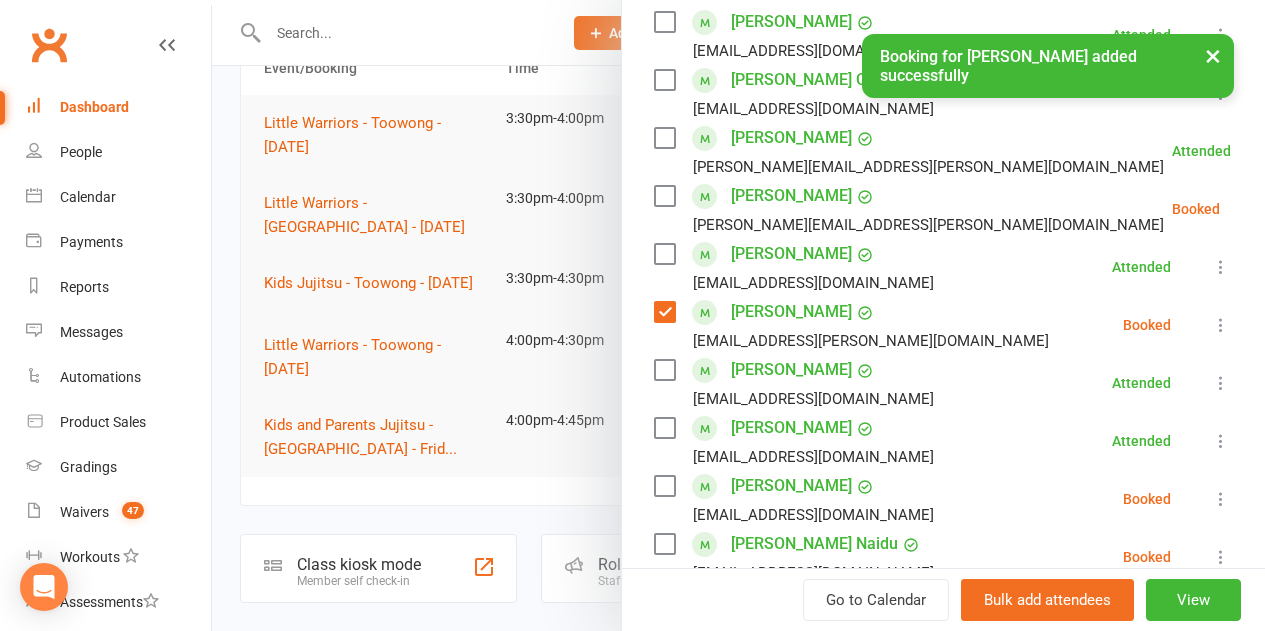 scroll, scrollTop: 382, scrollLeft: 0, axis: vertical 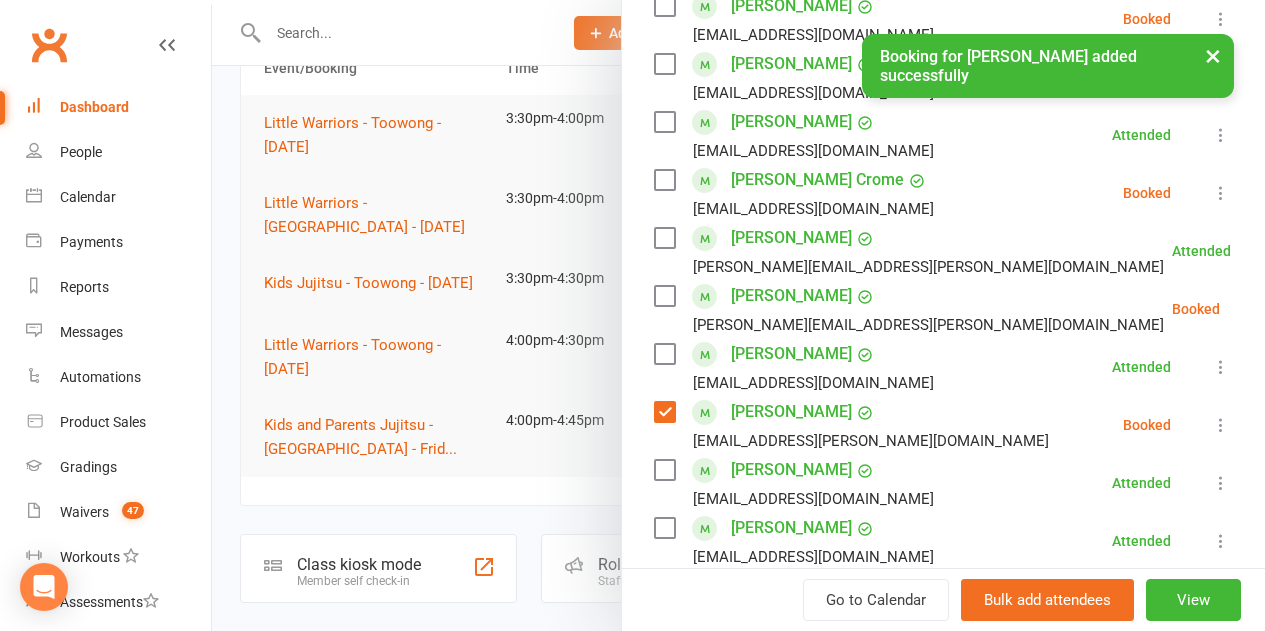 click at bounding box center (664, 180) 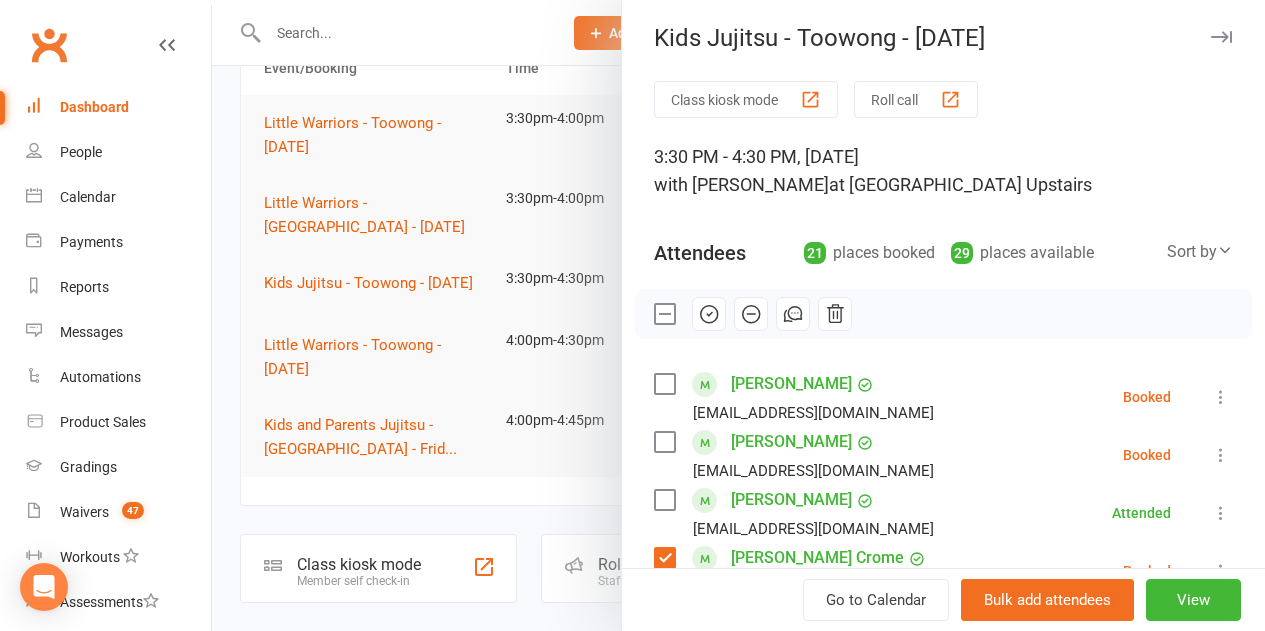 scroll, scrollTop: 0, scrollLeft: 0, axis: both 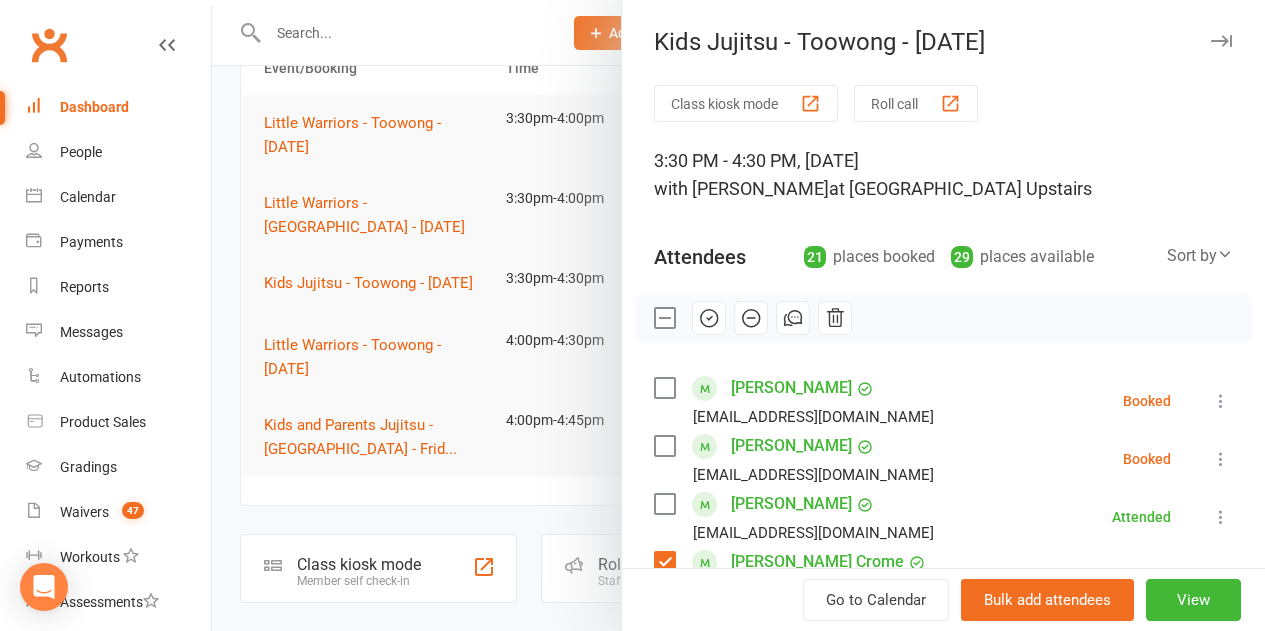click 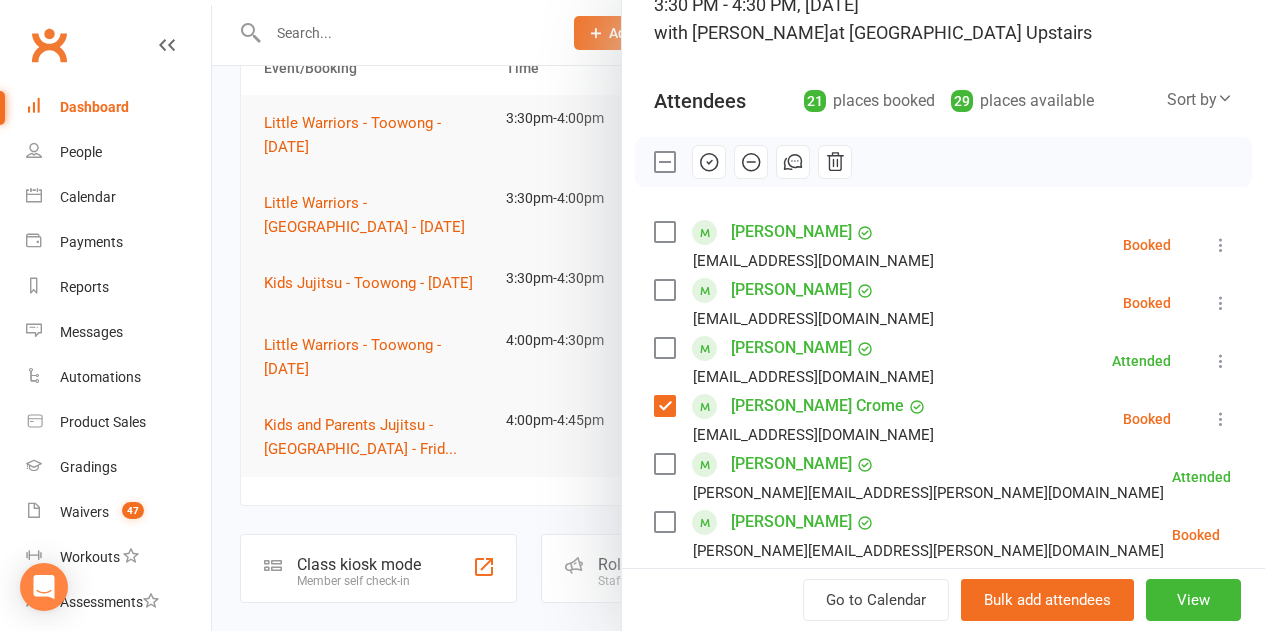 scroll, scrollTop: 300, scrollLeft: 0, axis: vertical 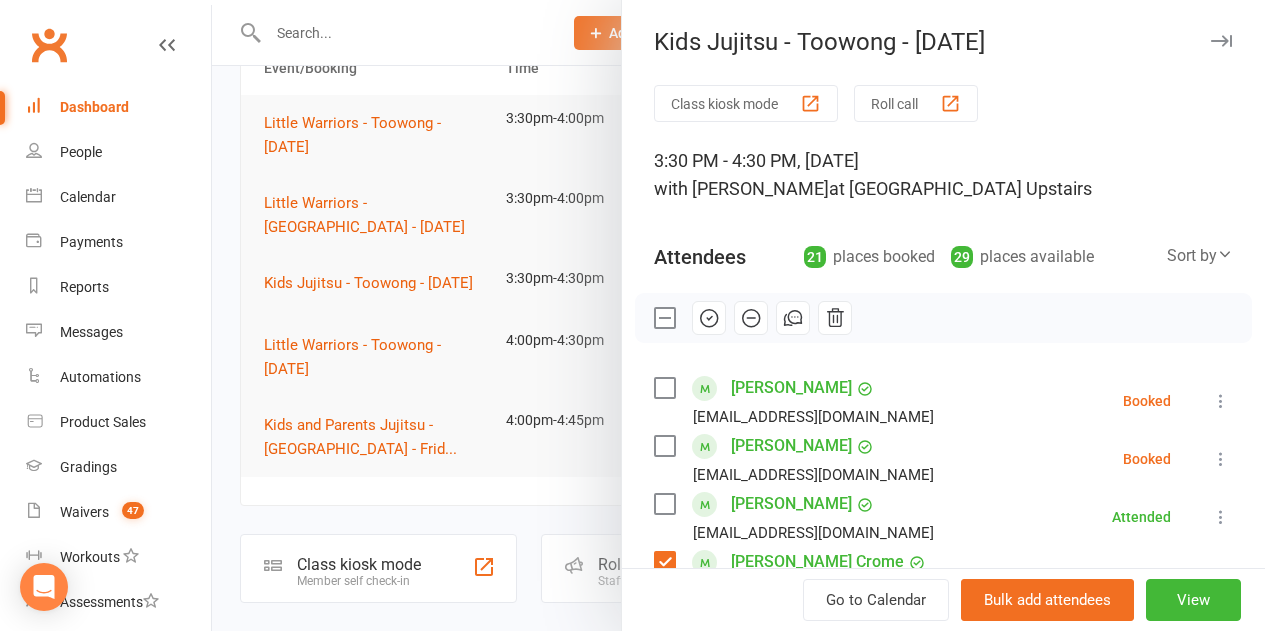 click on "Kids Jujitsu - Toowong - Friday Class kiosk mode  Roll call  3:30 PM - 4:30 PM, Friday, July, 11, 2025 with Robert Dupont  at  Toowong Academy Upstairs  Attendees  21  places booked 29  places available Sort by  Last name  First name  Booking created    Emily Bourke  cathsfk@hotmail.com Booked More info  Remove  Check in  Mark absent  Send message  All bookings for series    James Bourke  cathsfk@hotmail.com Booked More info  Remove  Check in  Mark absent  Send message  All bookings for series    Noah Camargo Zielinski  diegolinski@gmail.com Attended More info  Remove  Mark absent  Undo check-in  Send message  All bookings for series    Archer Crome  itssara85@hotmail.com Attended More info  Remove  Mark absent  Undo check-in  Send message  All bookings for series    Riley Forrester  Alana.haiduk@pwc.com Attended More info  Remove  Mark absent  Undo check-in  Send message  All bookings for series    Julian Huddleston-Moss  huddleston.kristin@gmail.com Booked More info  Remove  Check in  Mark absent    Remove" at bounding box center (943, 315) 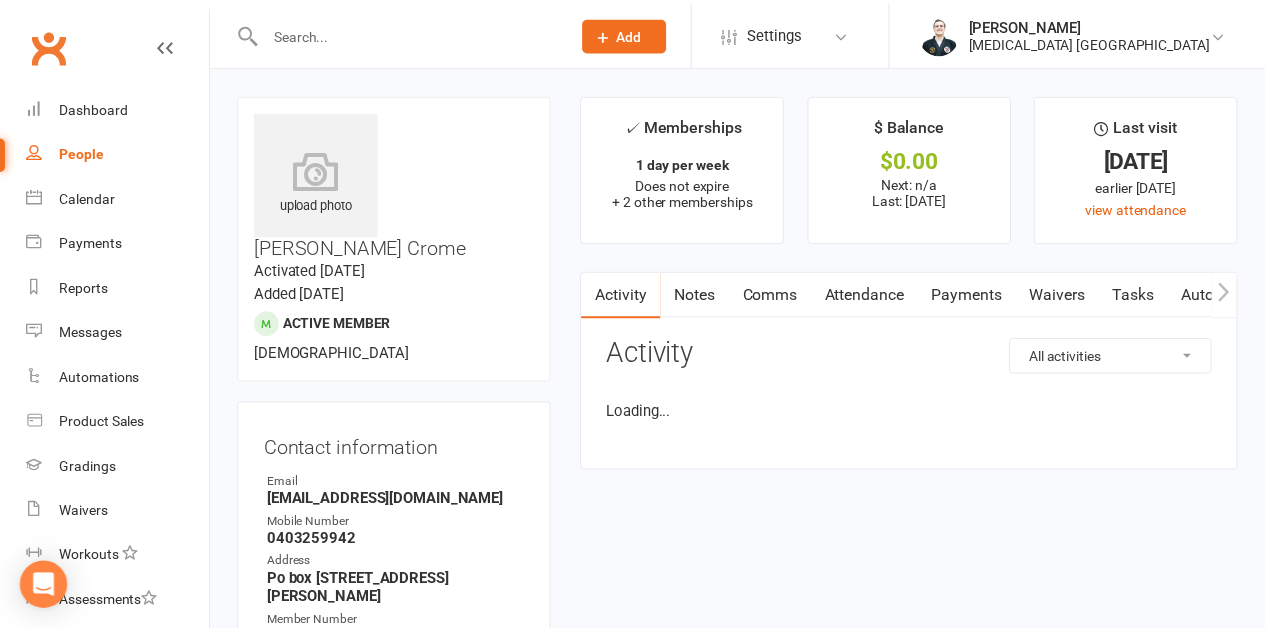 scroll, scrollTop: 0, scrollLeft: 0, axis: both 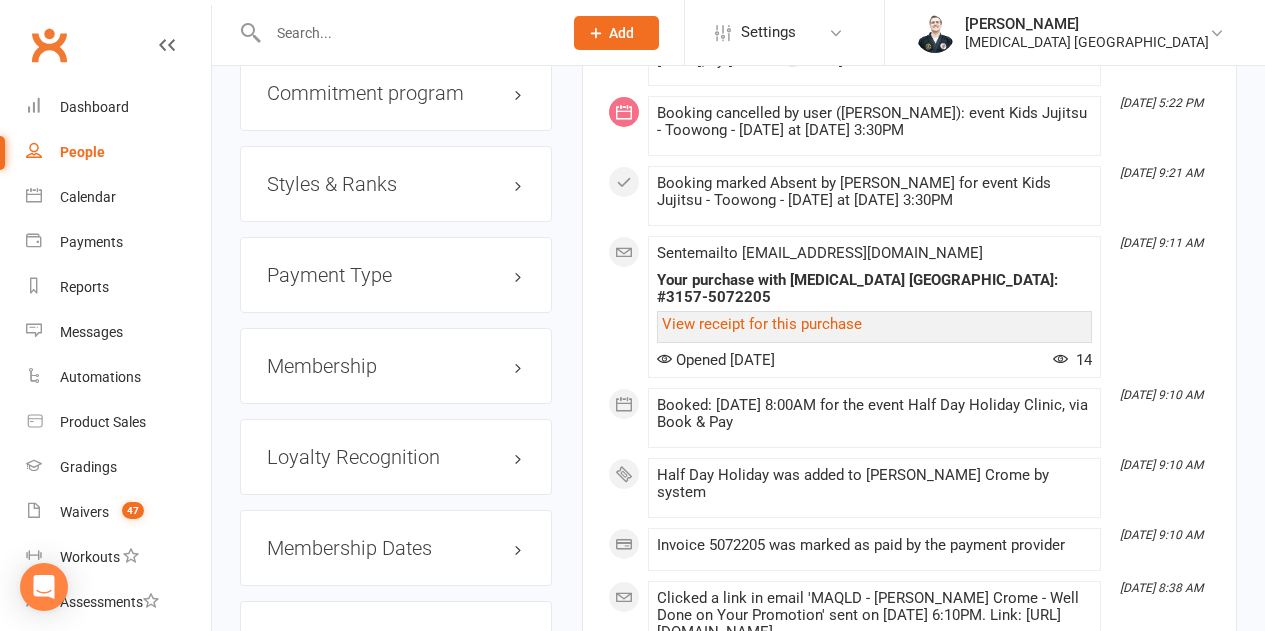 click on "Styles & Ranks" at bounding box center (396, 184) 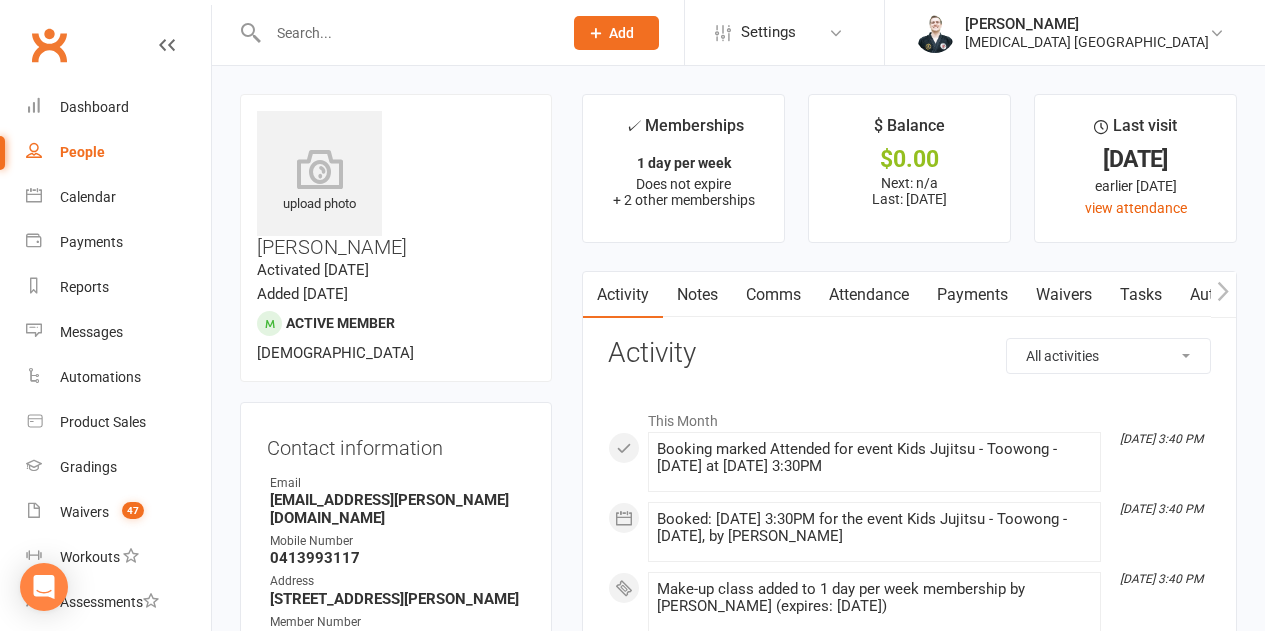scroll, scrollTop: 0, scrollLeft: 0, axis: both 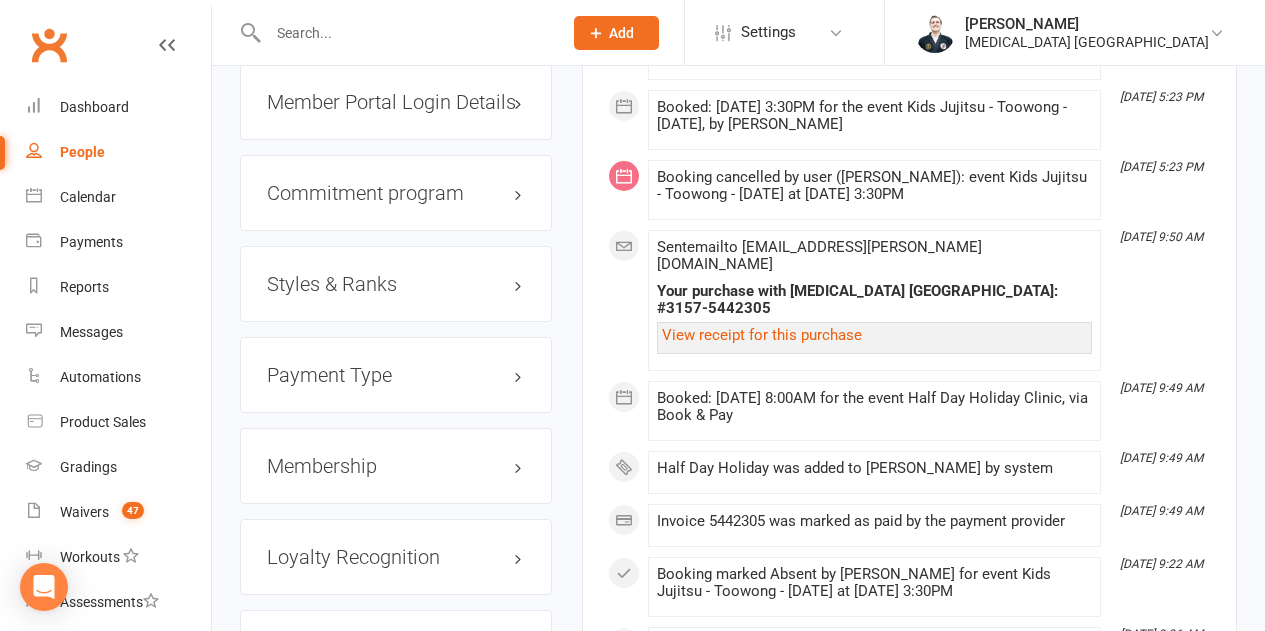 click on "Styles & Ranks" at bounding box center [396, 284] 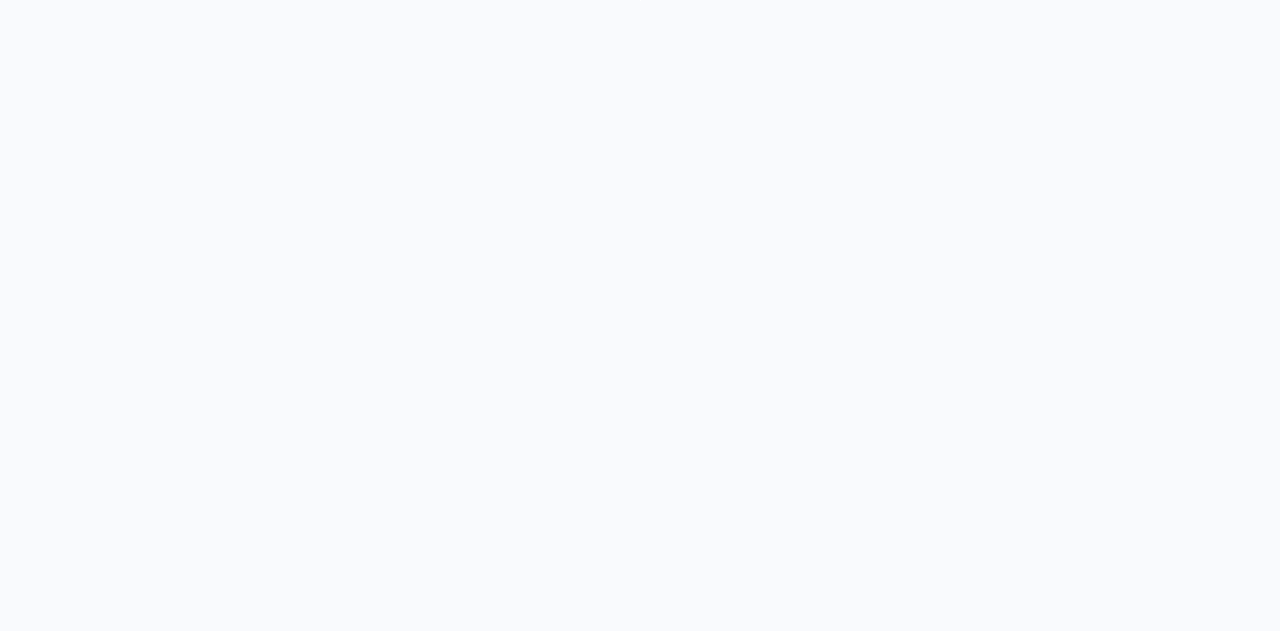 scroll, scrollTop: 0, scrollLeft: 0, axis: both 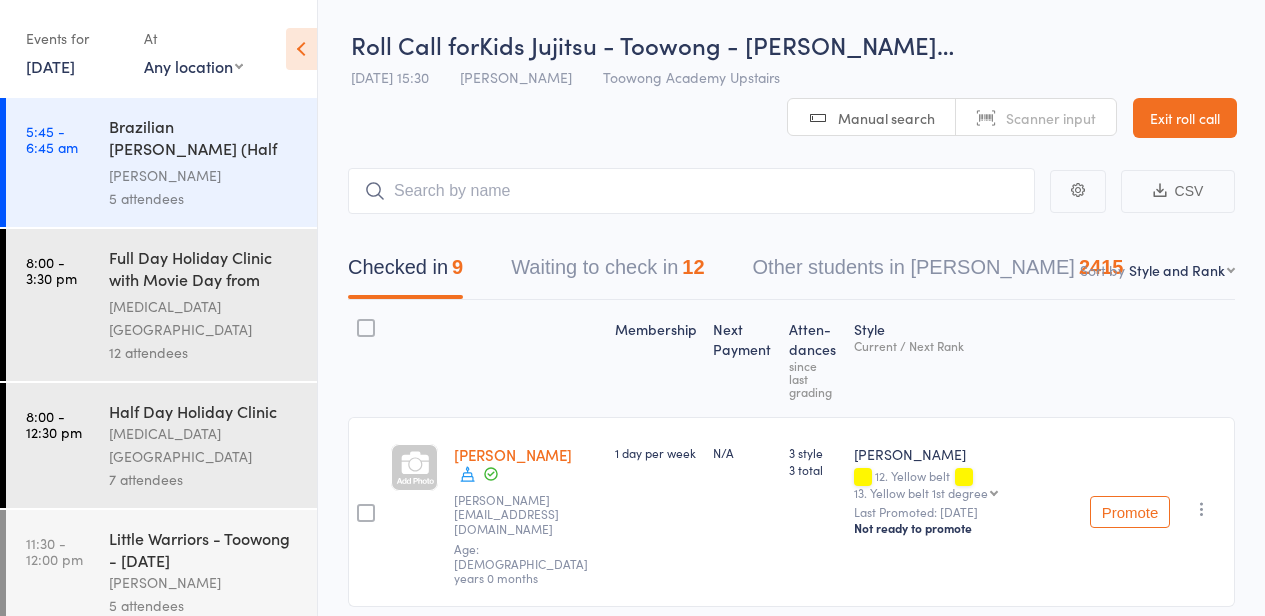 click on "Exit roll call" at bounding box center (1185, 118) 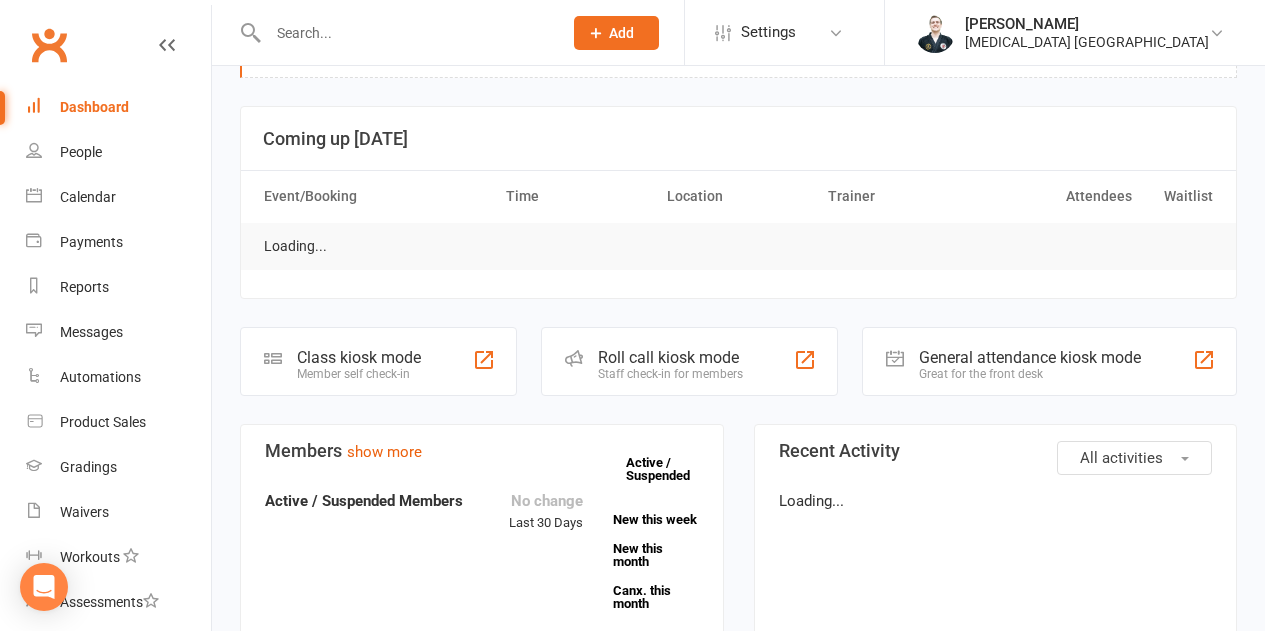 scroll, scrollTop: 0, scrollLeft: 0, axis: both 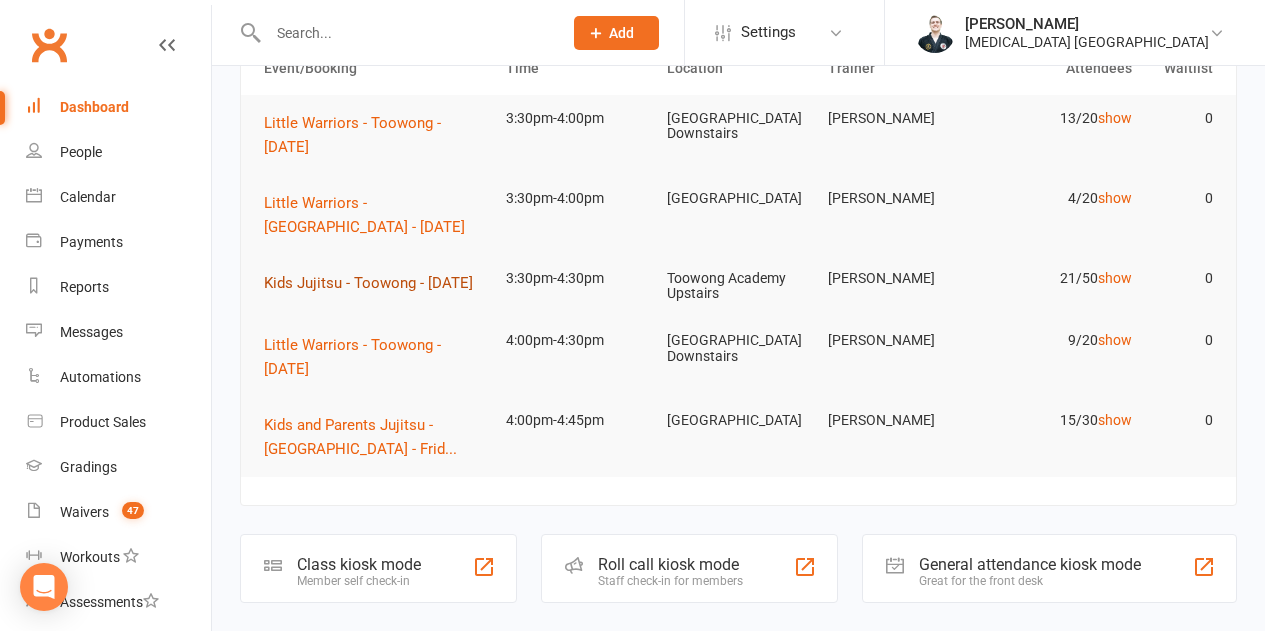 click on "Kids Jujitsu - Toowong - Friday" at bounding box center [375, 283] 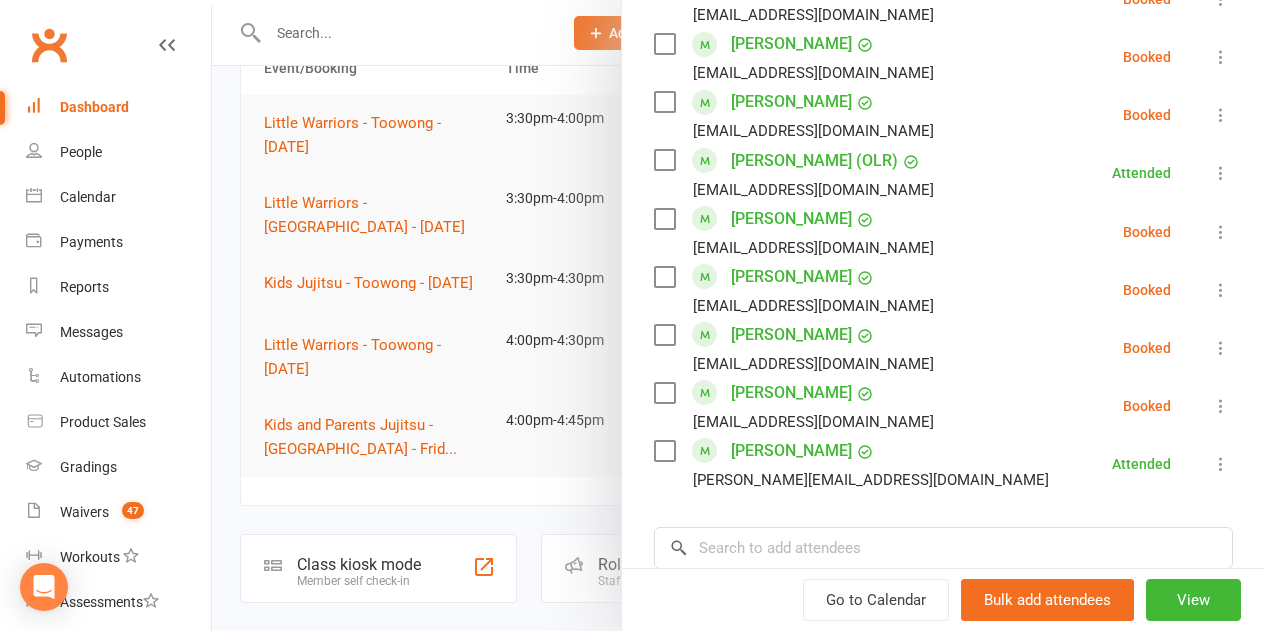 scroll, scrollTop: 1382, scrollLeft: 0, axis: vertical 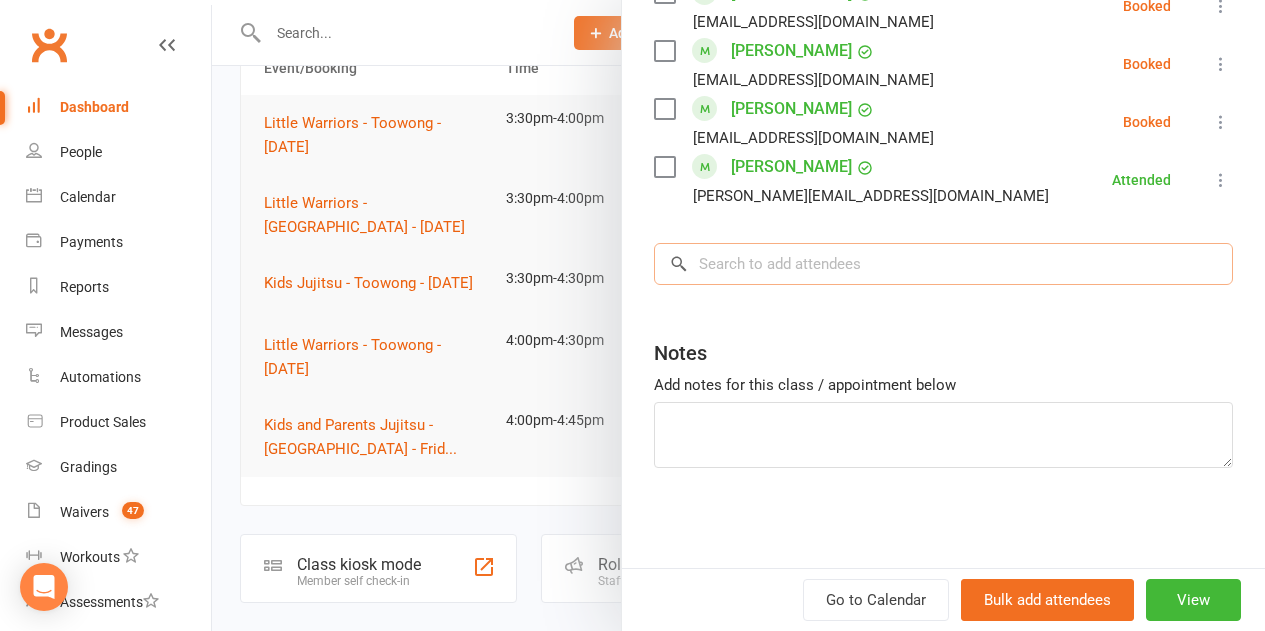 click at bounding box center (943, 264) 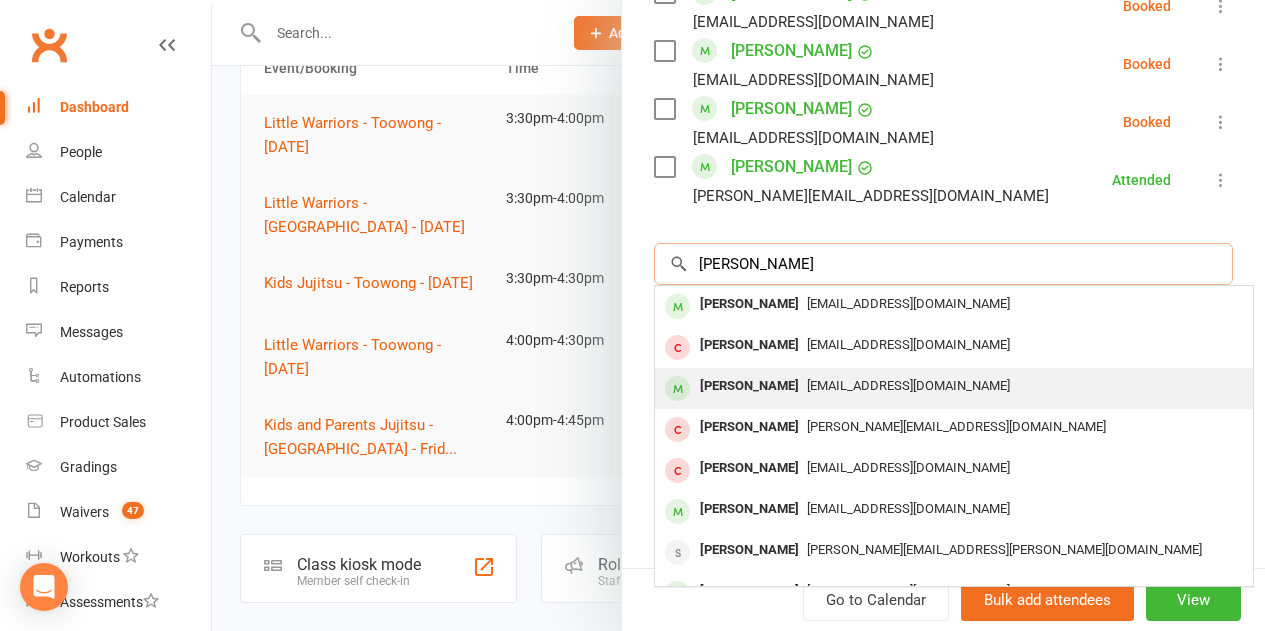 type on "nikolas" 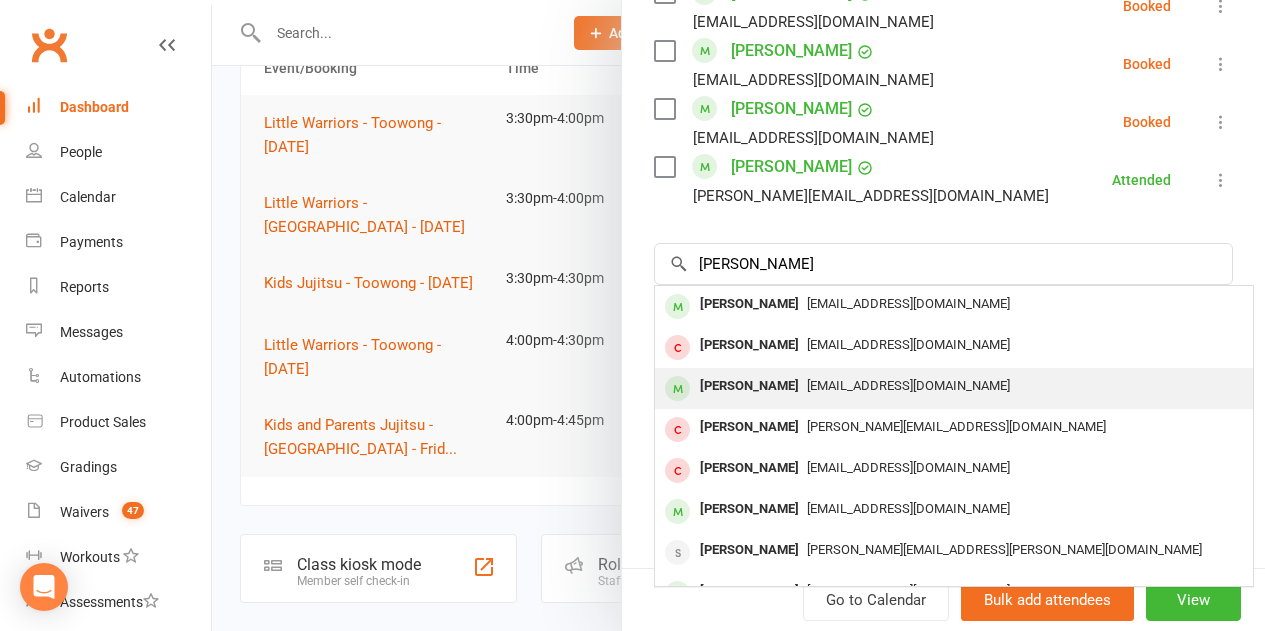 click on "[PERSON_NAME]" at bounding box center (749, 386) 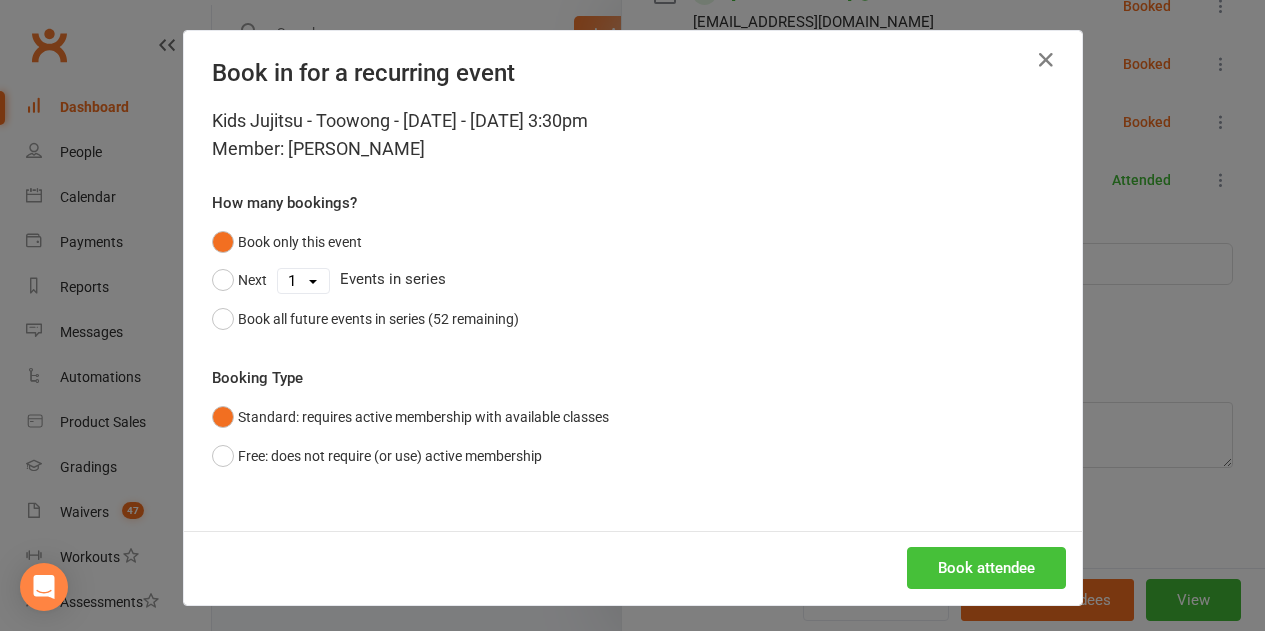 click on "Book attendee" at bounding box center (986, 568) 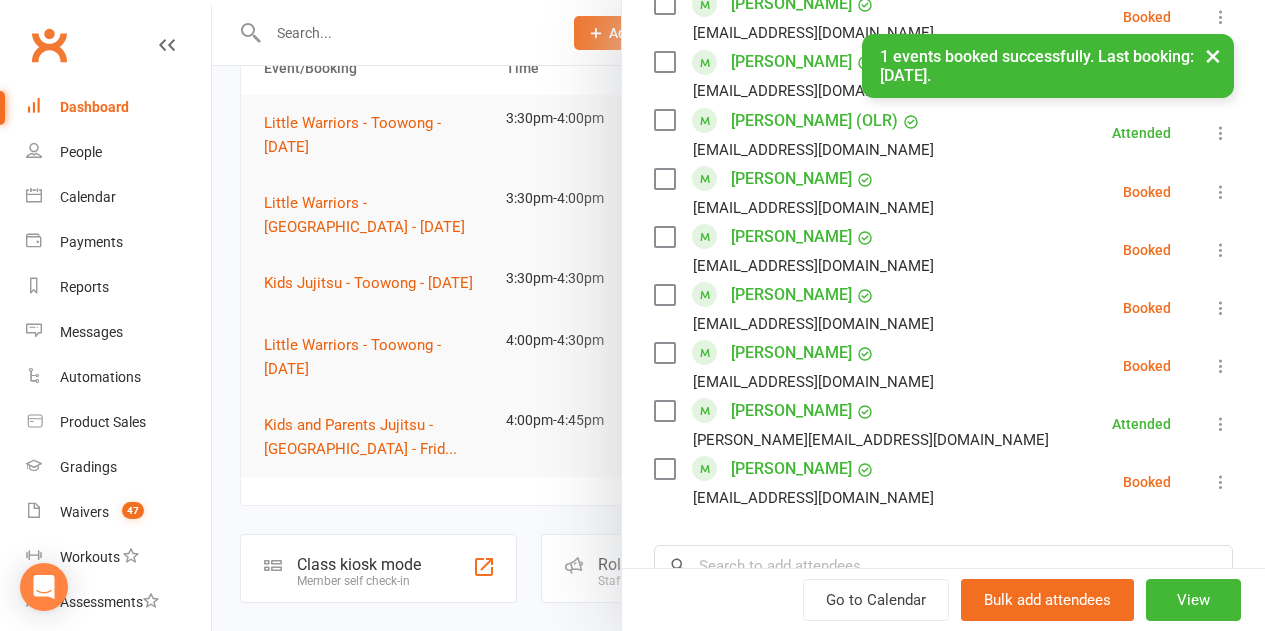 scroll, scrollTop: 1182, scrollLeft: 0, axis: vertical 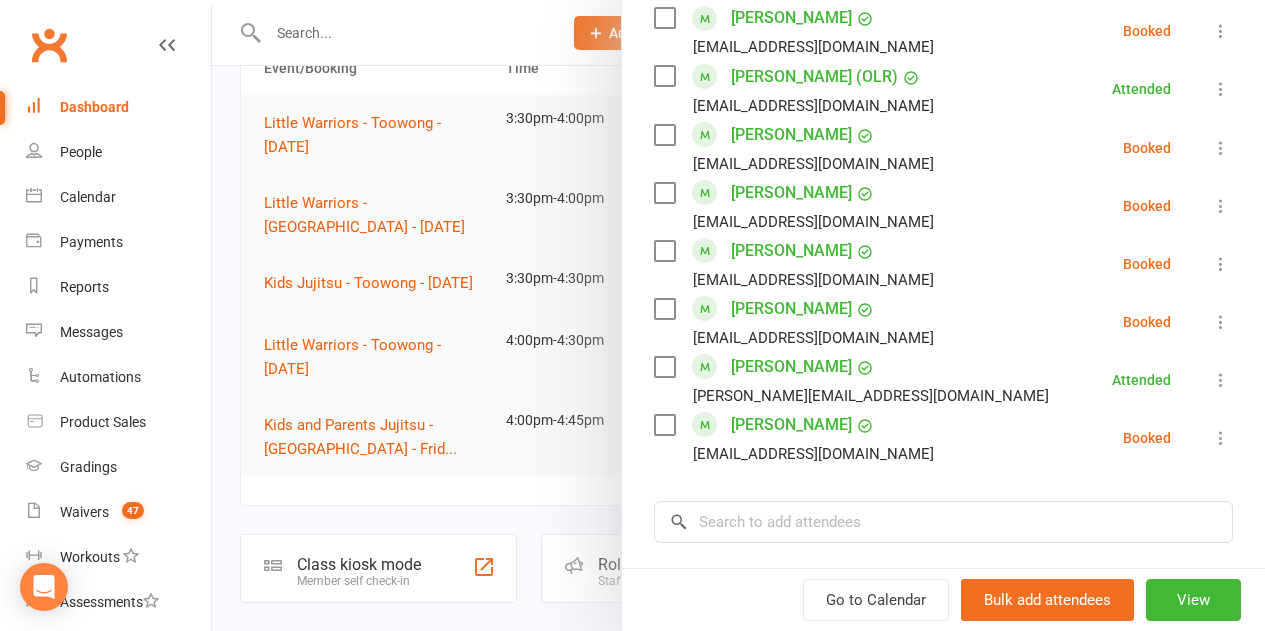 click at bounding box center [1221, 438] 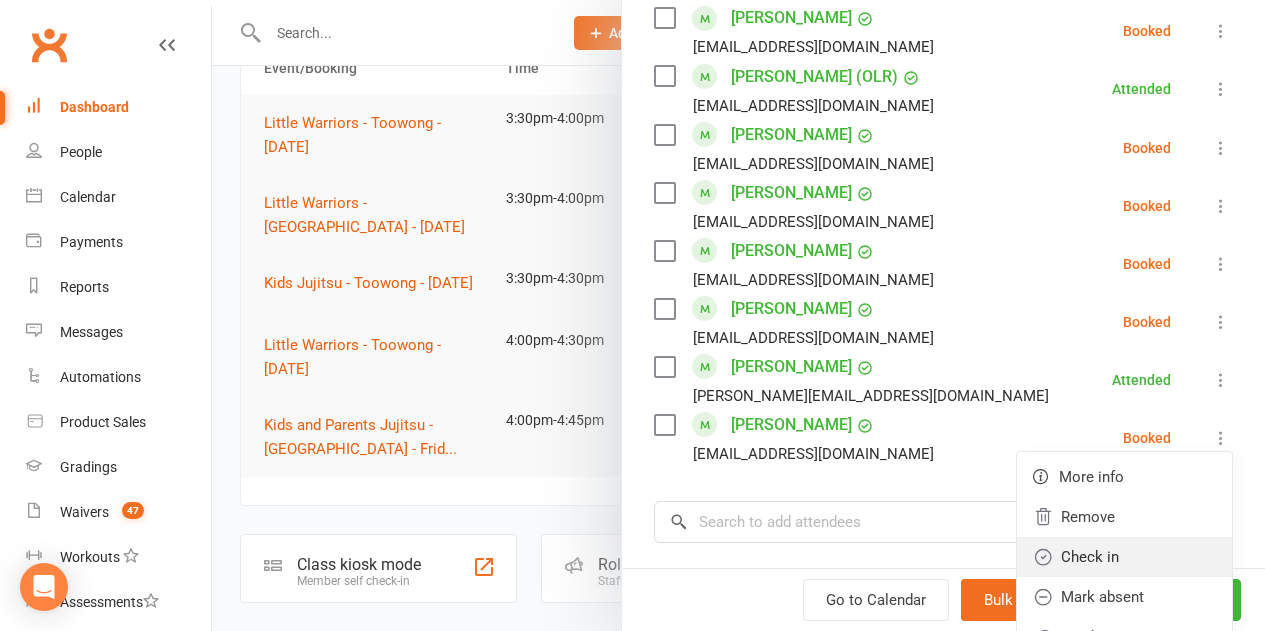 click on "Check in" at bounding box center (1124, 557) 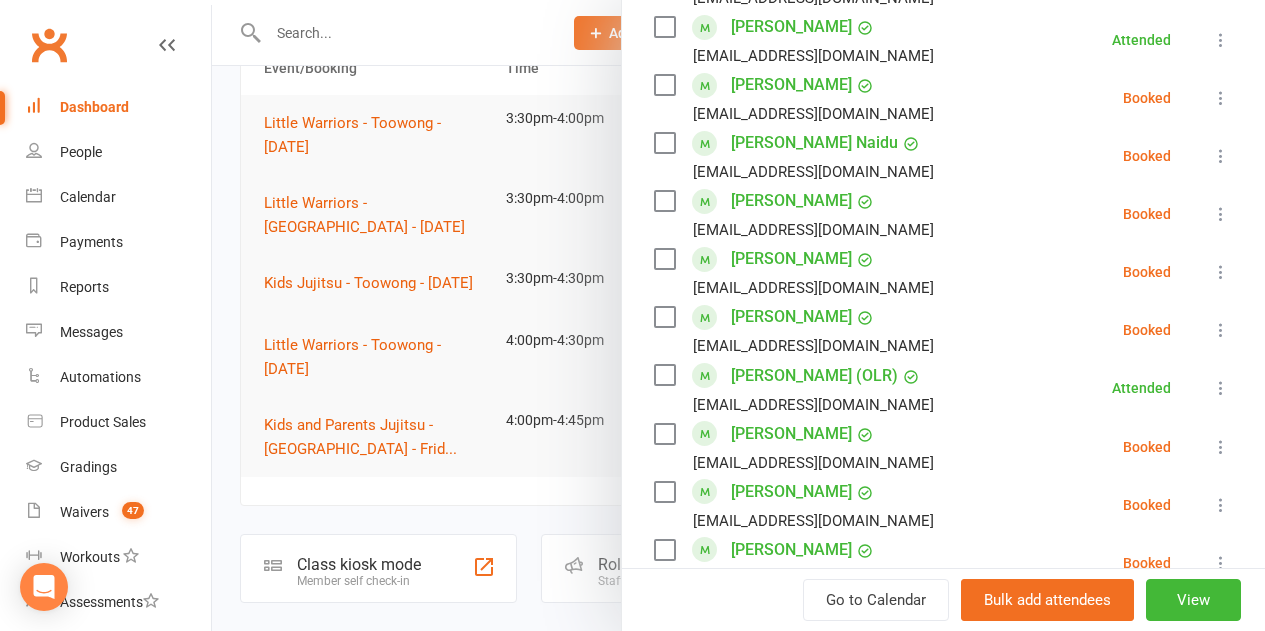scroll, scrollTop: 882, scrollLeft: 0, axis: vertical 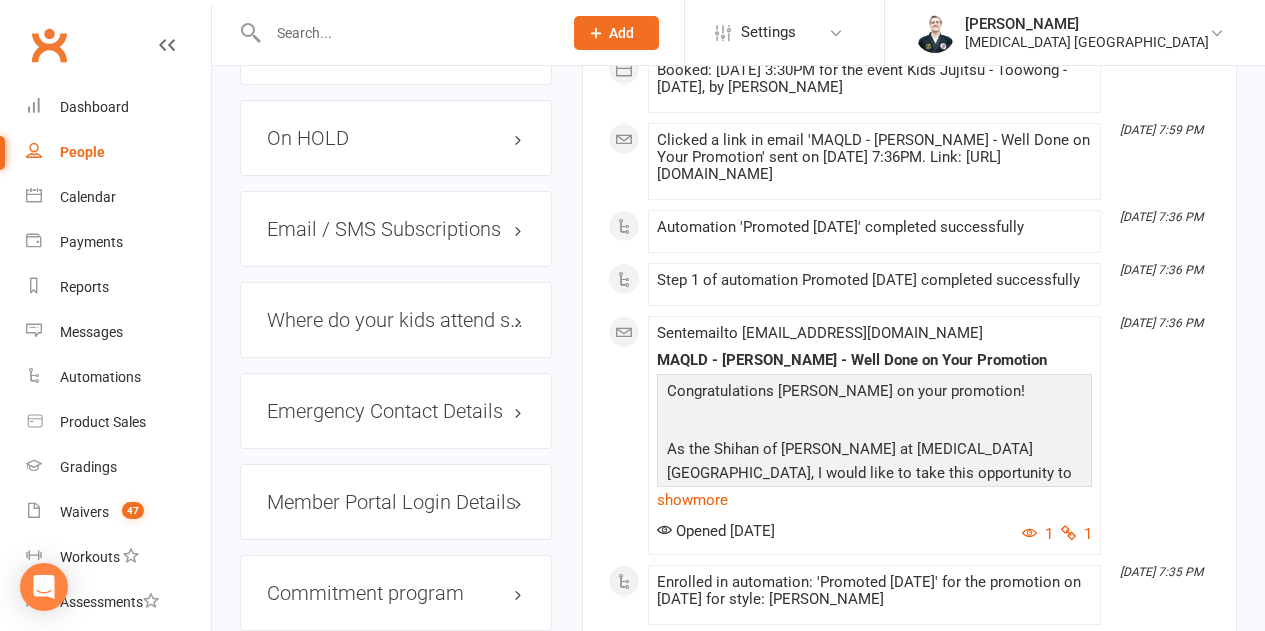 click on "Styles & Ranks" at bounding box center [396, 684] 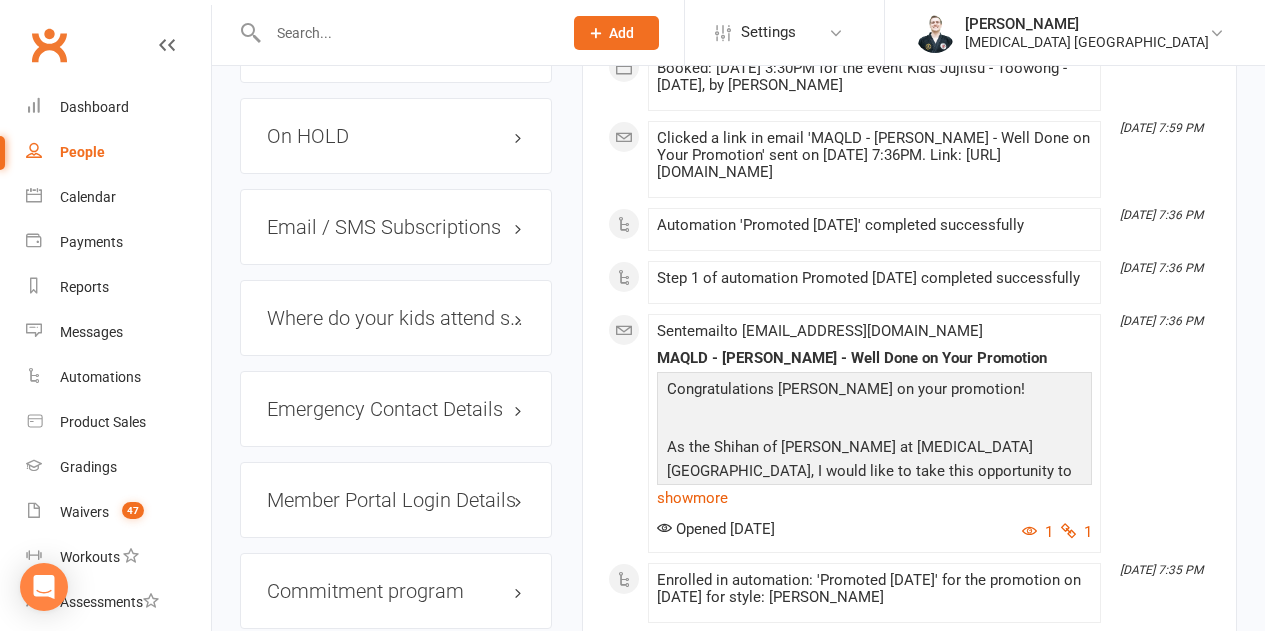 scroll, scrollTop: 1700, scrollLeft: 0, axis: vertical 